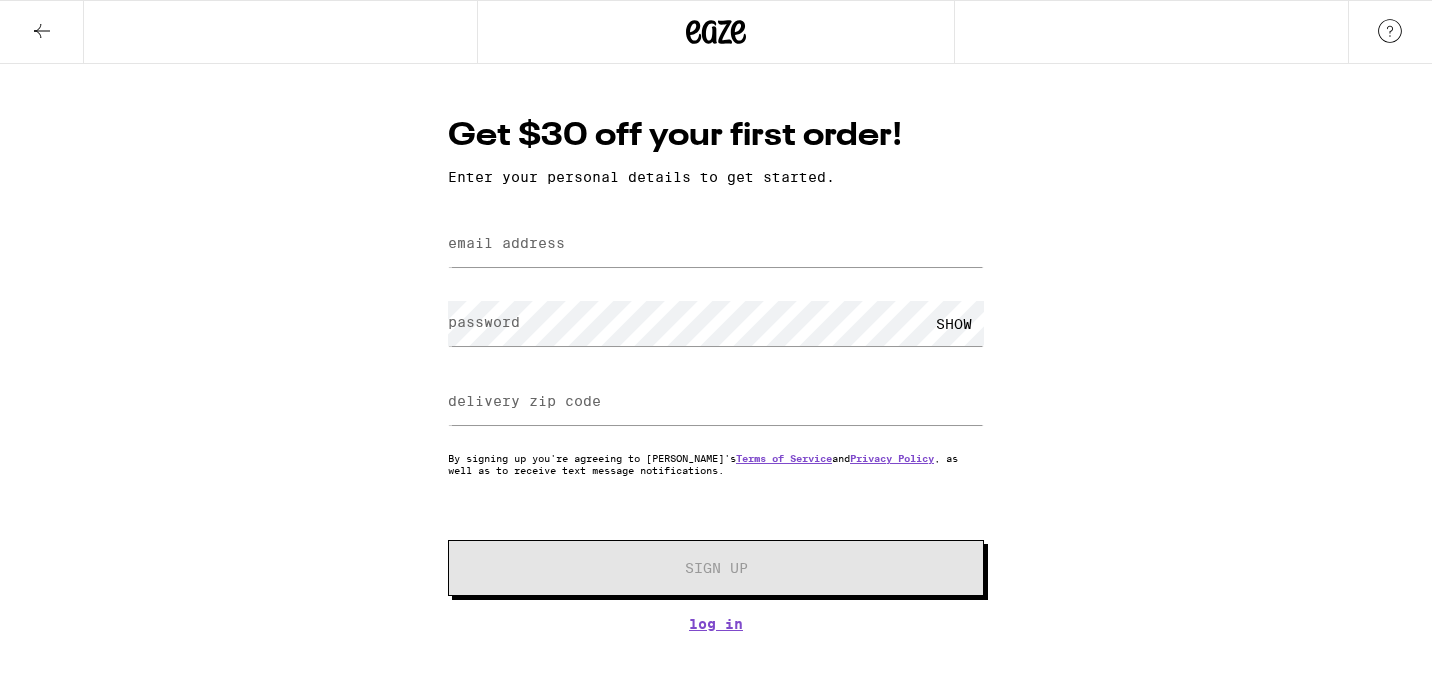 scroll, scrollTop: 0, scrollLeft: 0, axis: both 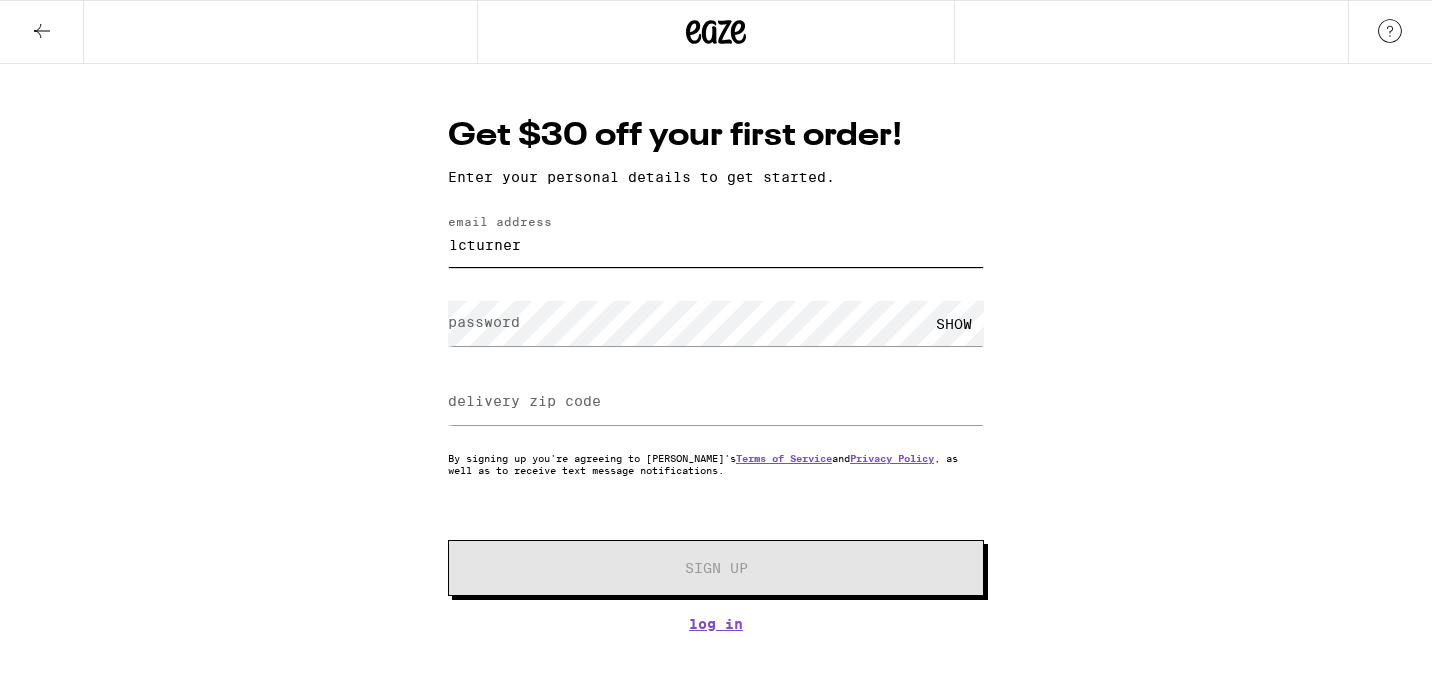 type on "[EMAIL_ADDRESS][DOMAIN_NAME]" 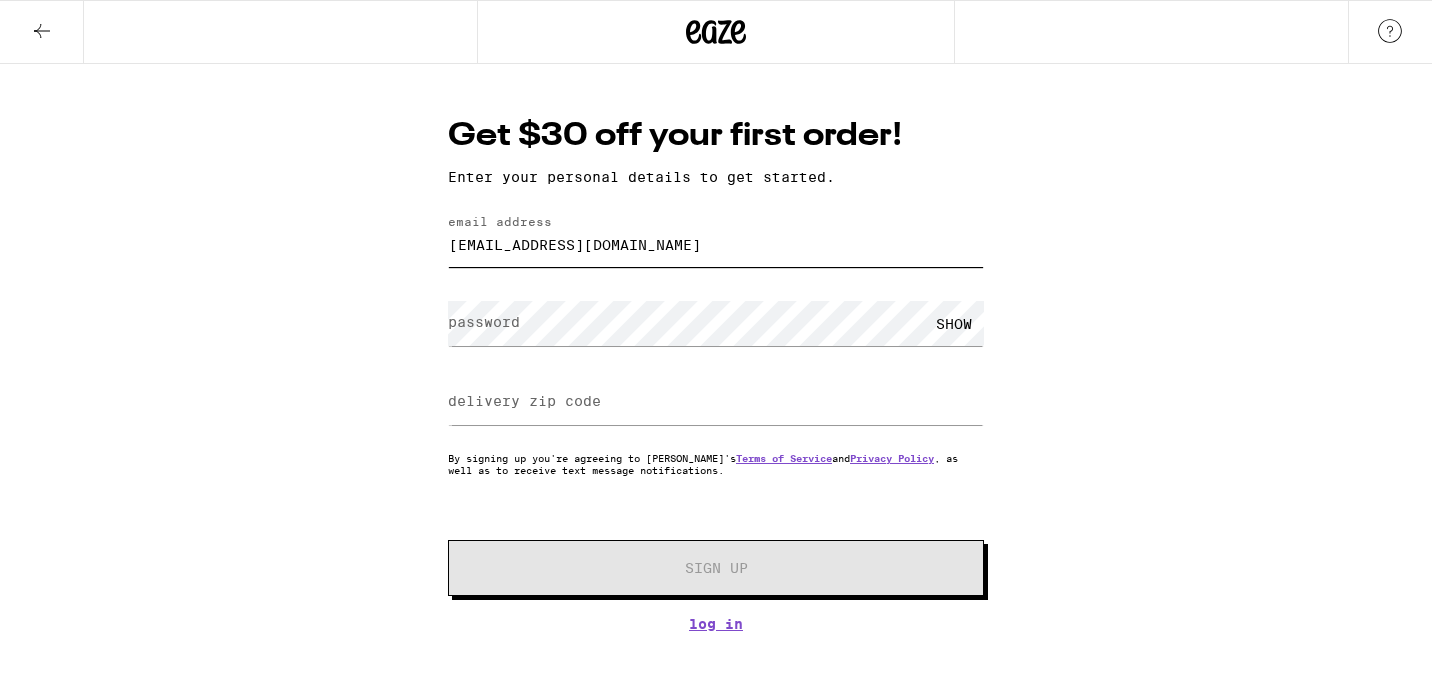 scroll, scrollTop: 0, scrollLeft: 0, axis: both 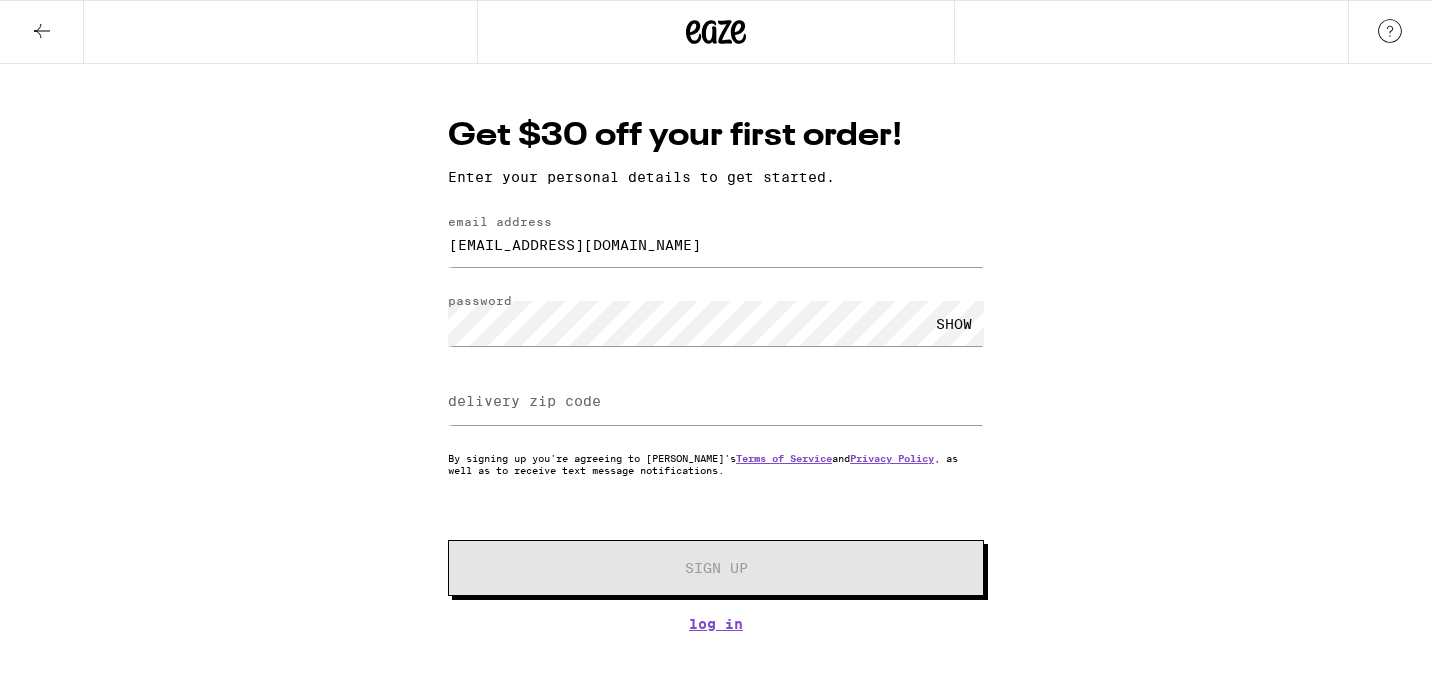 click on "delivery zip code" at bounding box center (524, 401) 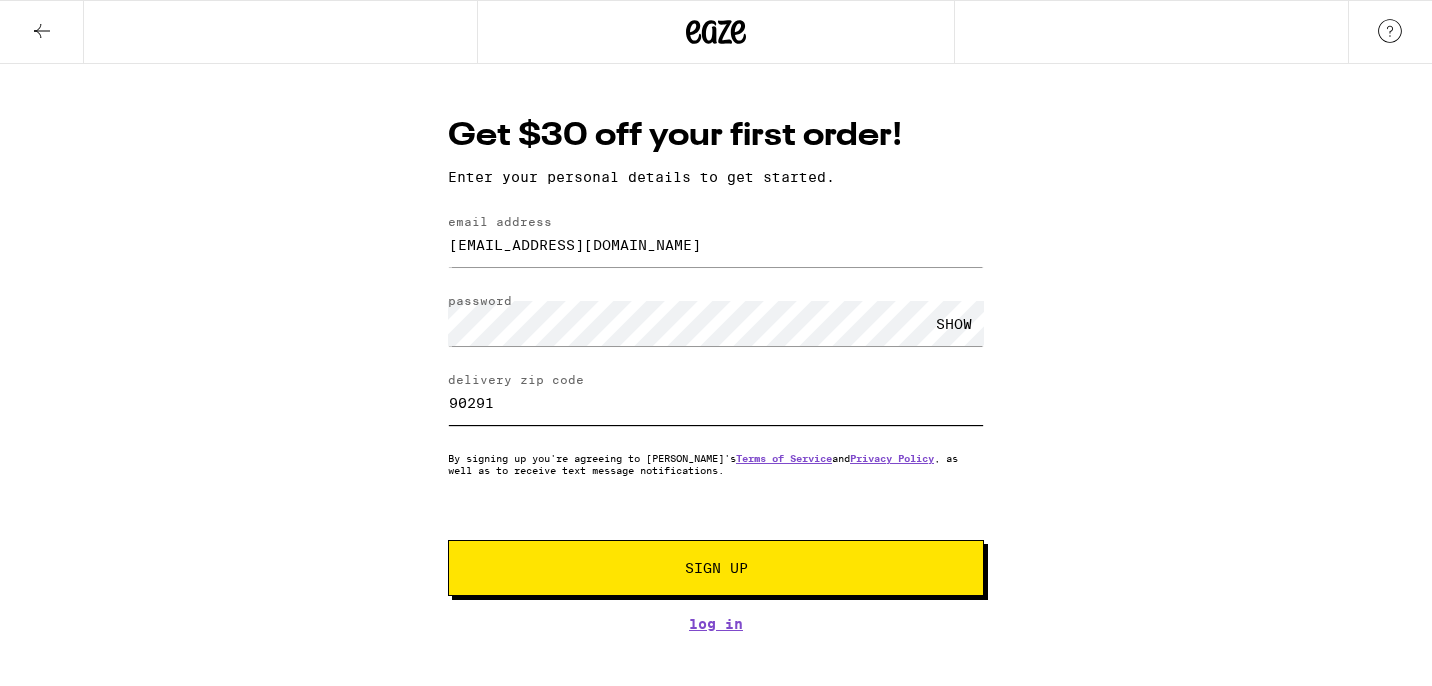 type on "90291" 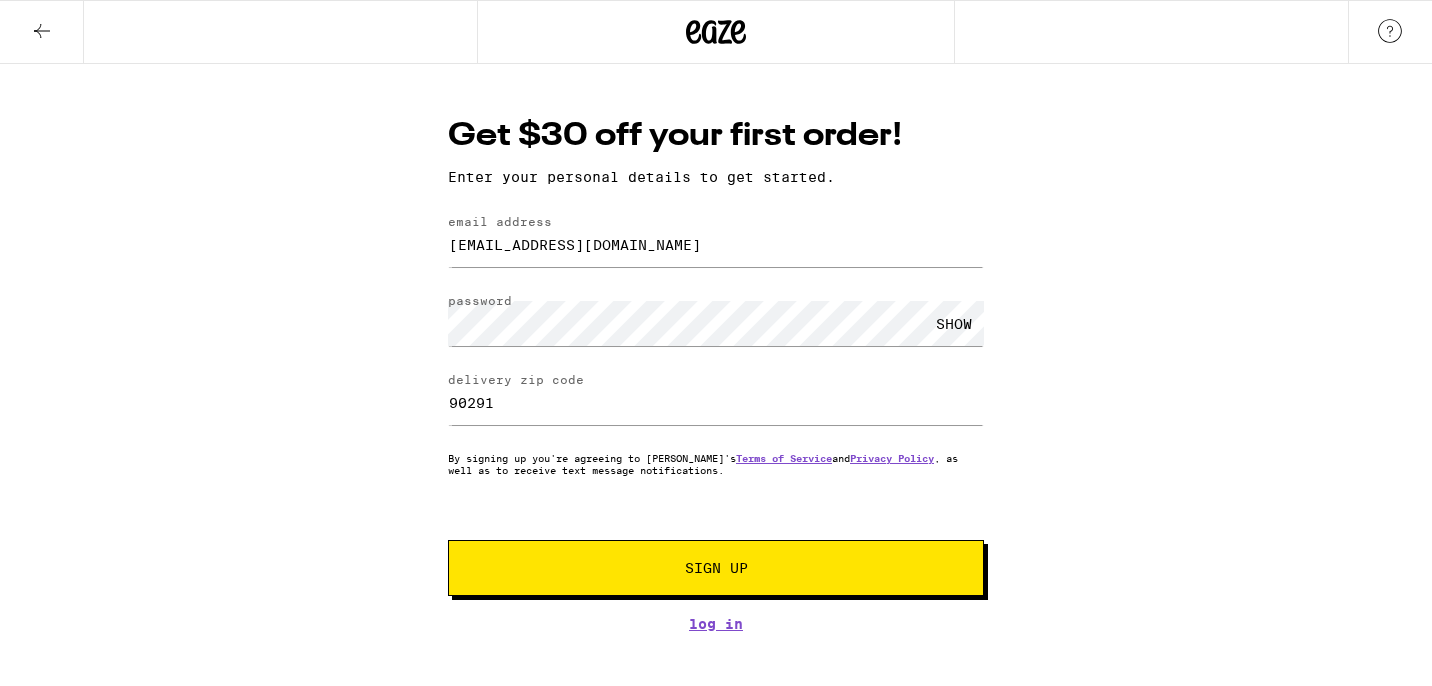 click on "Sign Up" at bounding box center [716, 568] 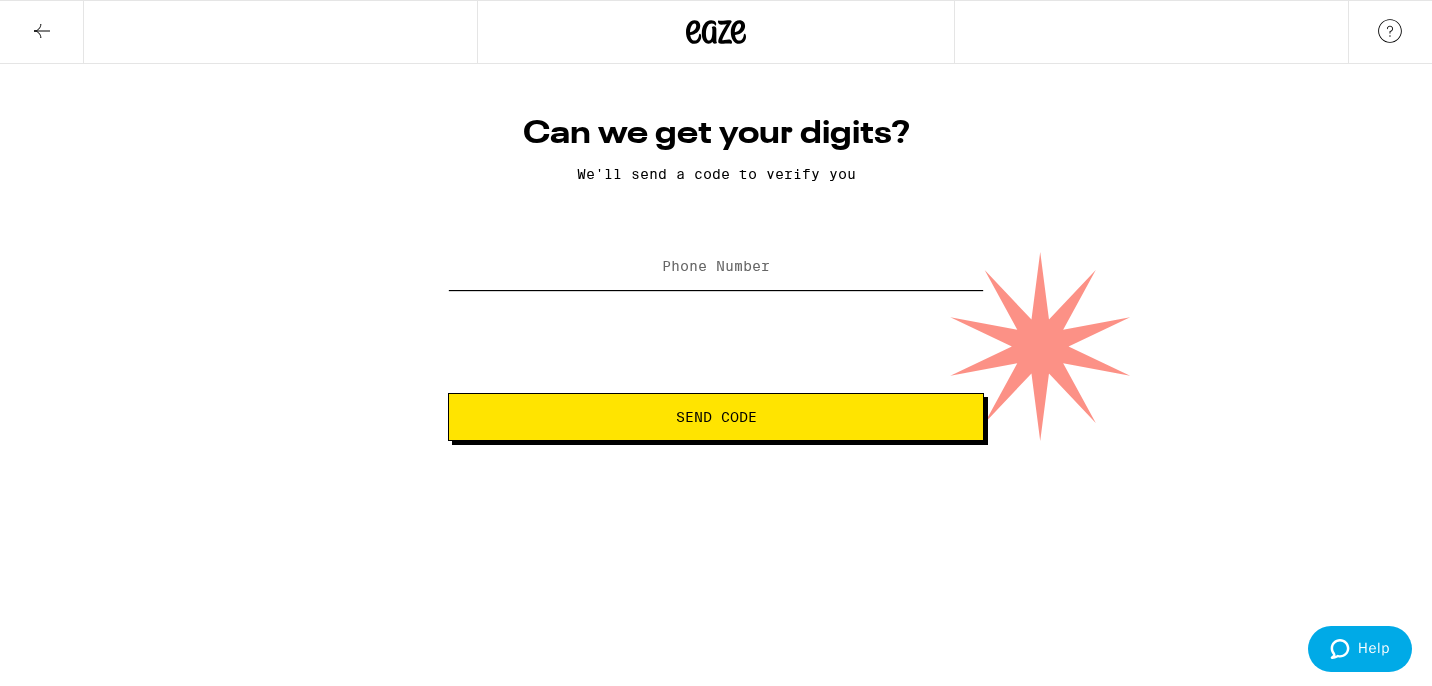 click on "Phone Number" at bounding box center [716, 267] 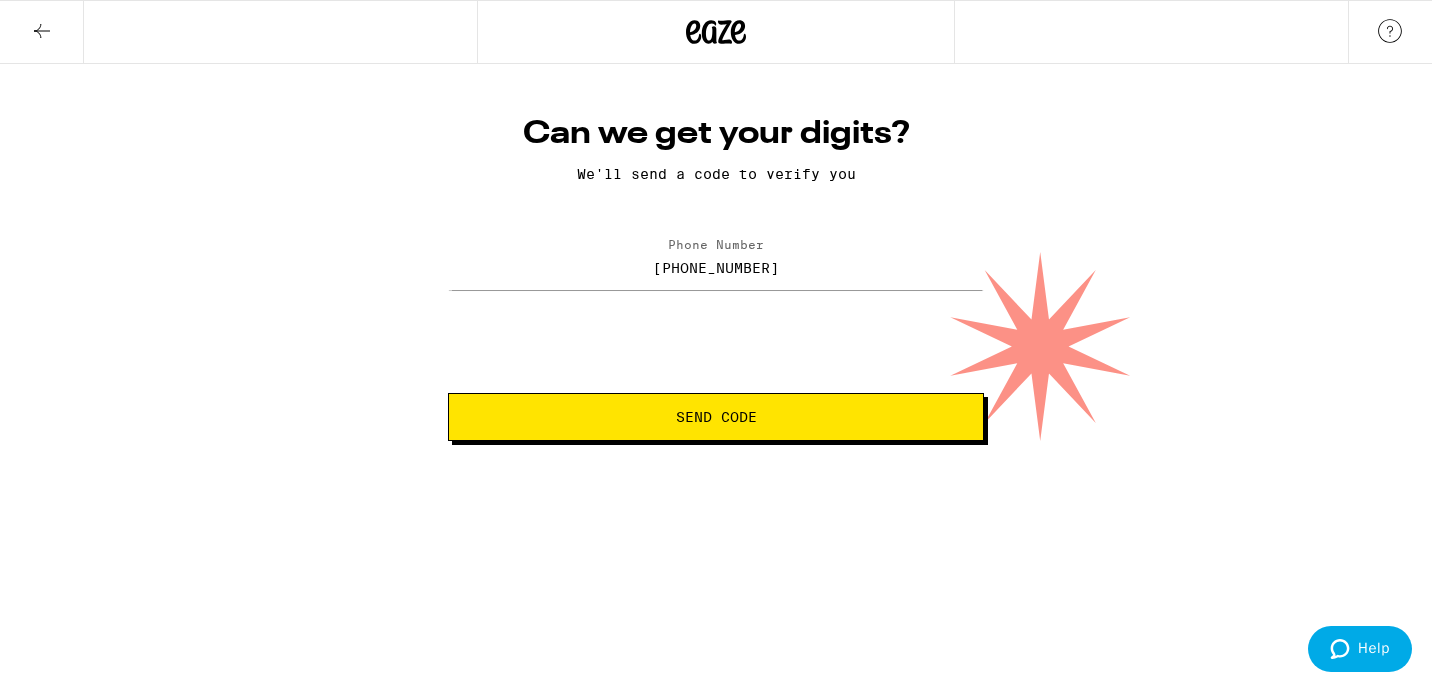 click on "Send Code" at bounding box center (716, 417) 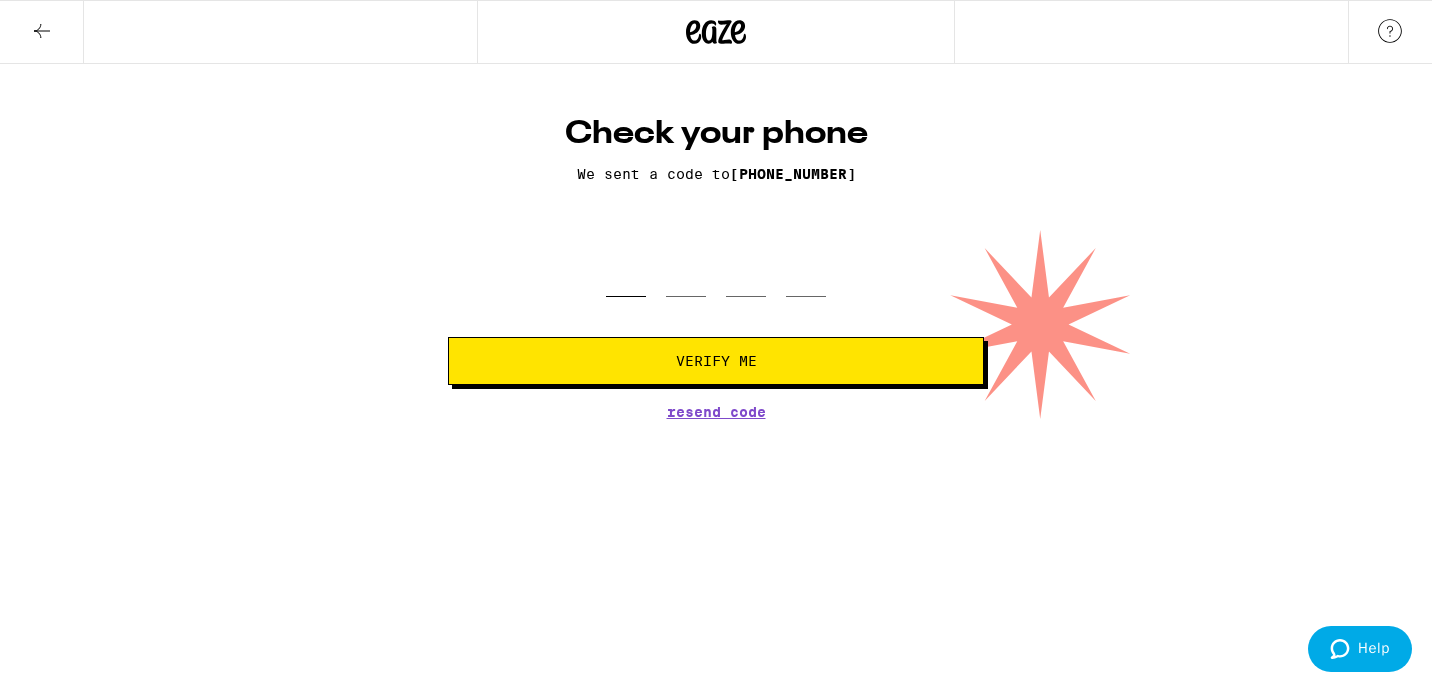 click at bounding box center (626, 267) 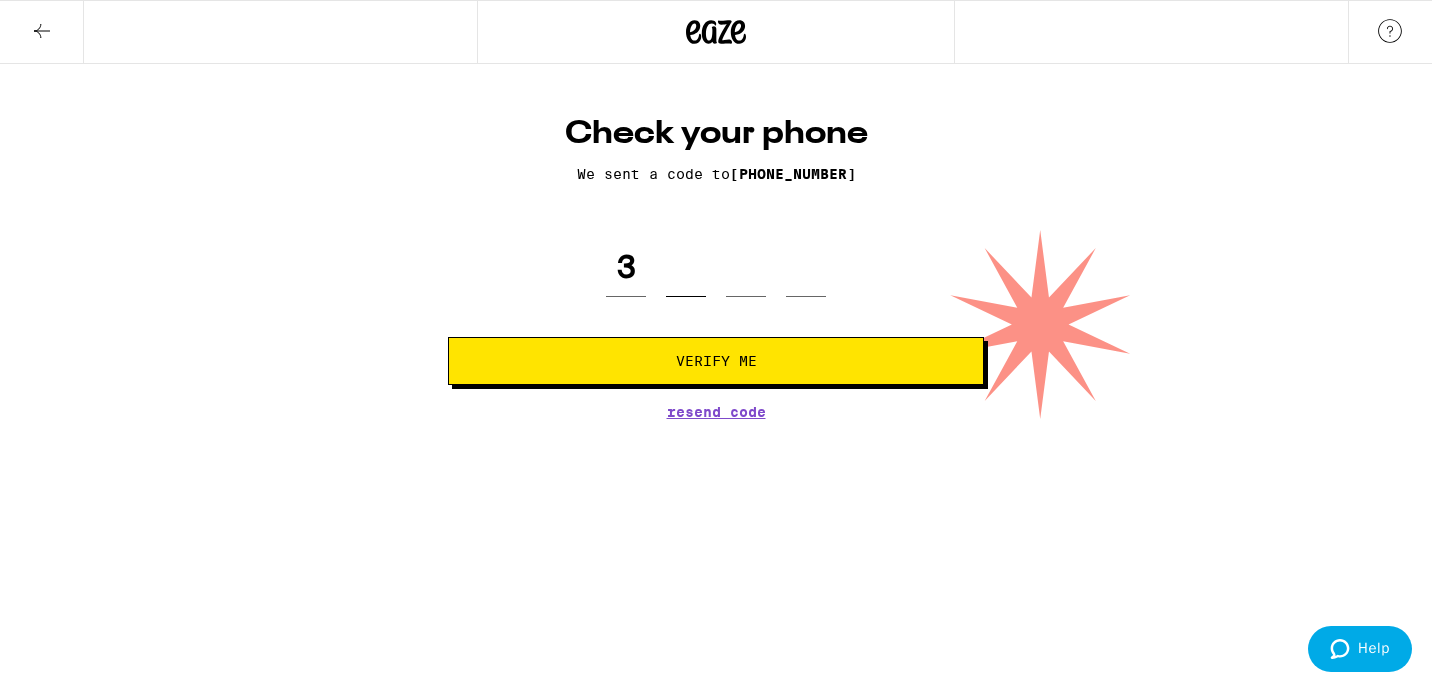 type on "9" 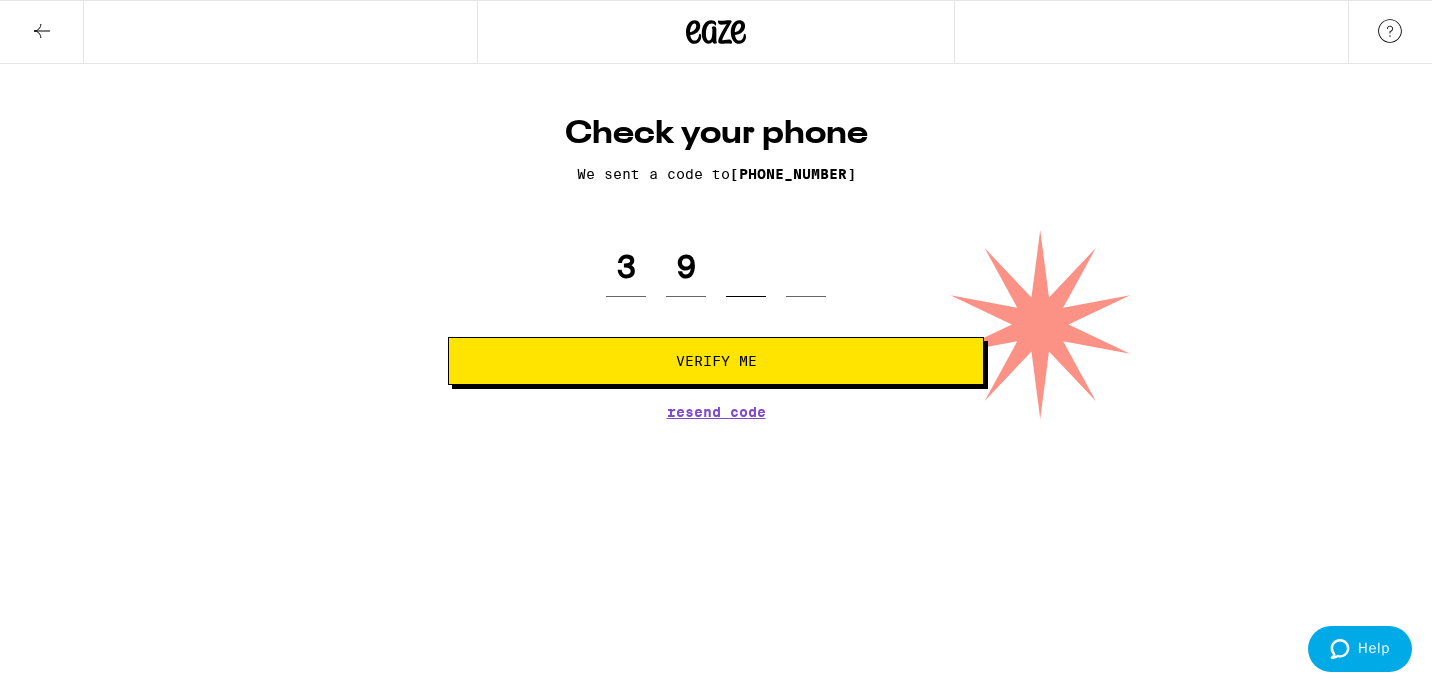 type on "7" 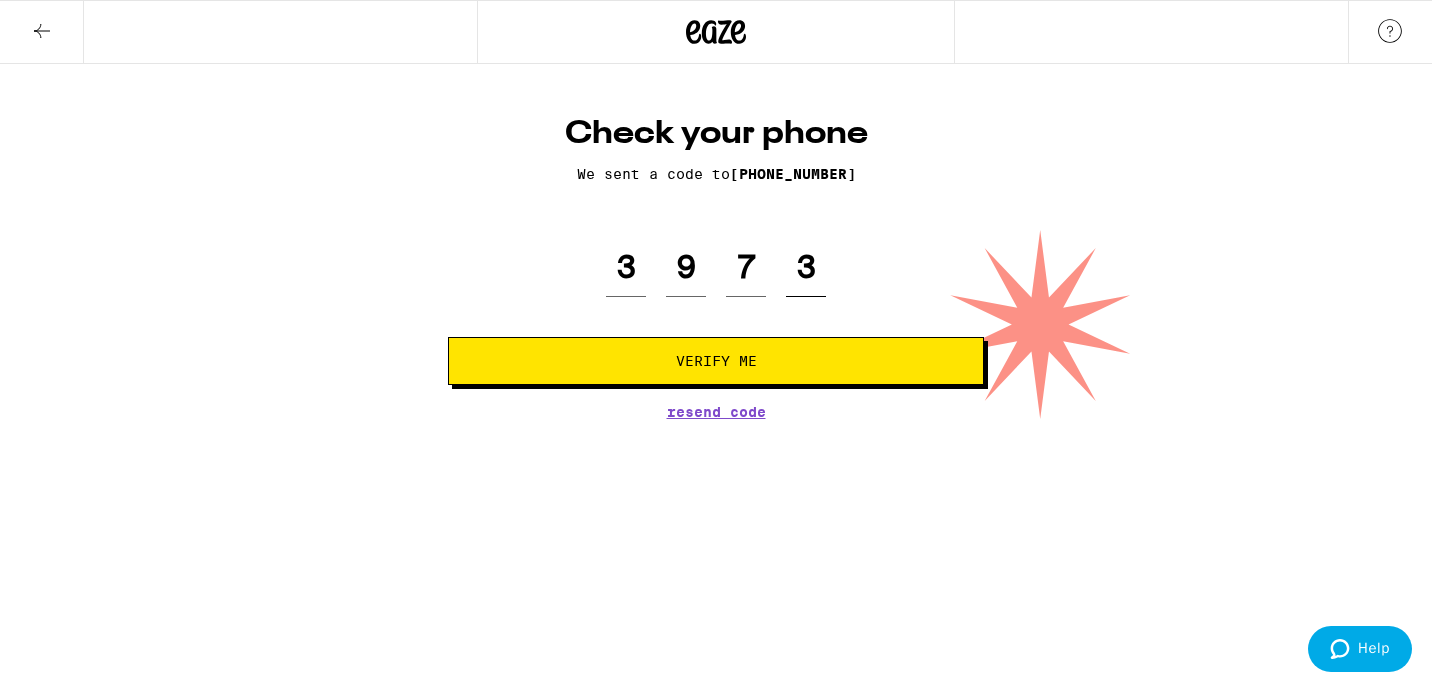 type on "3" 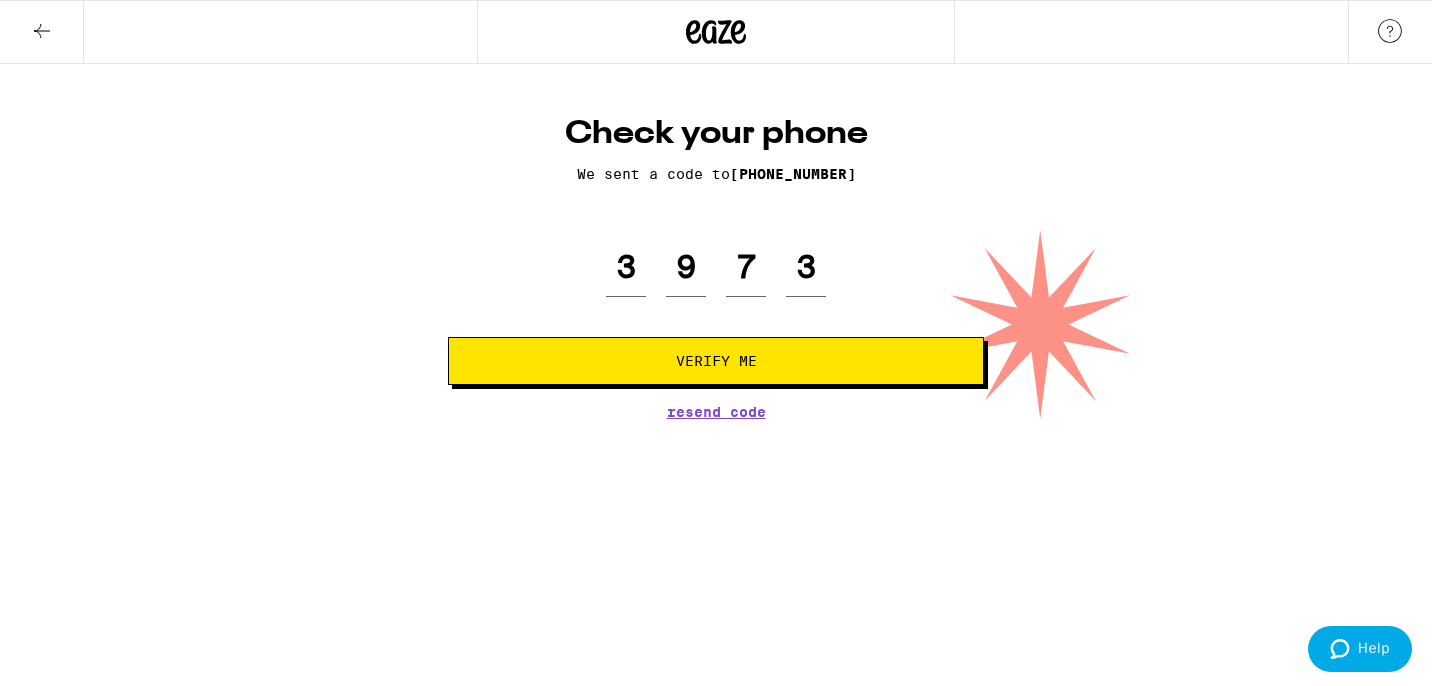 click on "Verify Me" at bounding box center [716, 361] 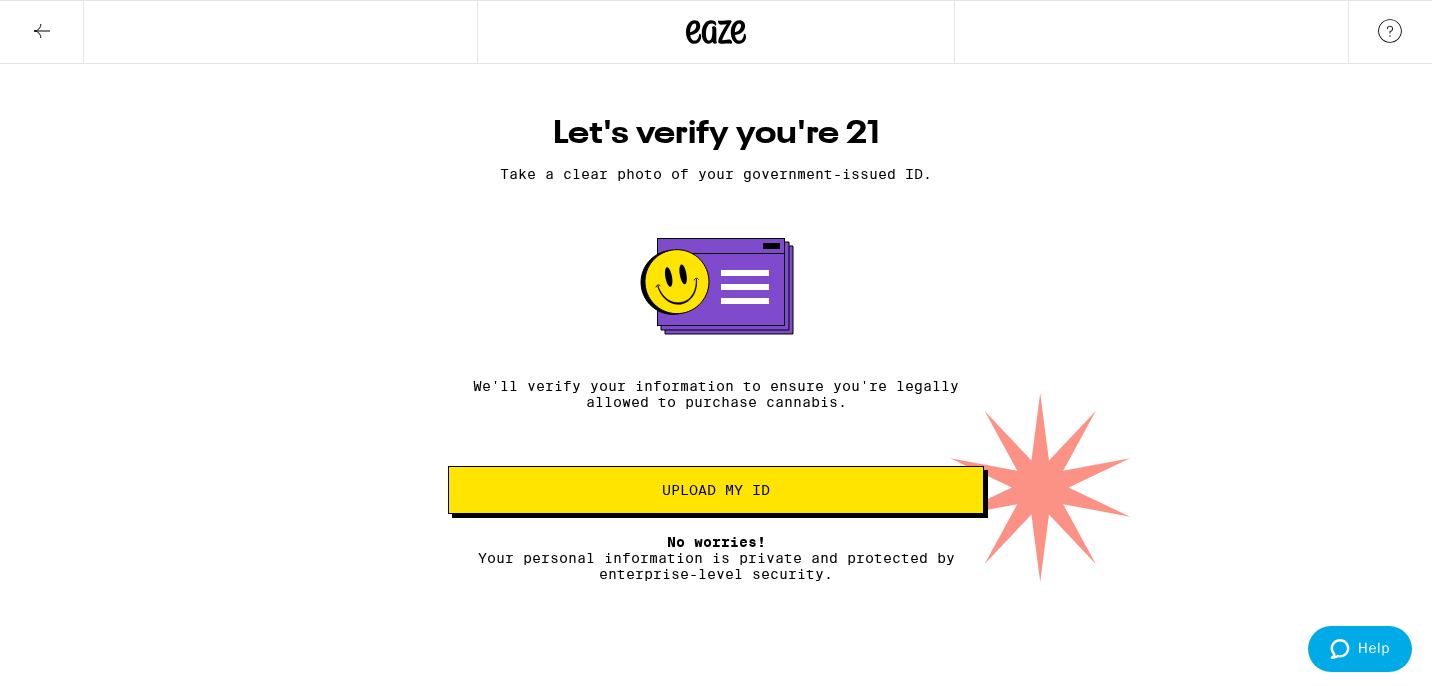 click on "Upload my ID" at bounding box center (716, 490) 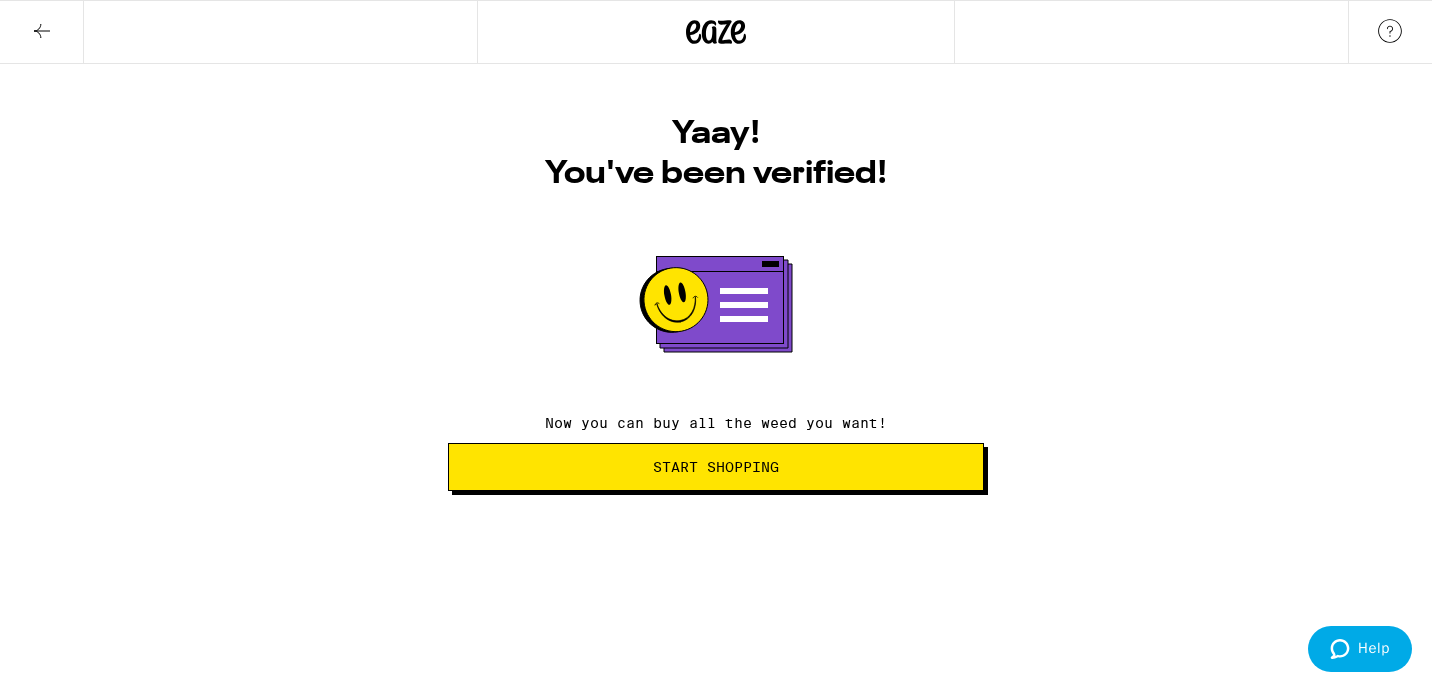 click on "Start Shopping" at bounding box center [716, 467] 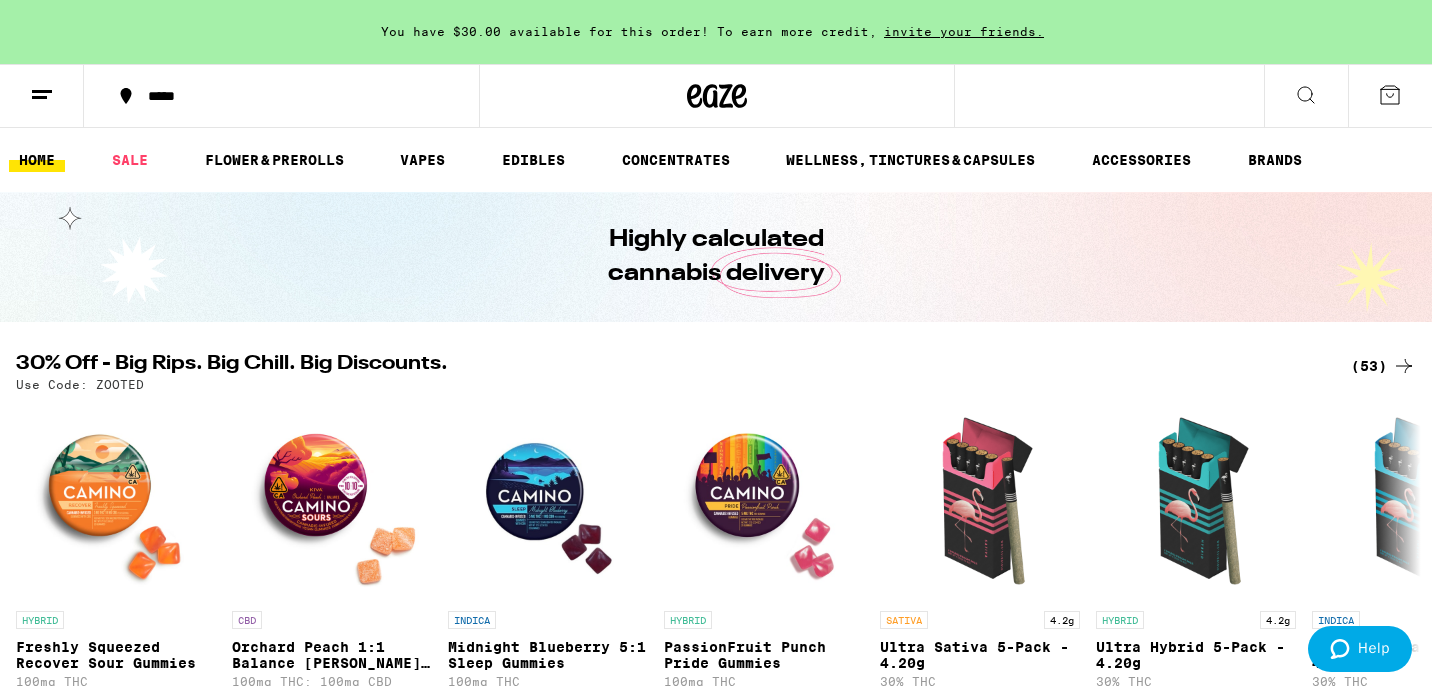 scroll, scrollTop: 0, scrollLeft: 0, axis: both 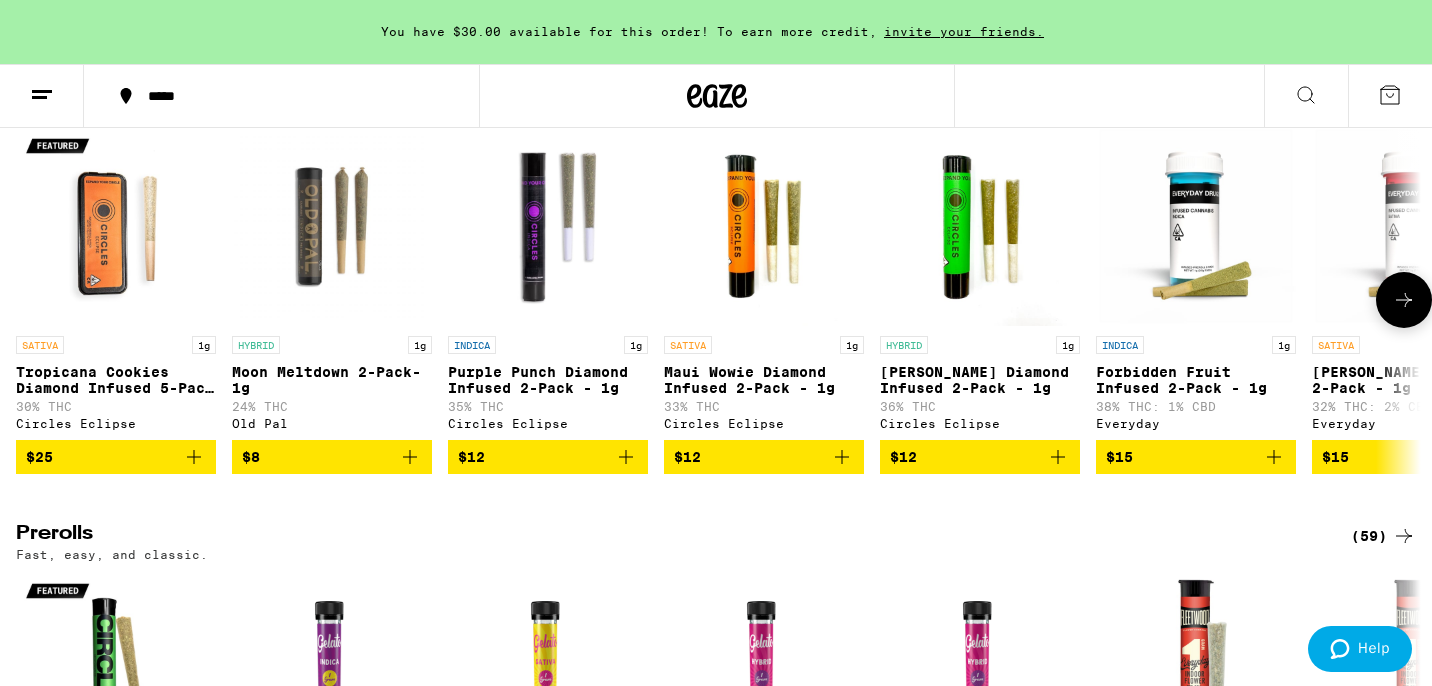 click 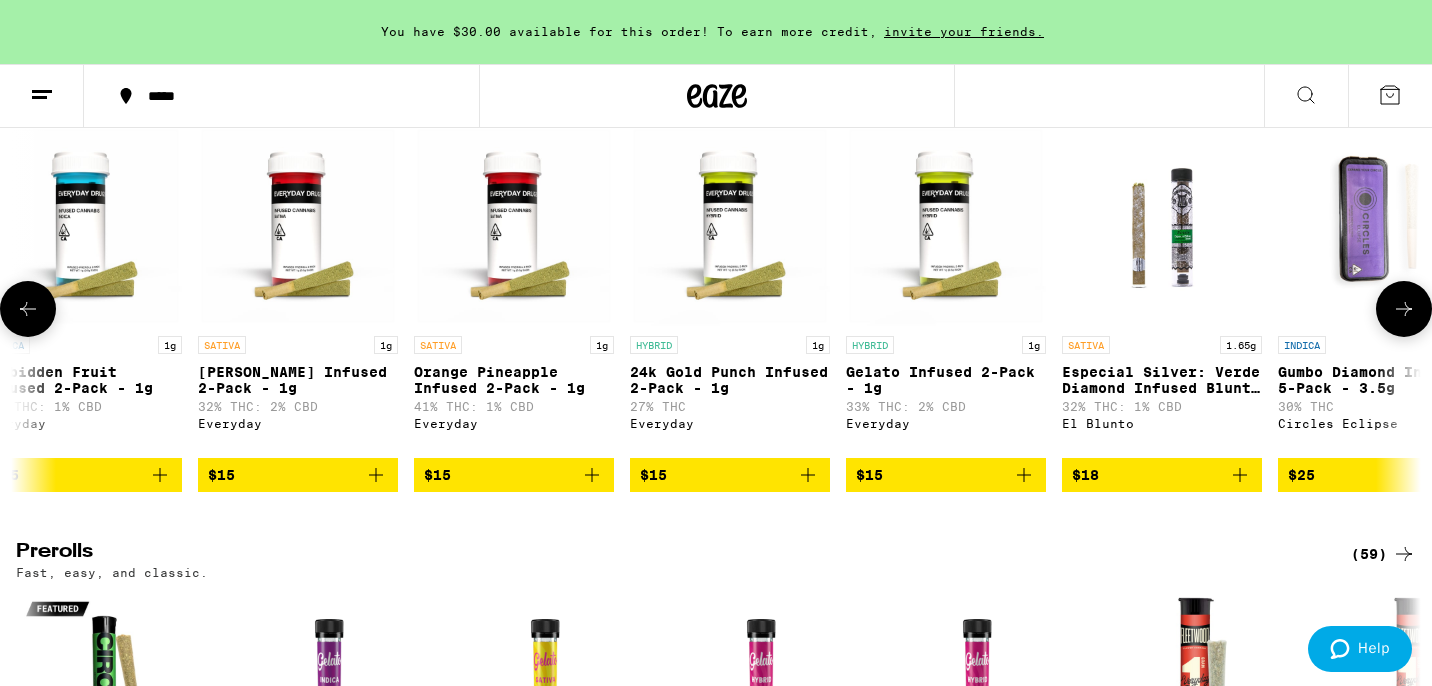 scroll, scrollTop: 0, scrollLeft: 1182, axis: horizontal 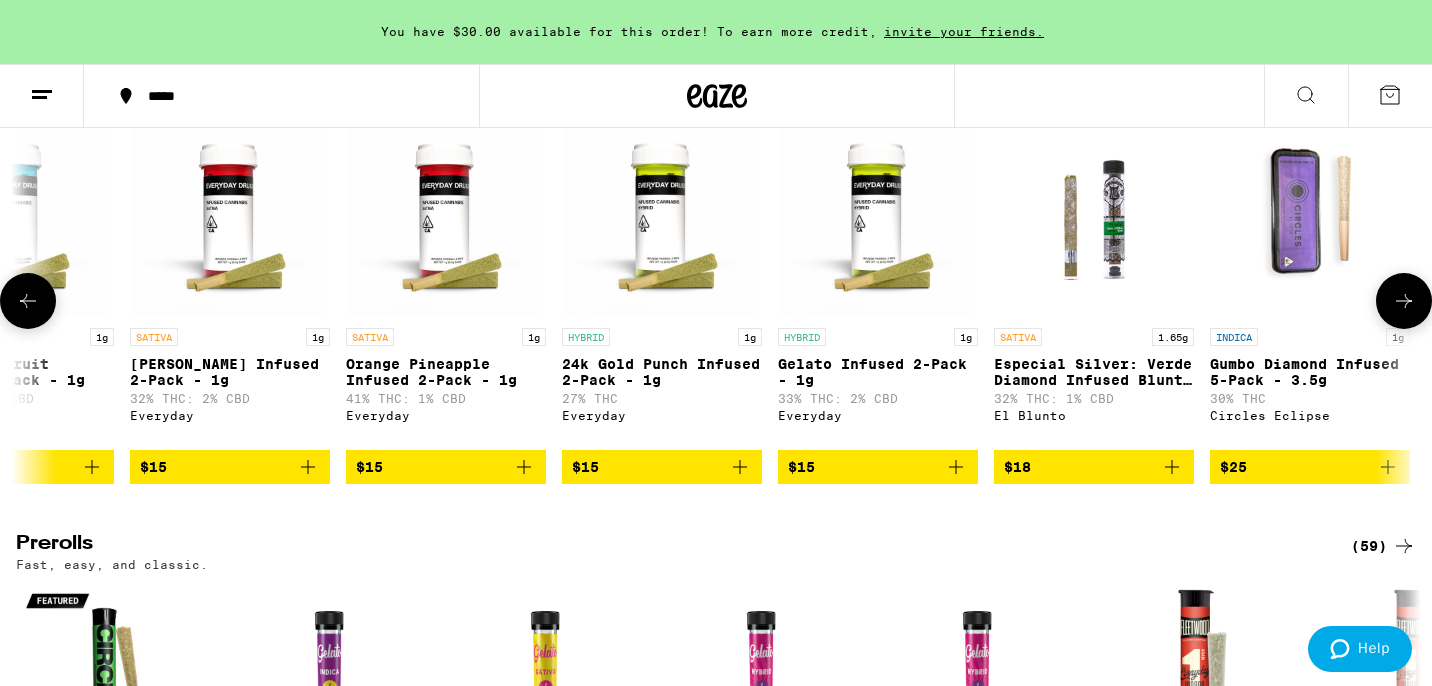 click 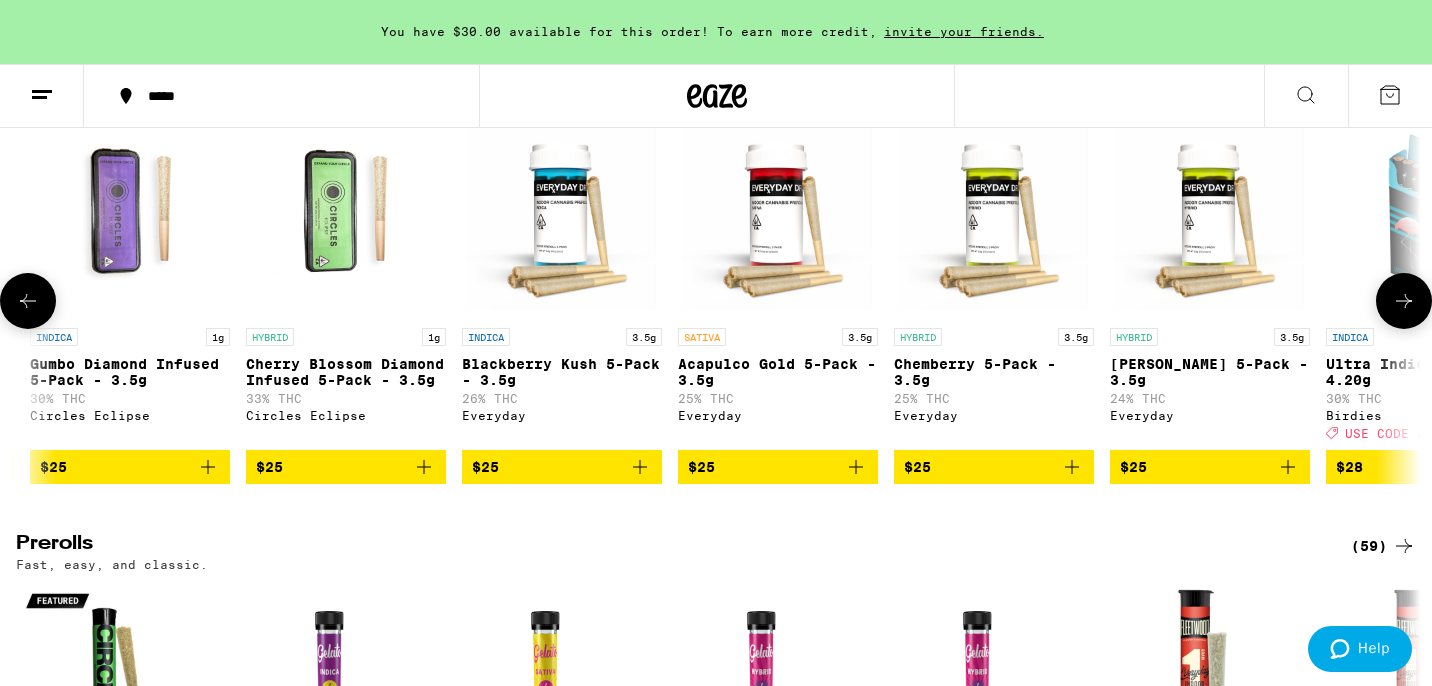 scroll, scrollTop: 0, scrollLeft: 2364, axis: horizontal 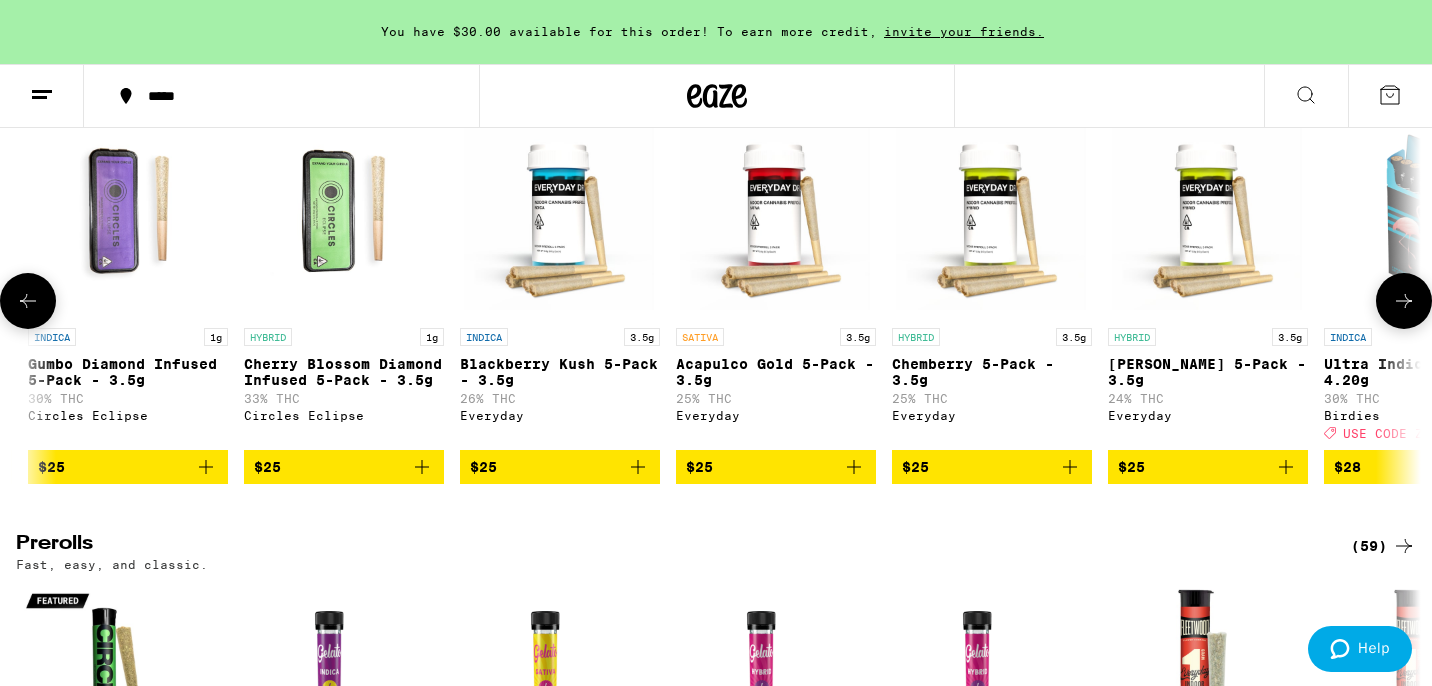 click 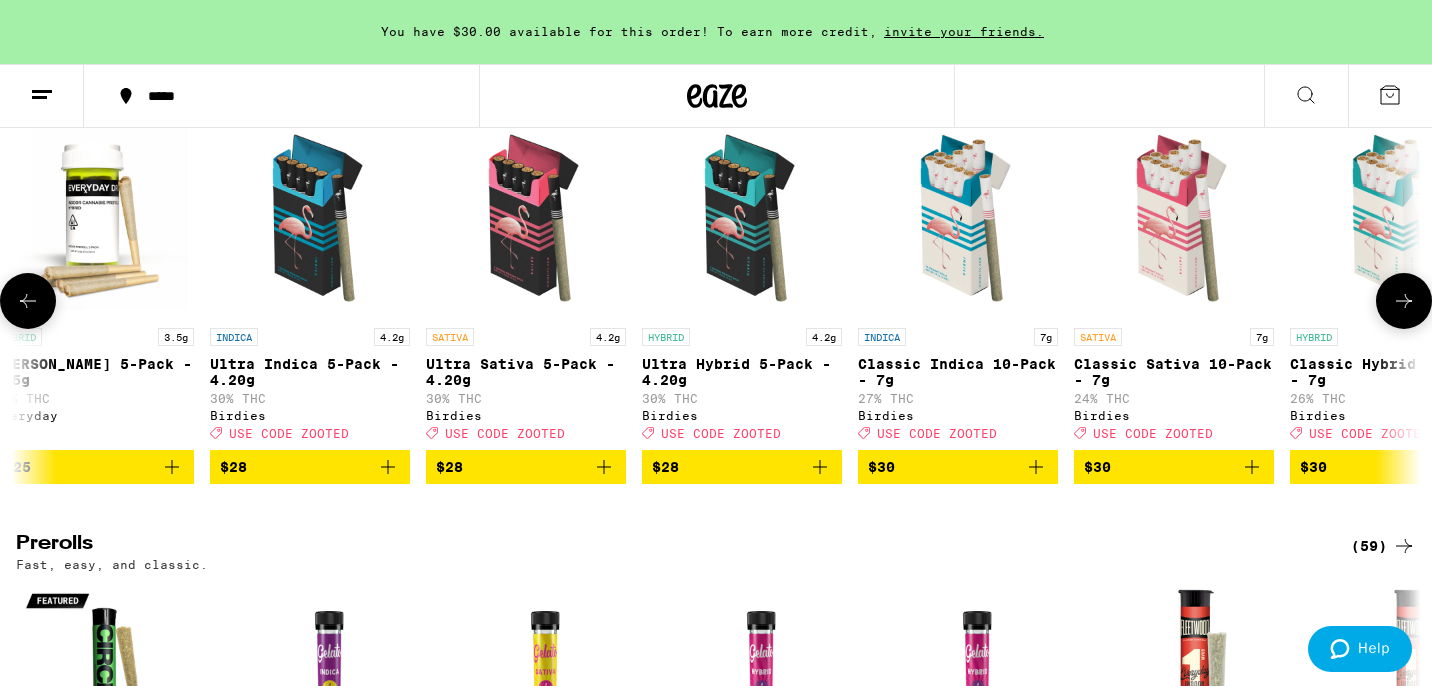 scroll, scrollTop: 0, scrollLeft: 3546, axis: horizontal 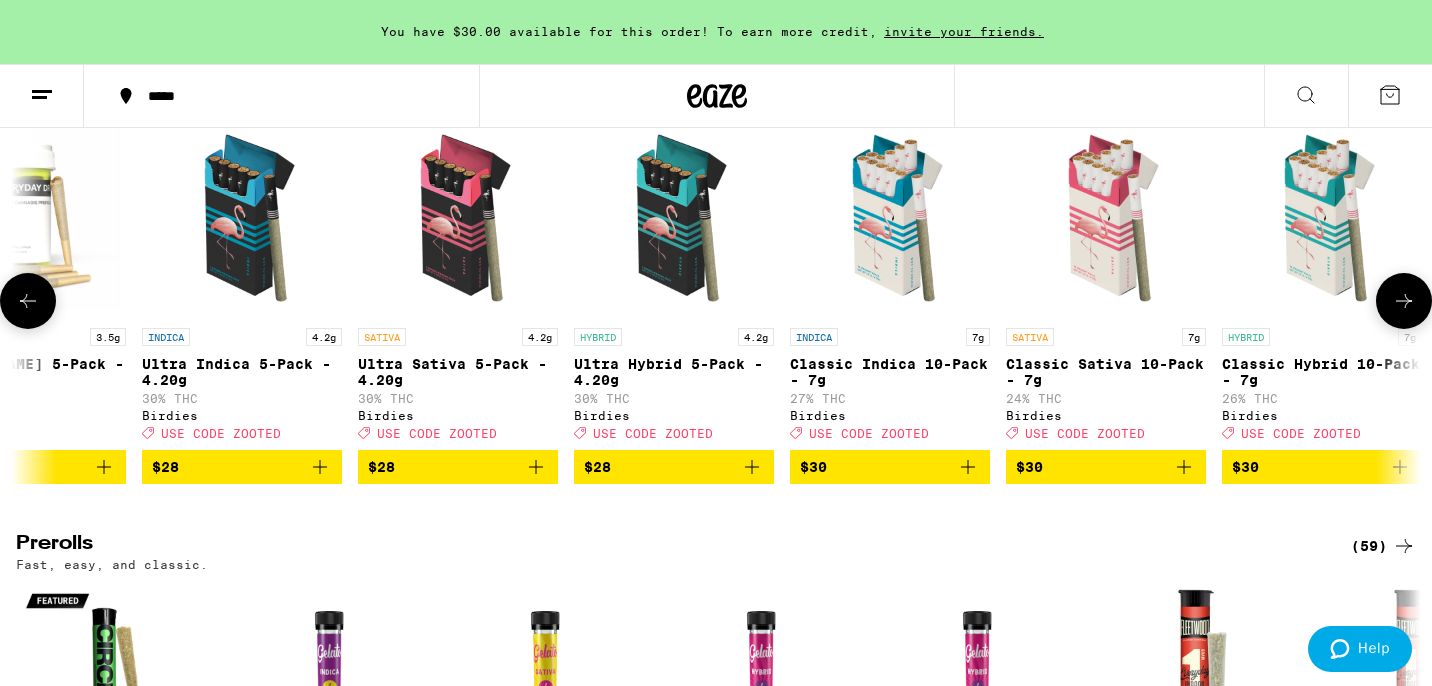 click 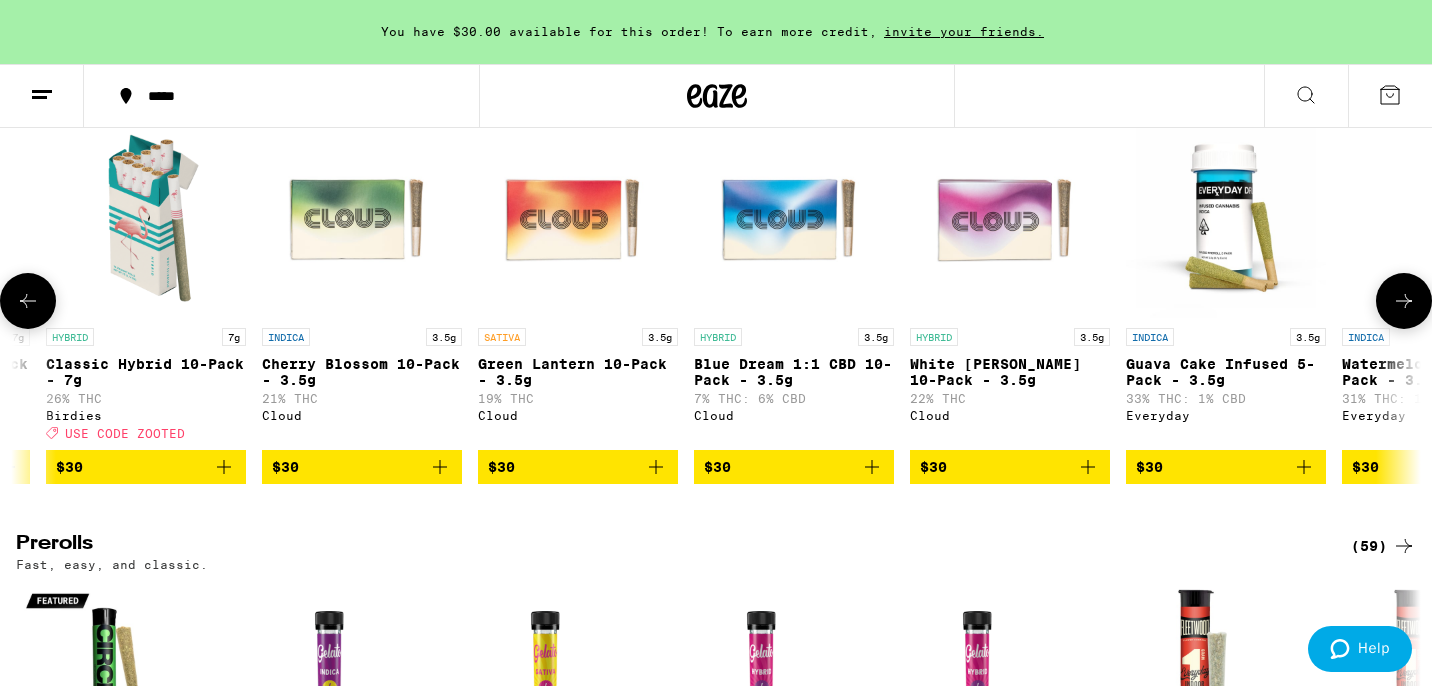 scroll, scrollTop: 0, scrollLeft: 4728, axis: horizontal 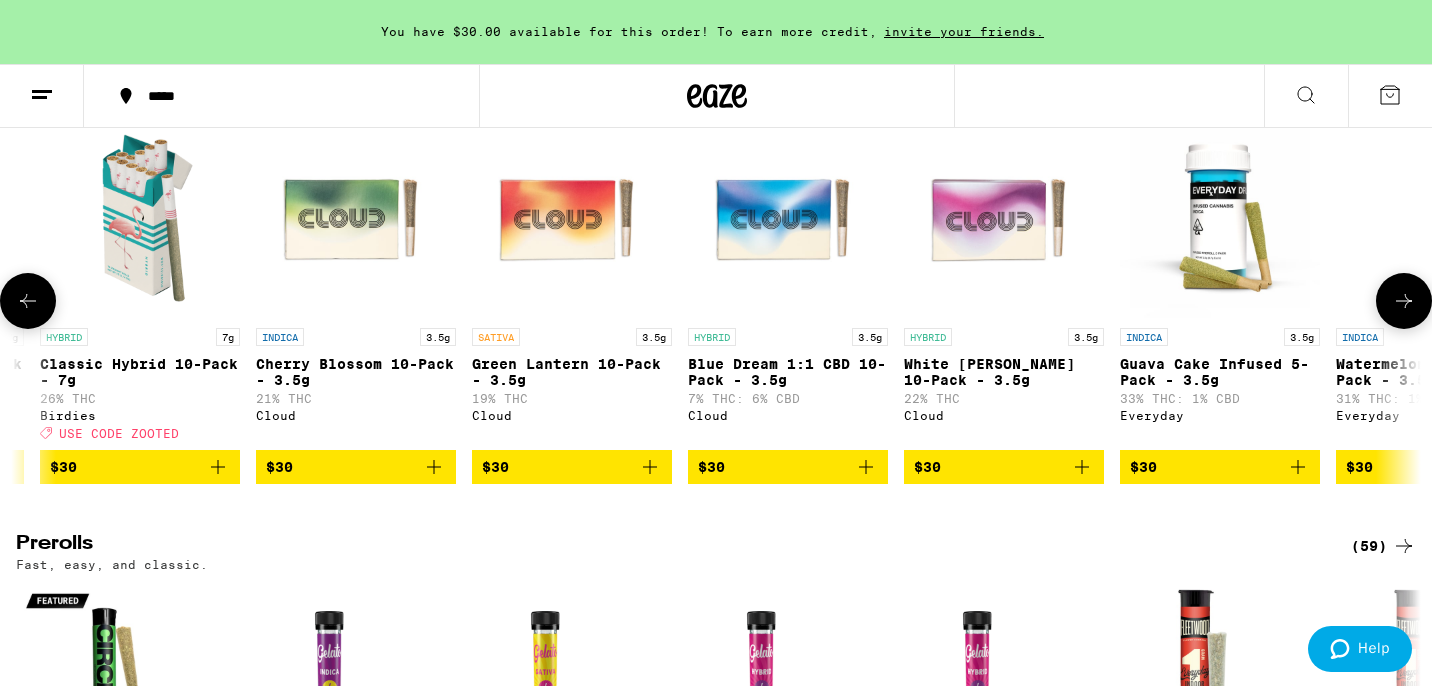 click 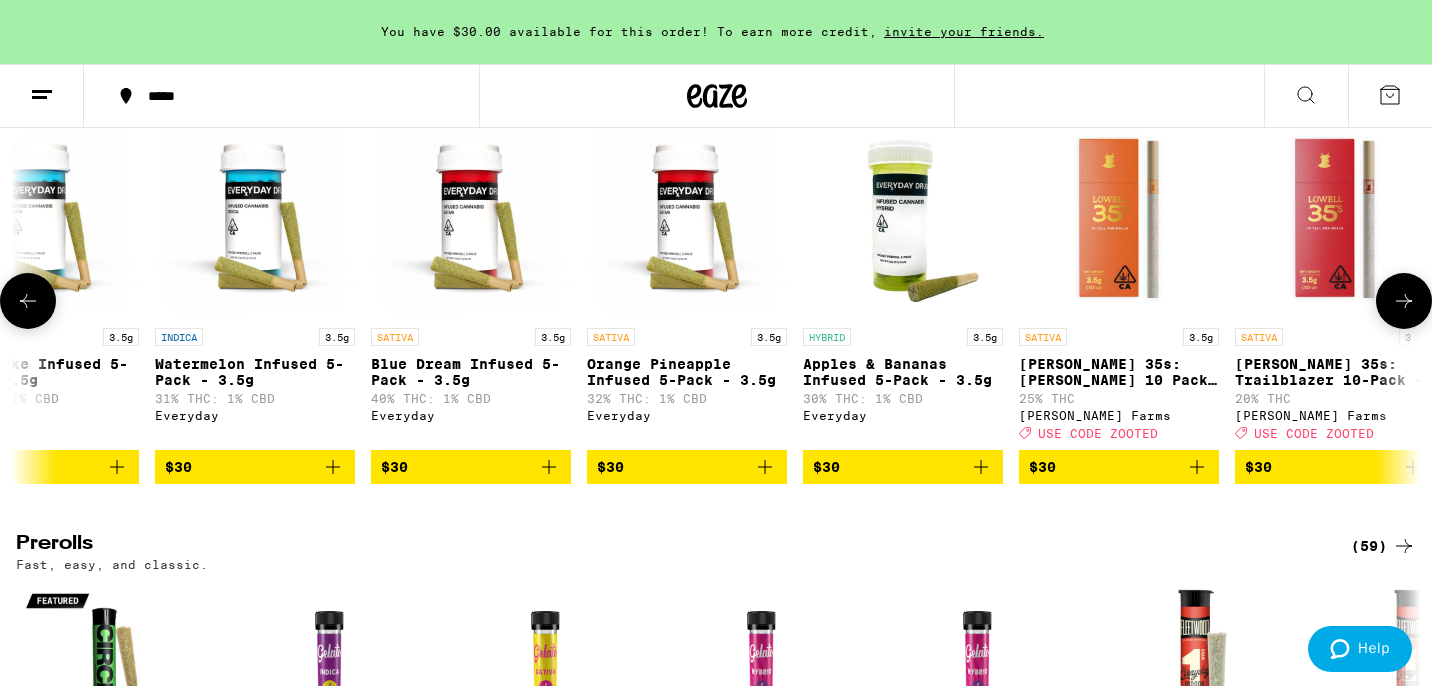 scroll, scrollTop: 0, scrollLeft: 5910, axis: horizontal 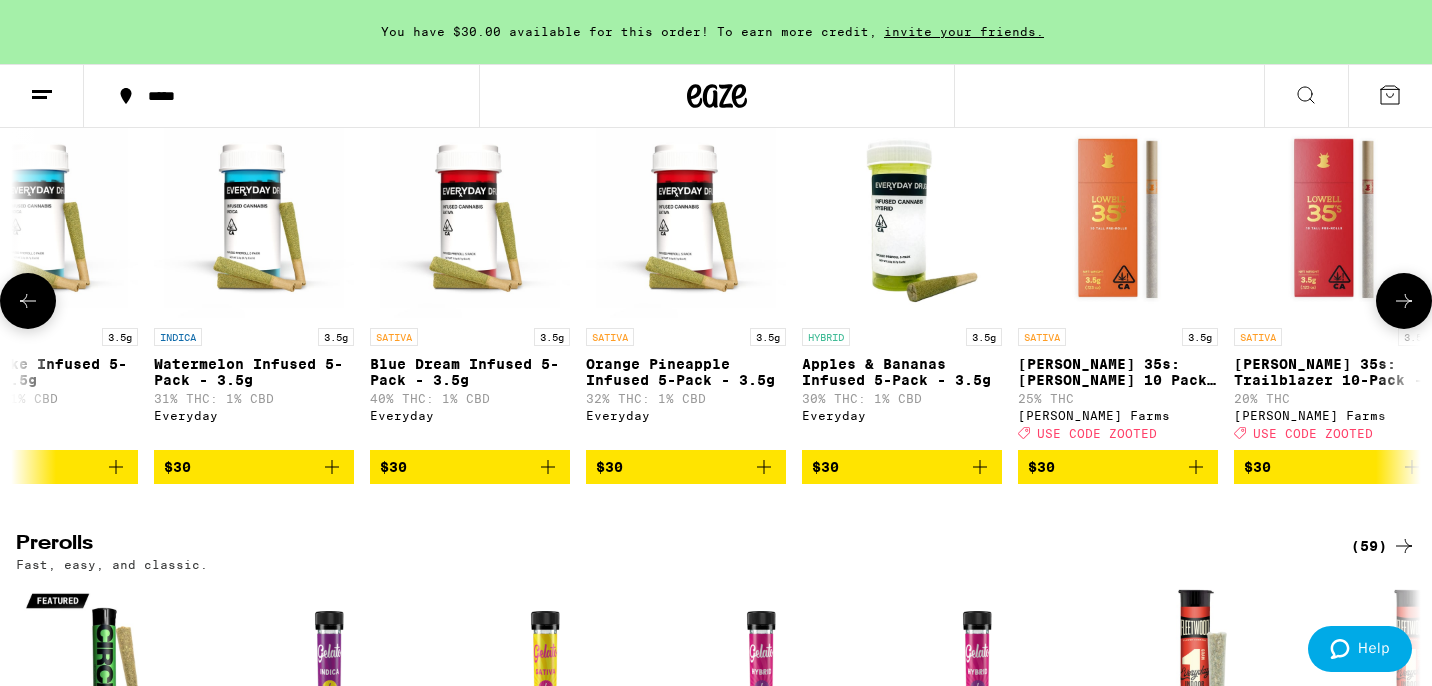 click 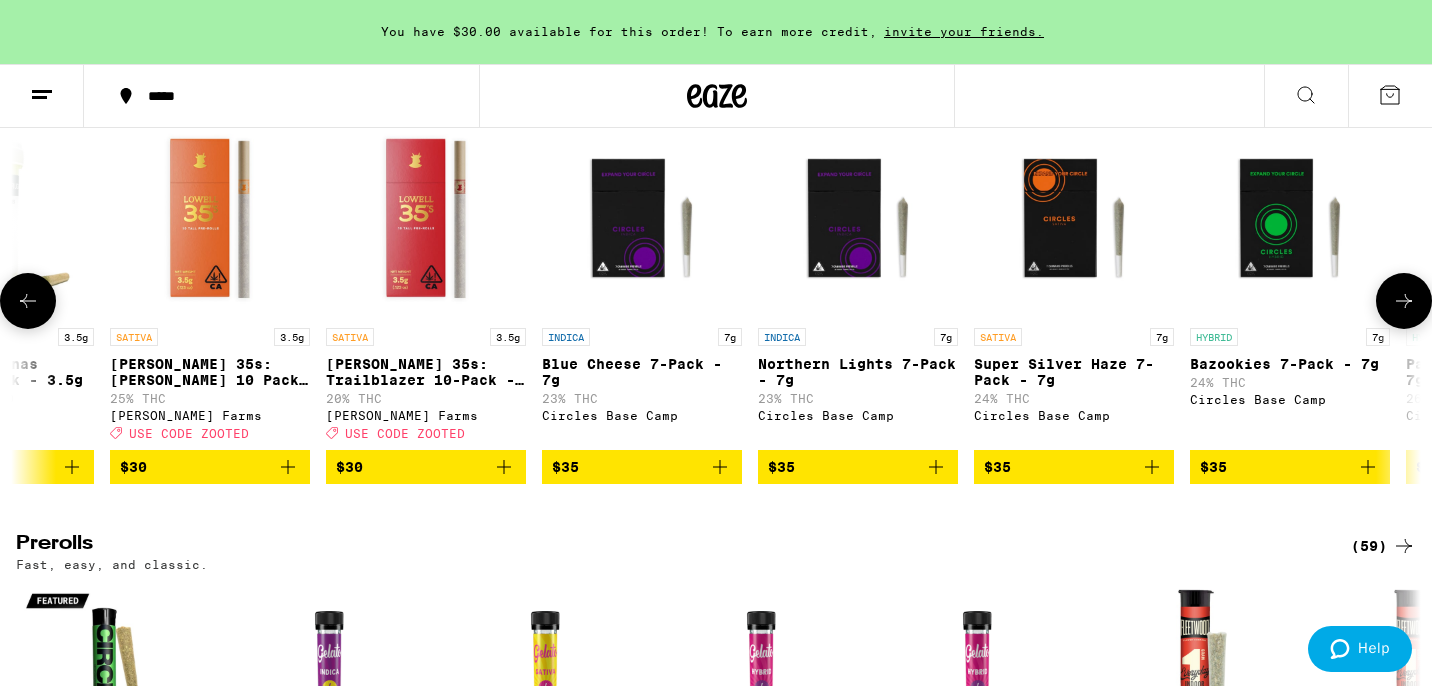 scroll, scrollTop: 0, scrollLeft: 7092, axis: horizontal 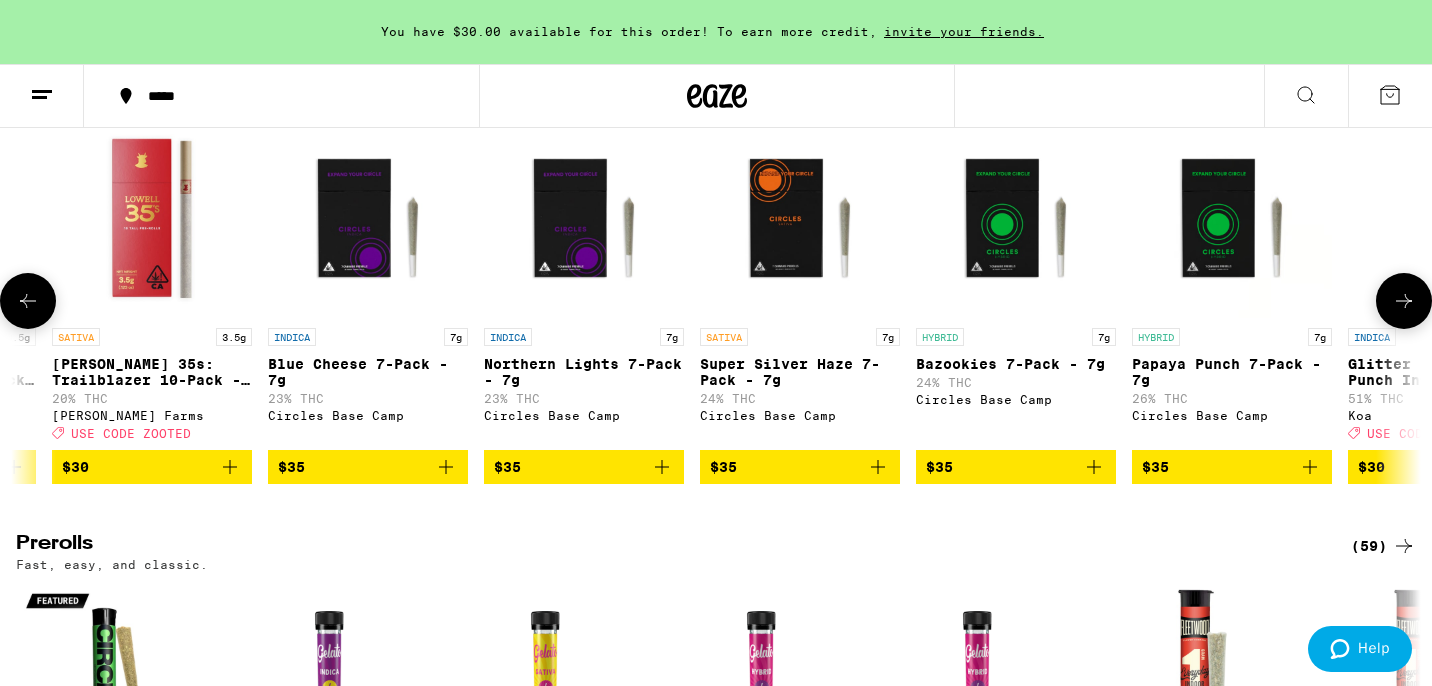 click 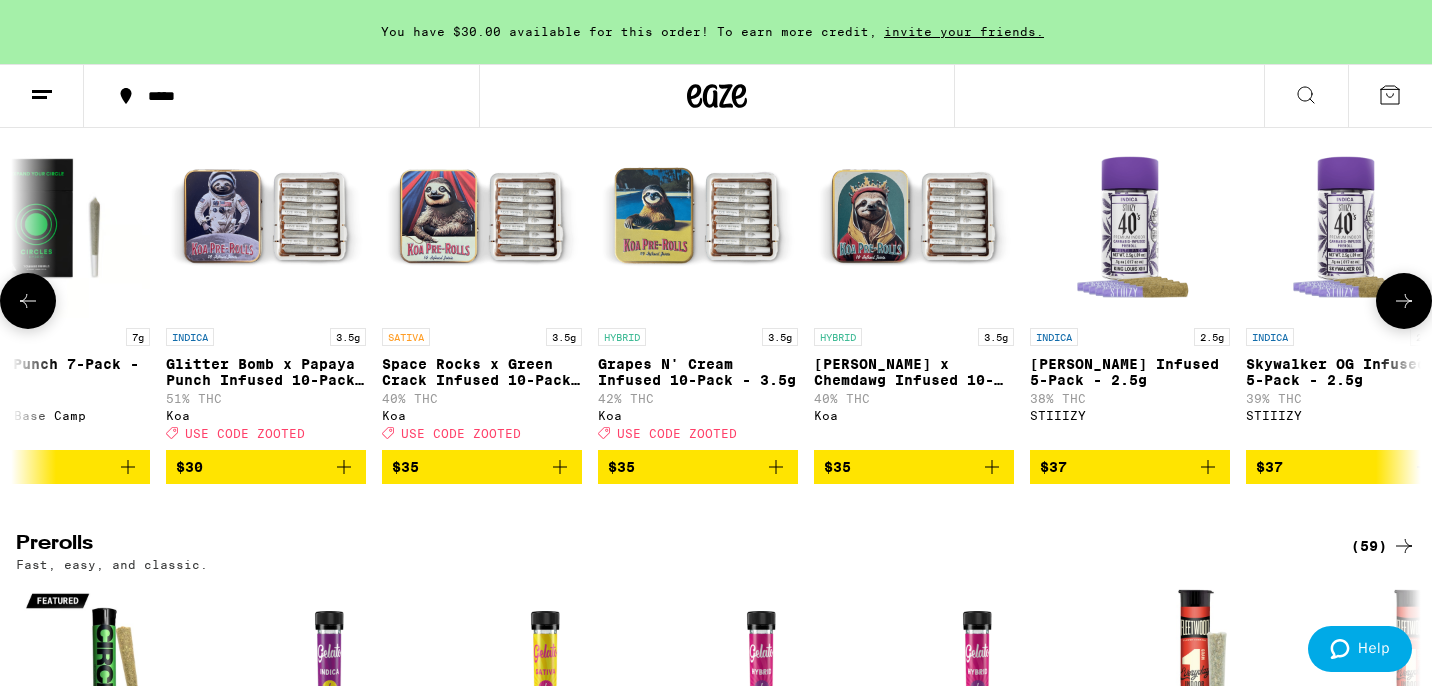 click 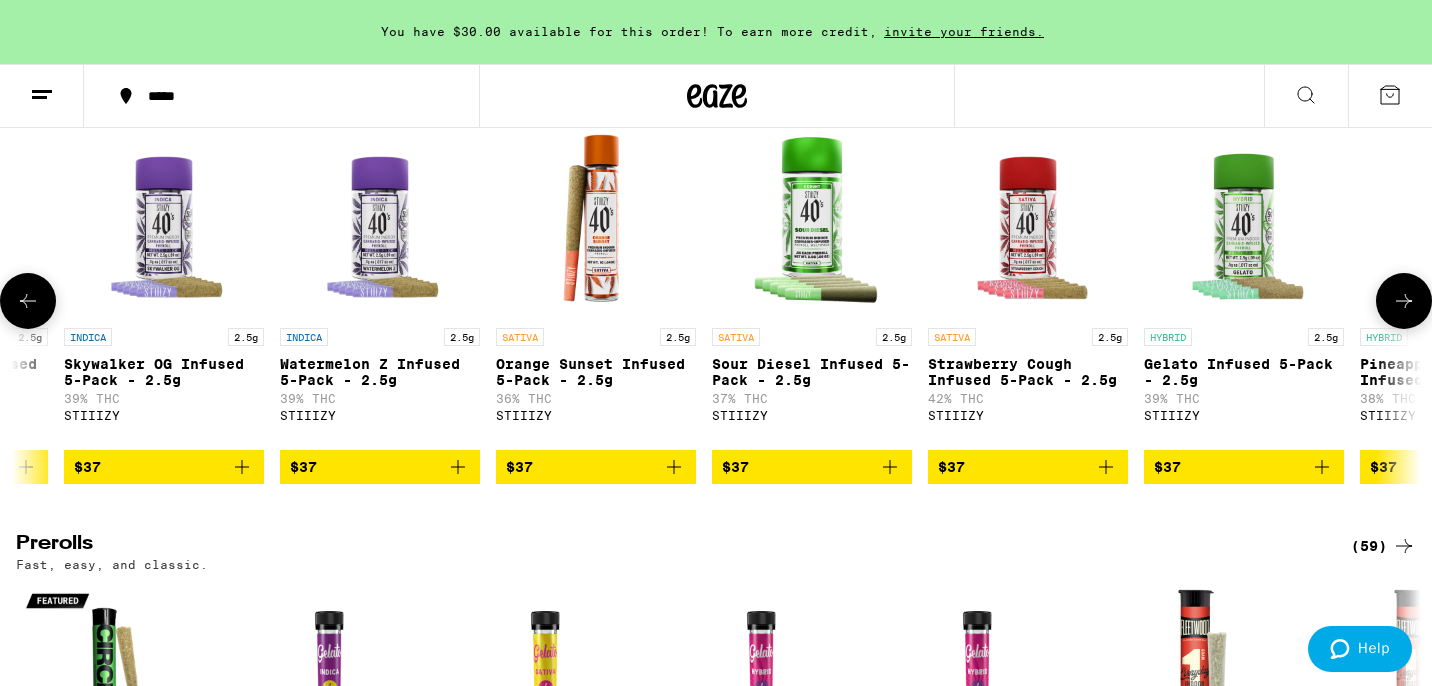 click 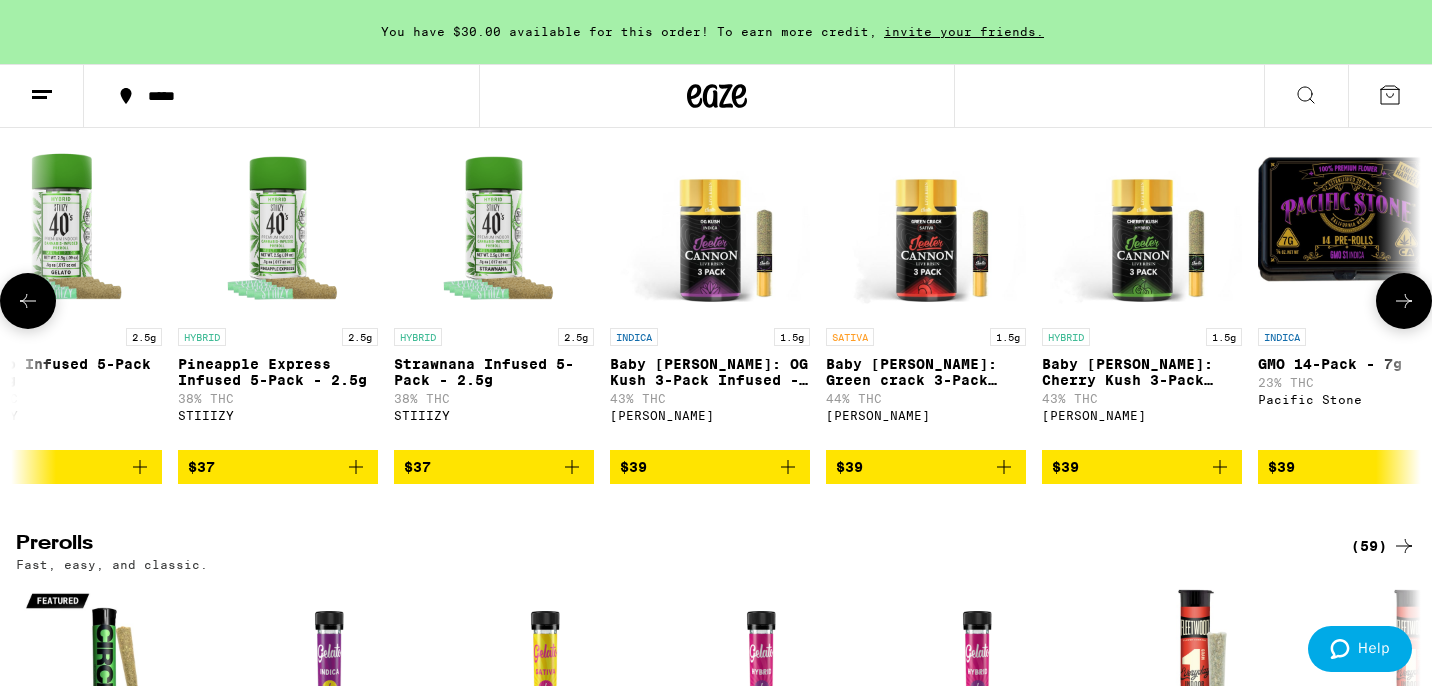 click 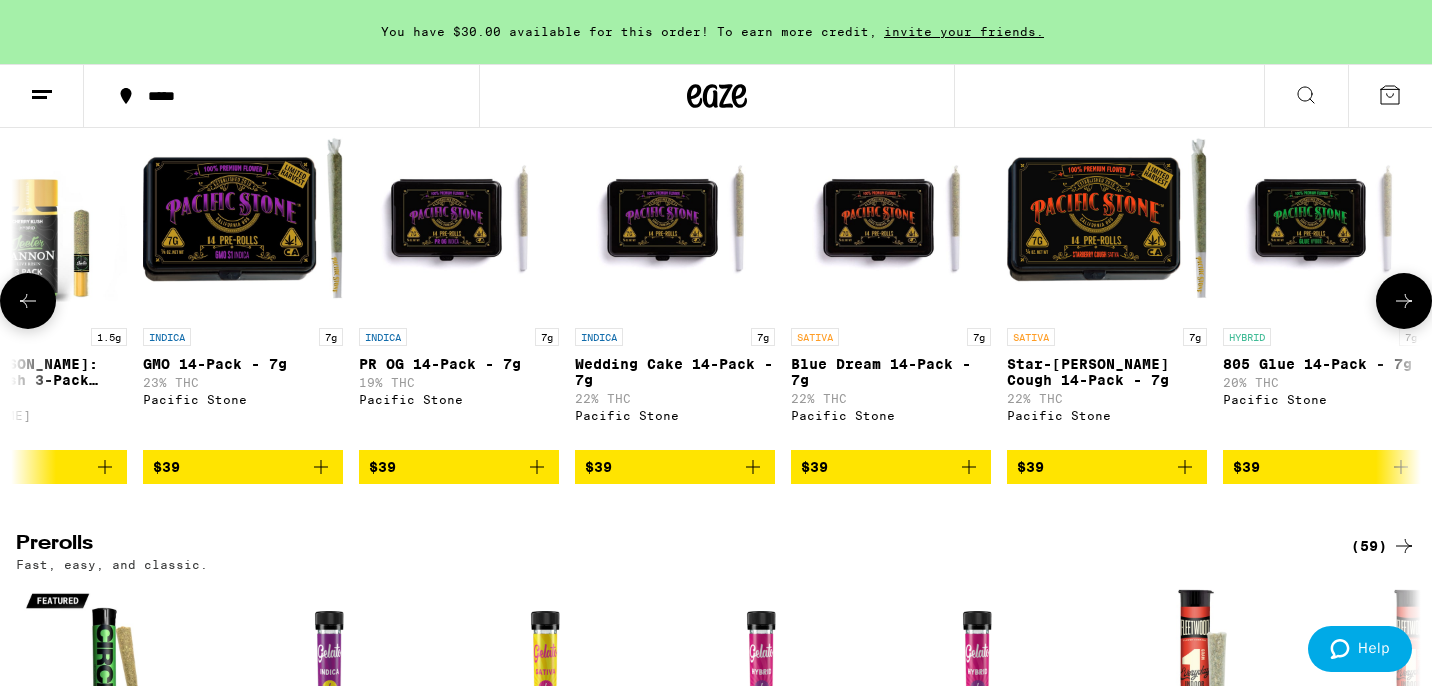 scroll, scrollTop: 0, scrollLeft: 11820, axis: horizontal 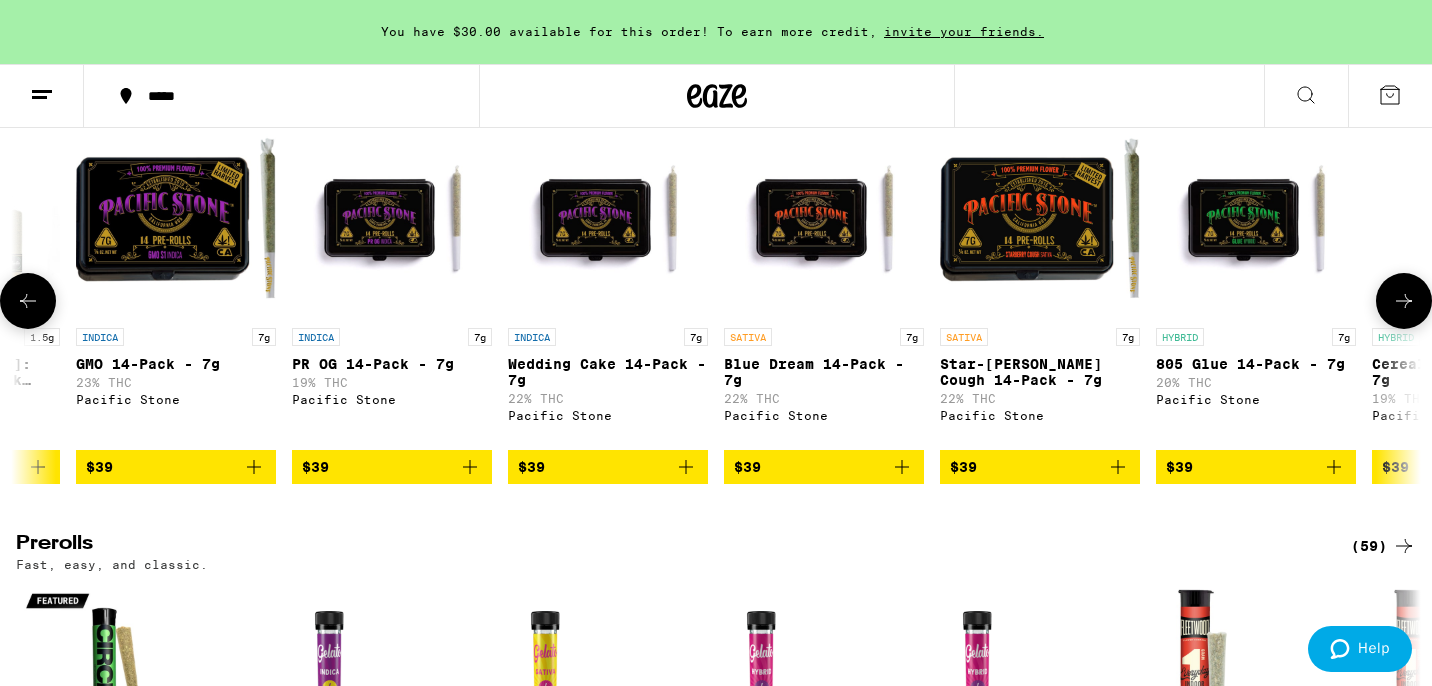 click 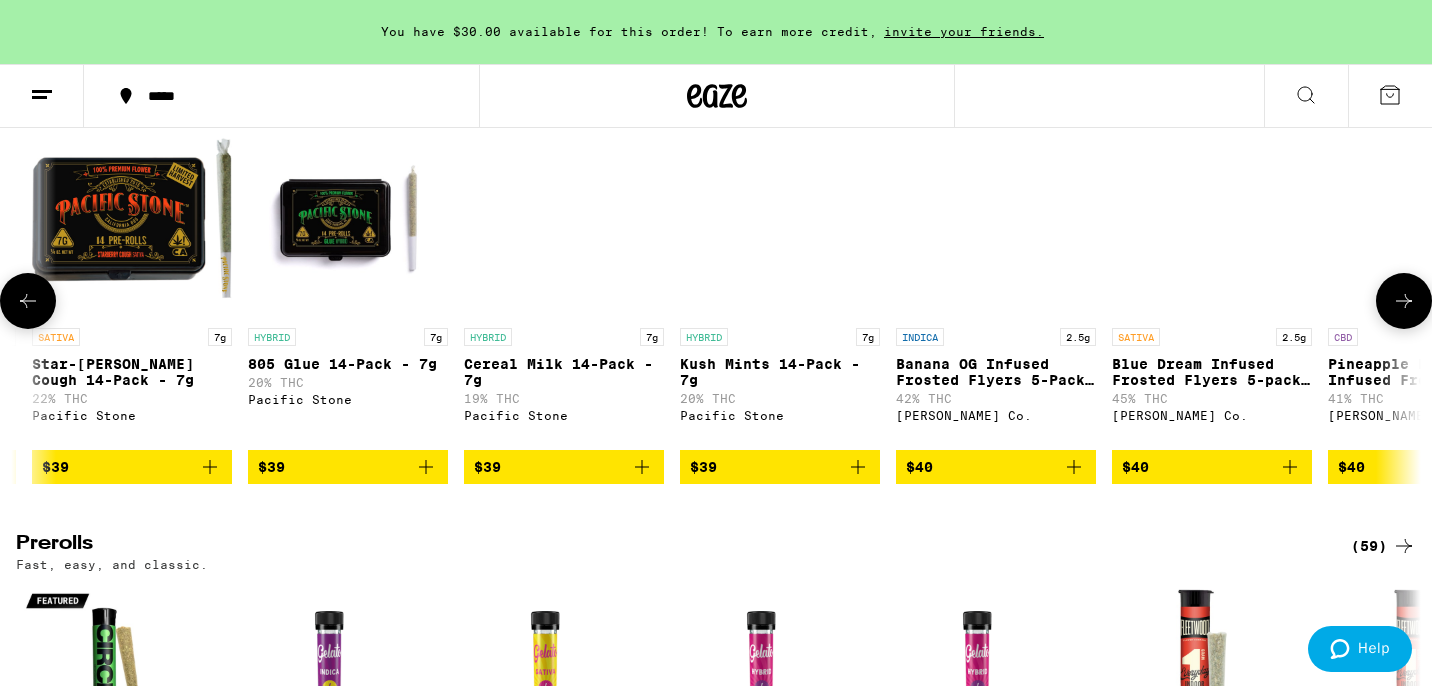 scroll, scrollTop: 0, scrollLeft: 13002, axis: horizontal 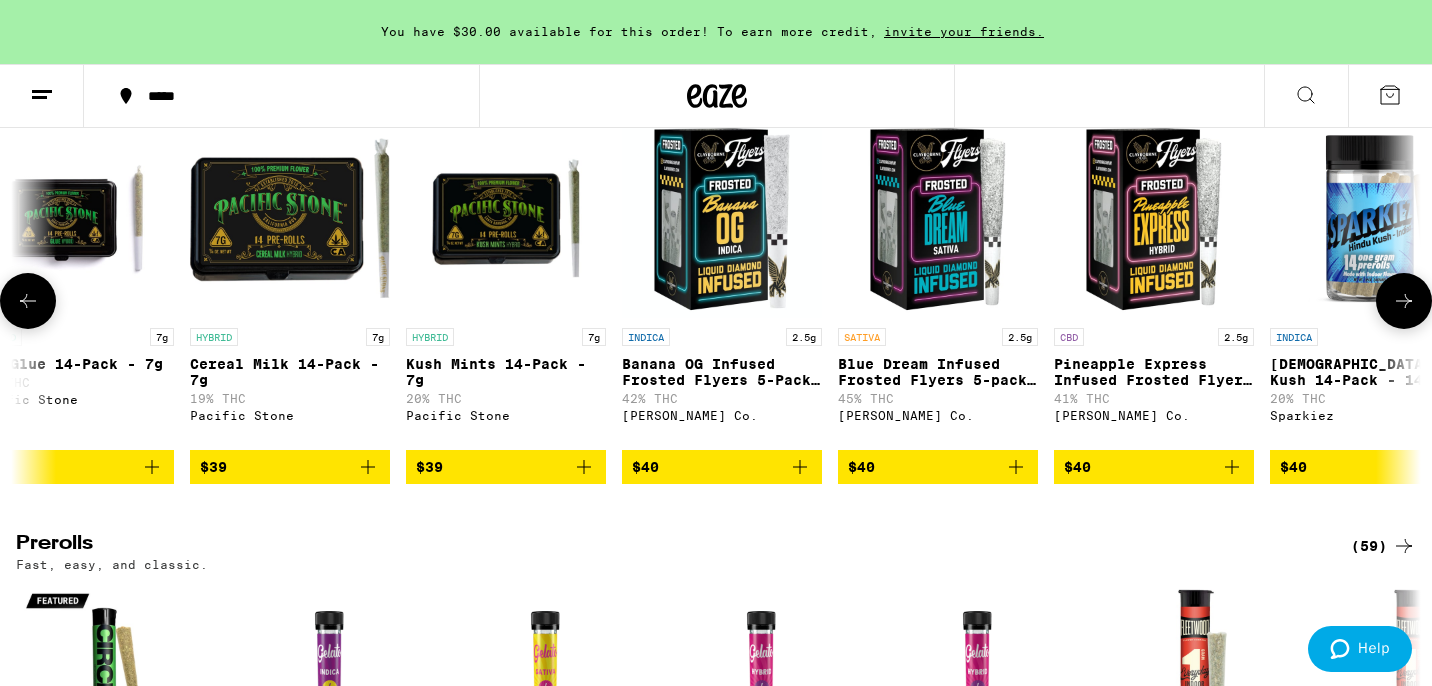 click 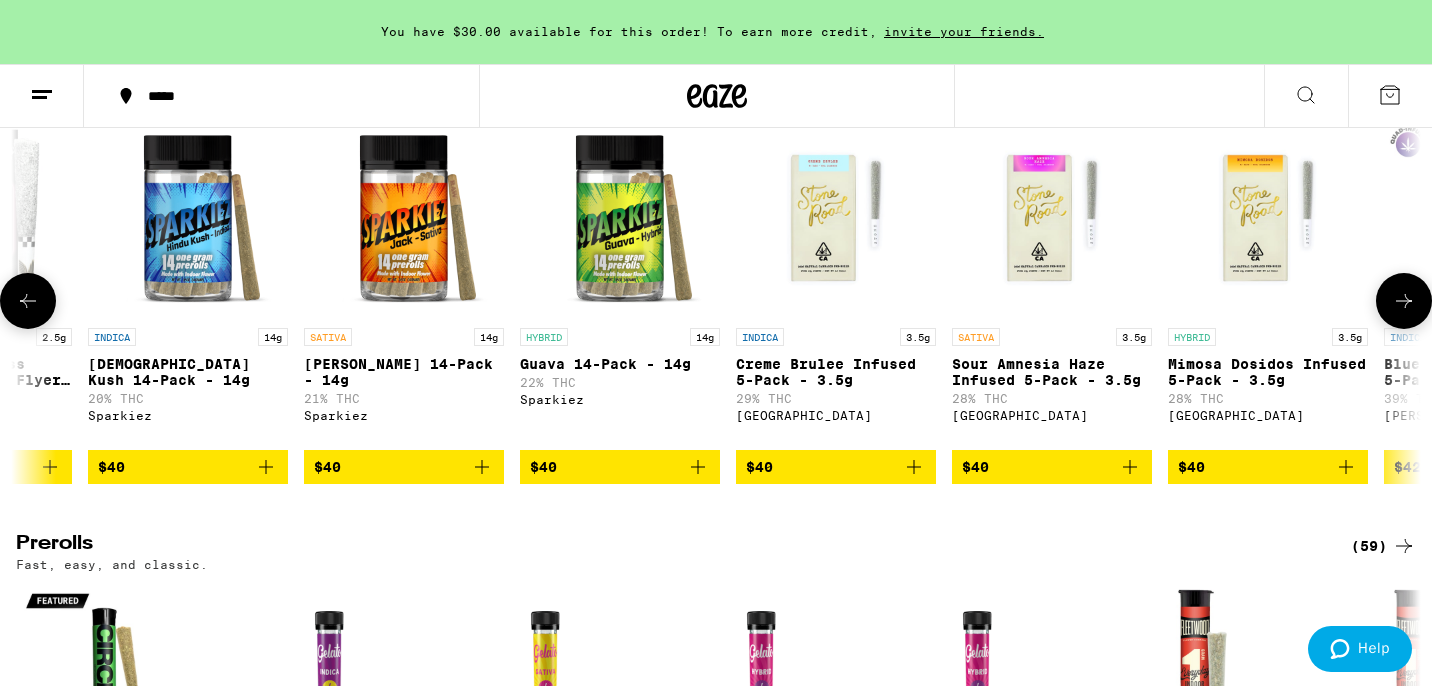 click 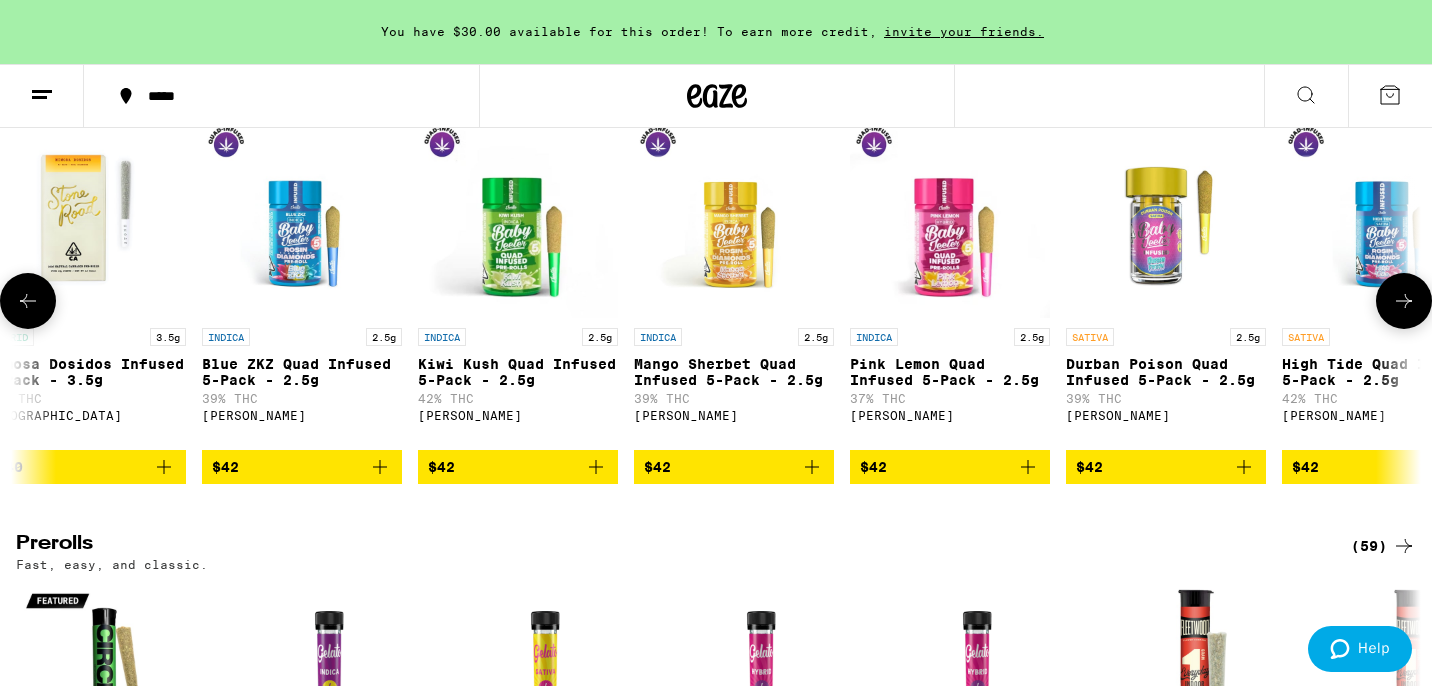 click 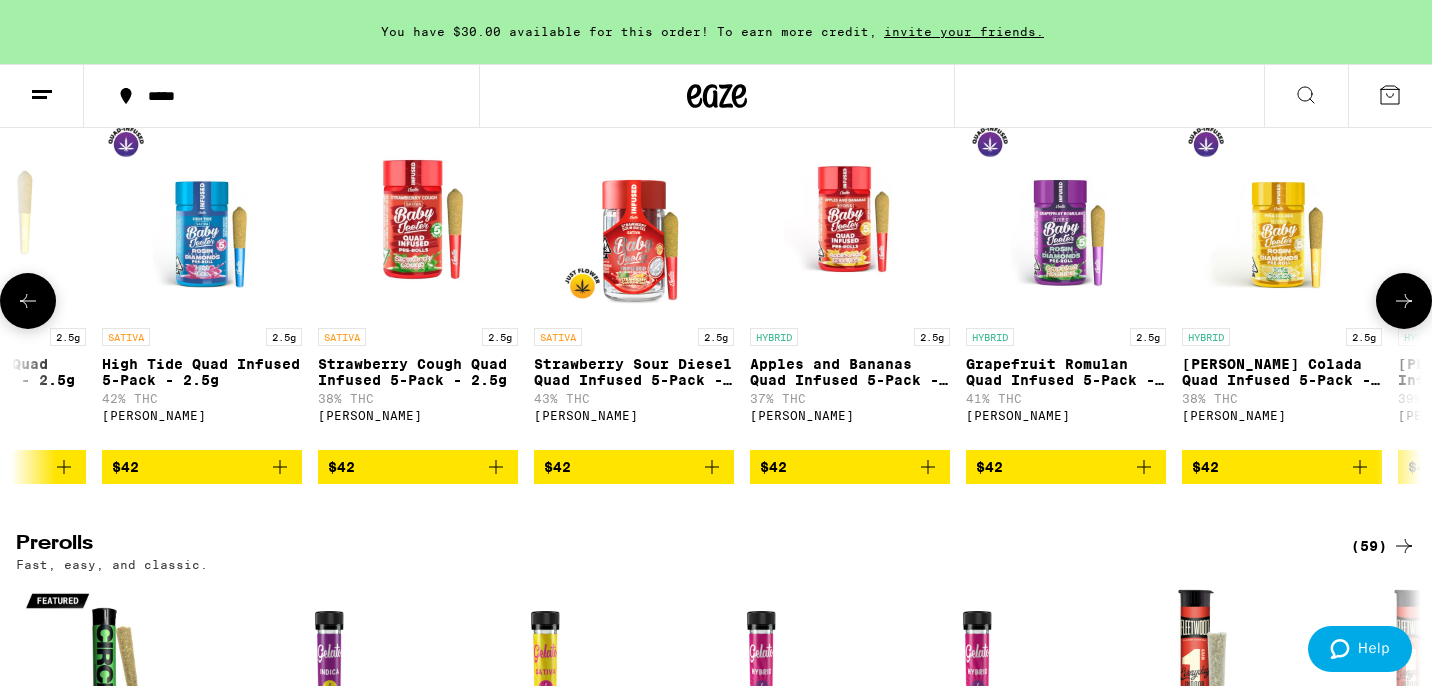 scroll, scrollTop: 0, scrollLeft: 16548, axis: horizontal 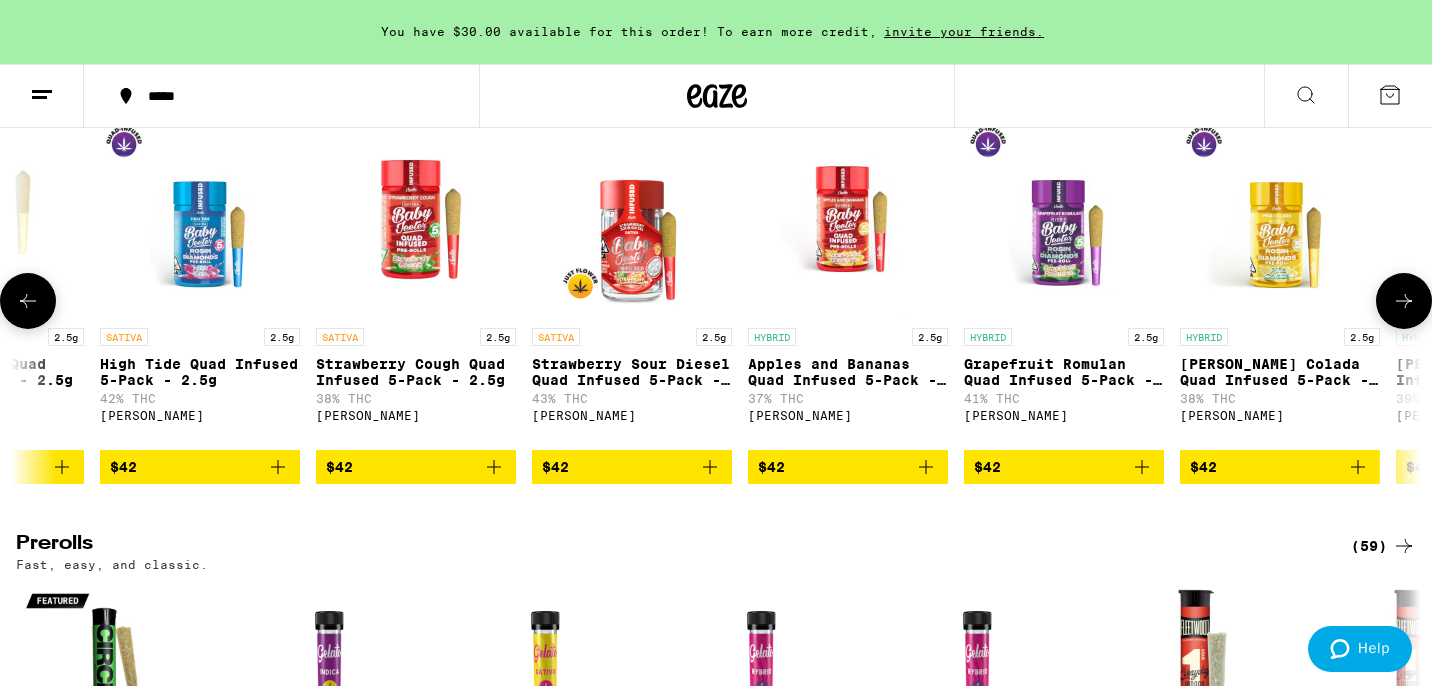 click 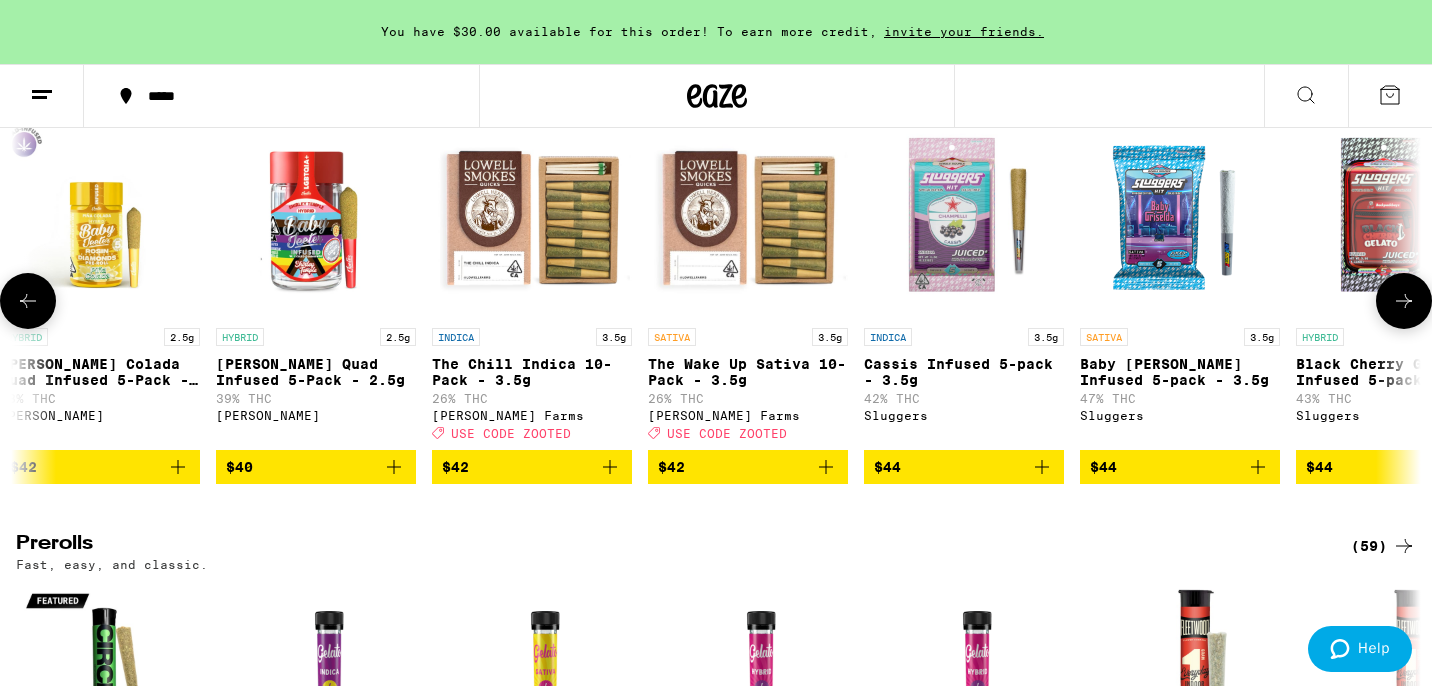 scroll, scrollTop: 0, scrollLeft: 17730, axis: horizontal 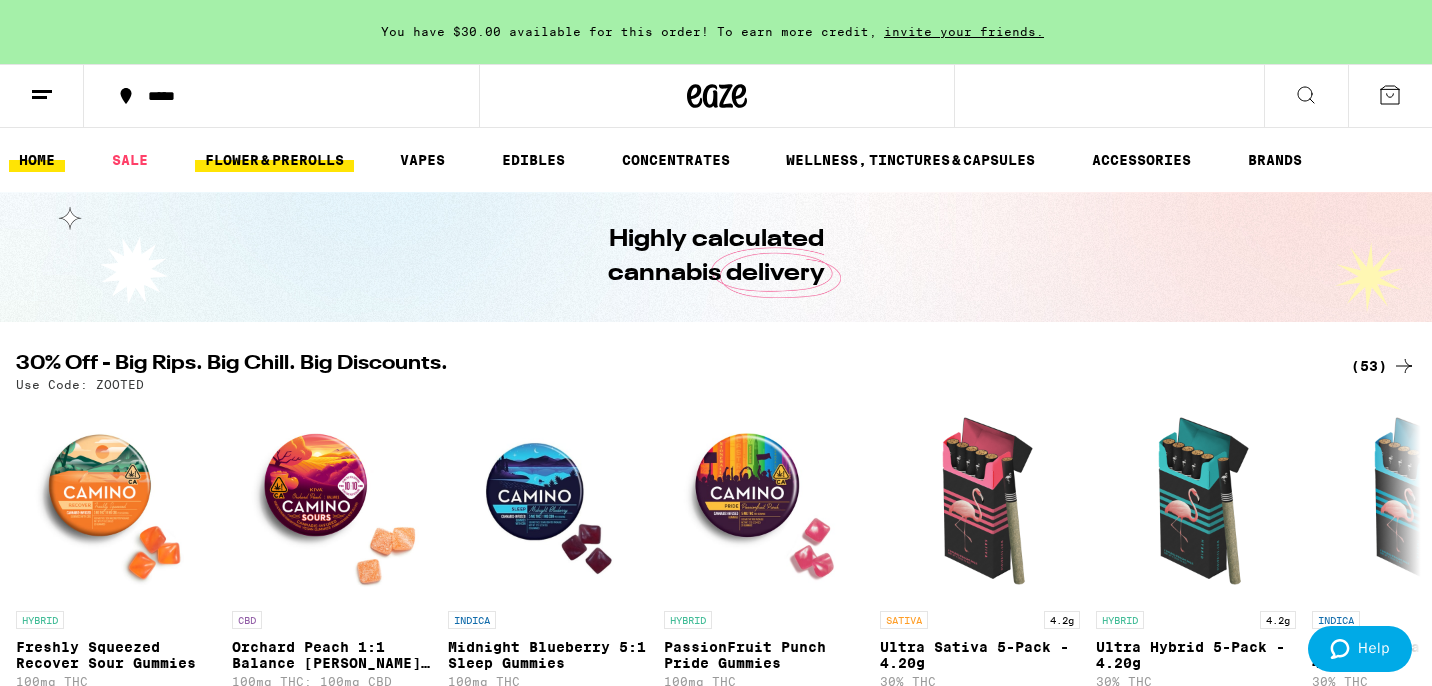 click on "FLOWER & PREROLLS" at bounding box center [274, 160] 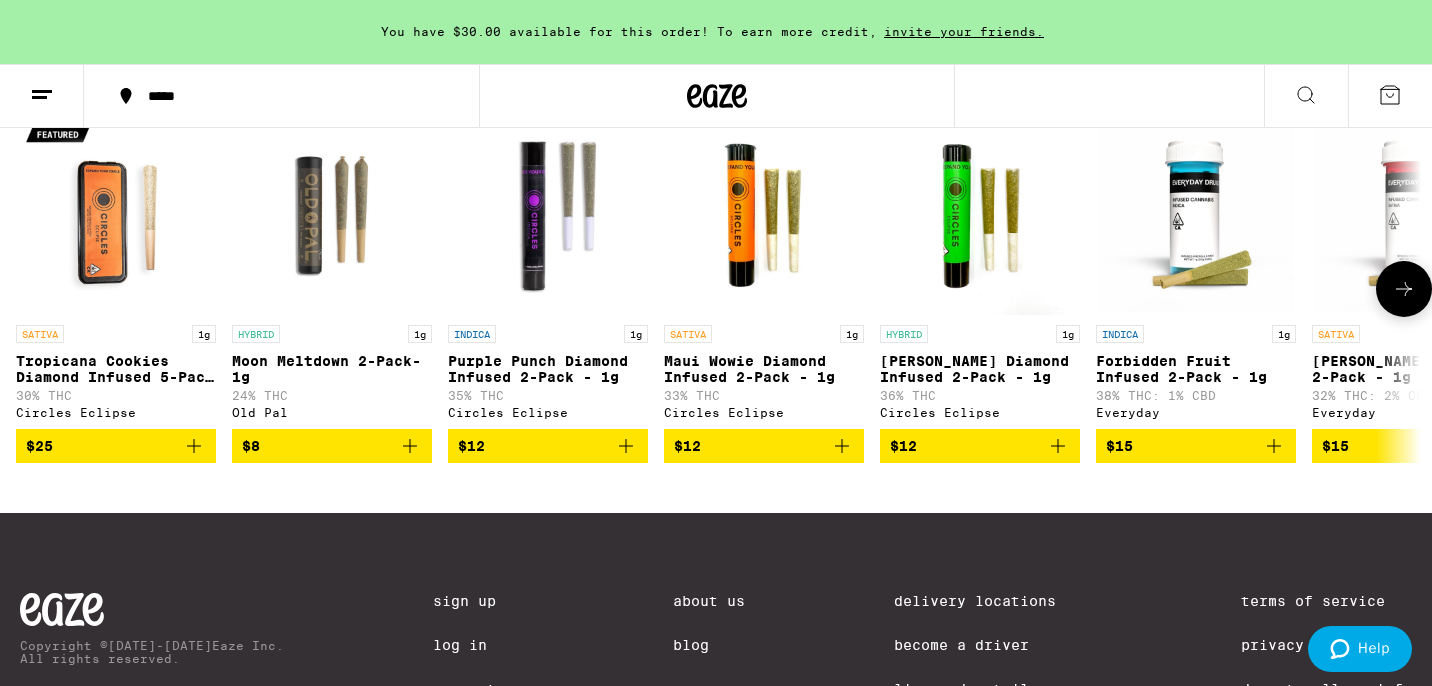 scroll, scrollTop: 1608, scrollLeft: 0, axis: vertical 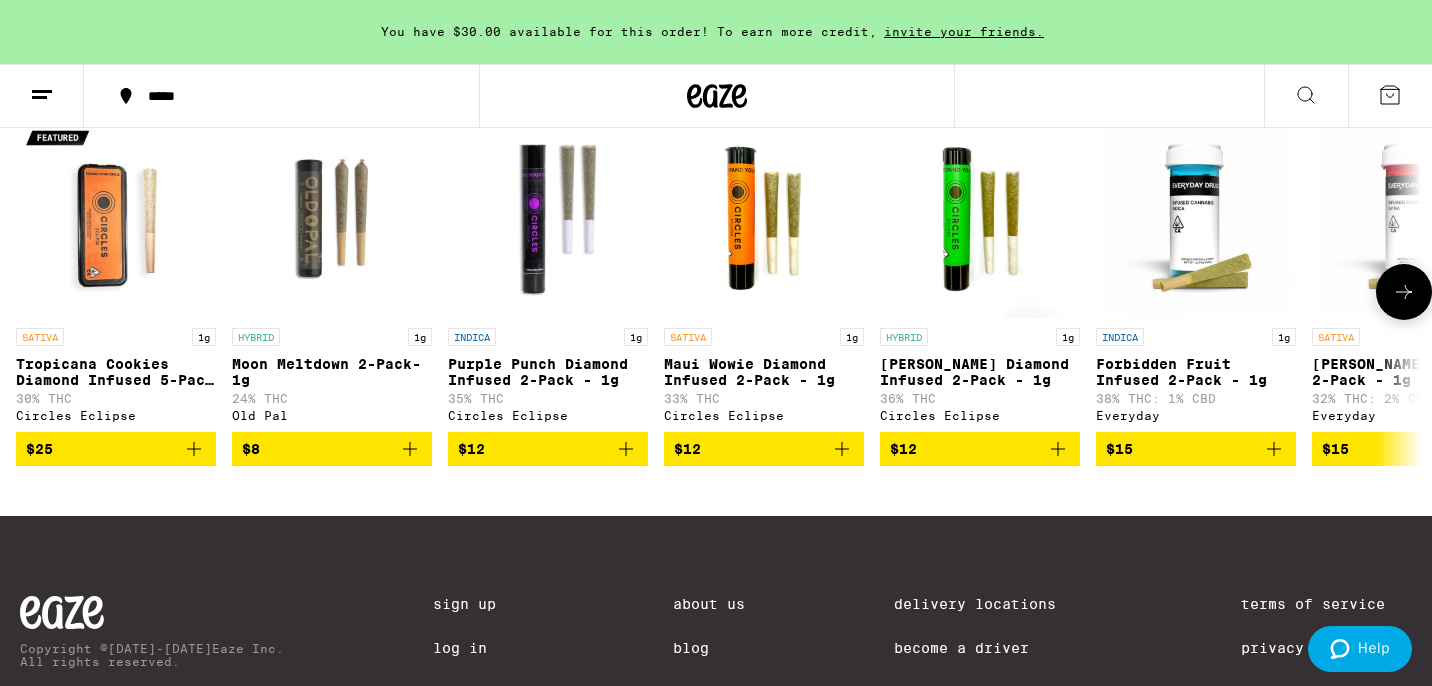 click 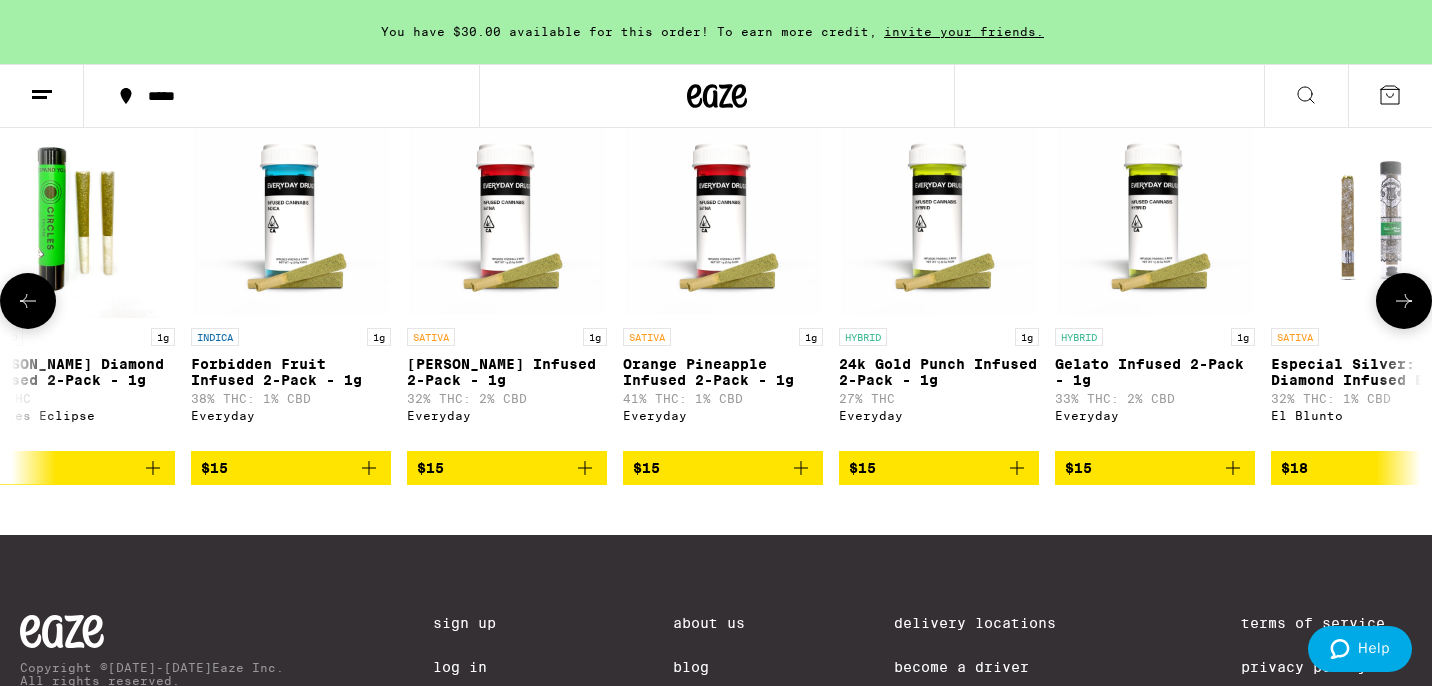 scroll, scrollTop: 0, scrollLeft: 1182, axis: horizontal 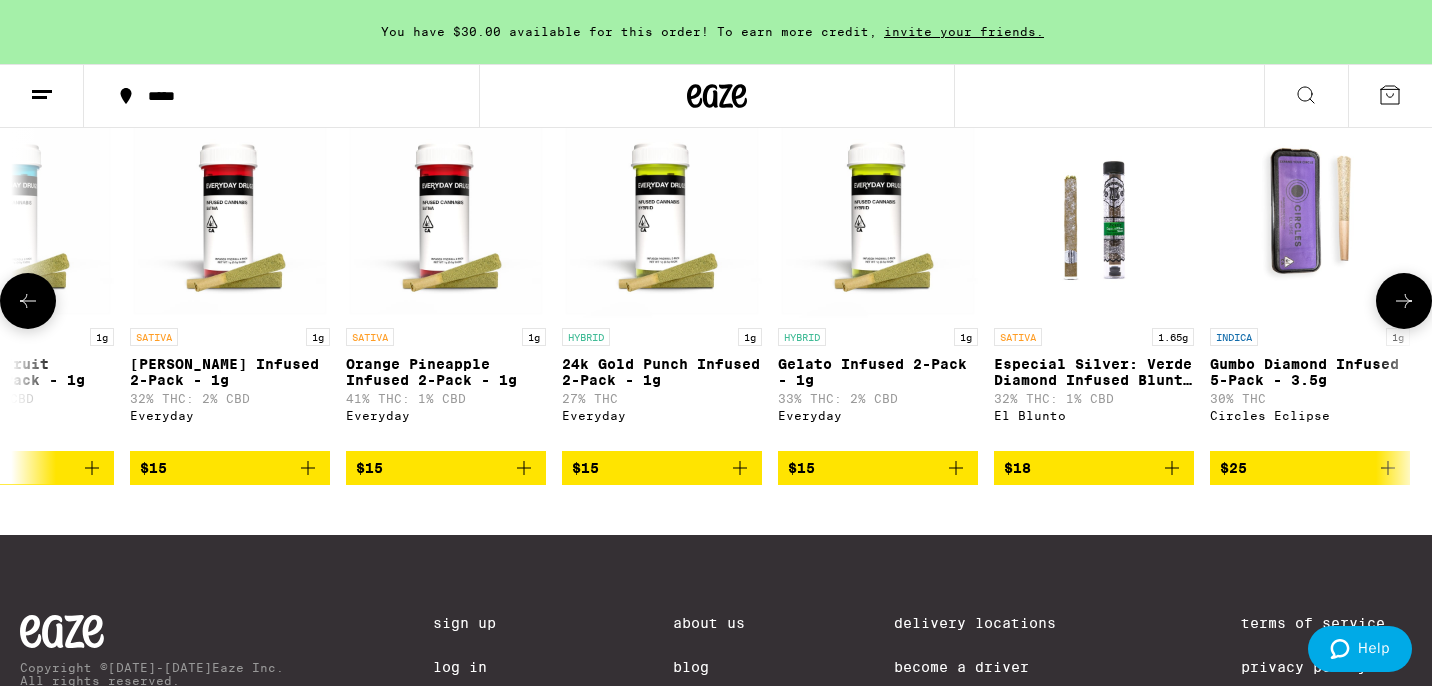 click 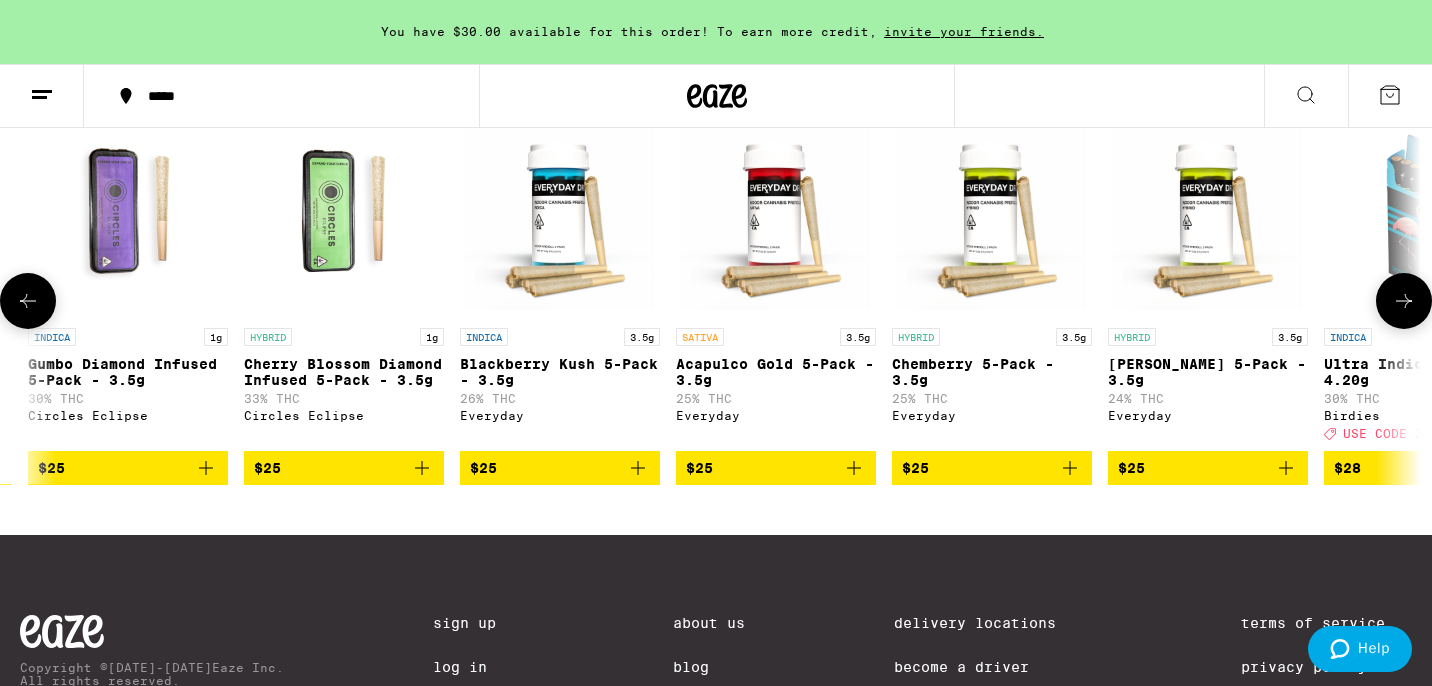click 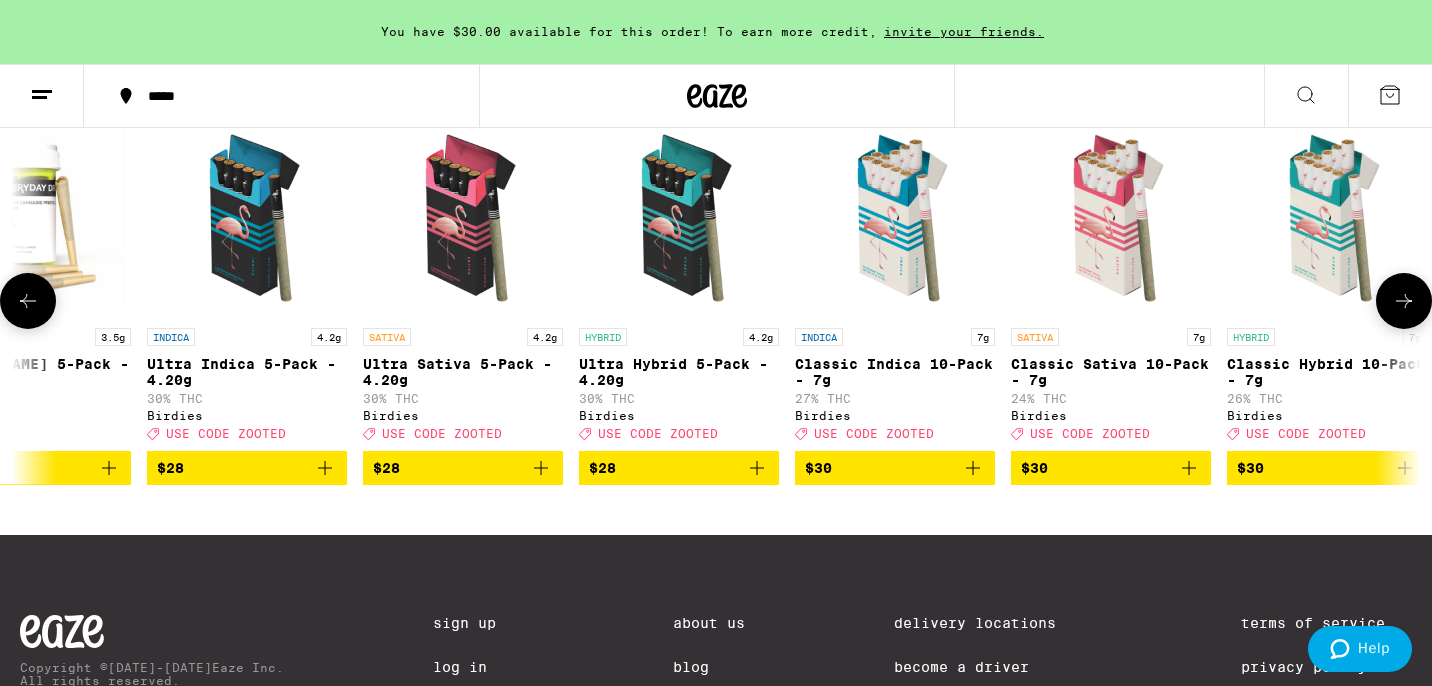 scroll, scrollTop: 0, scrollLeft: 3546, axis: horizontal 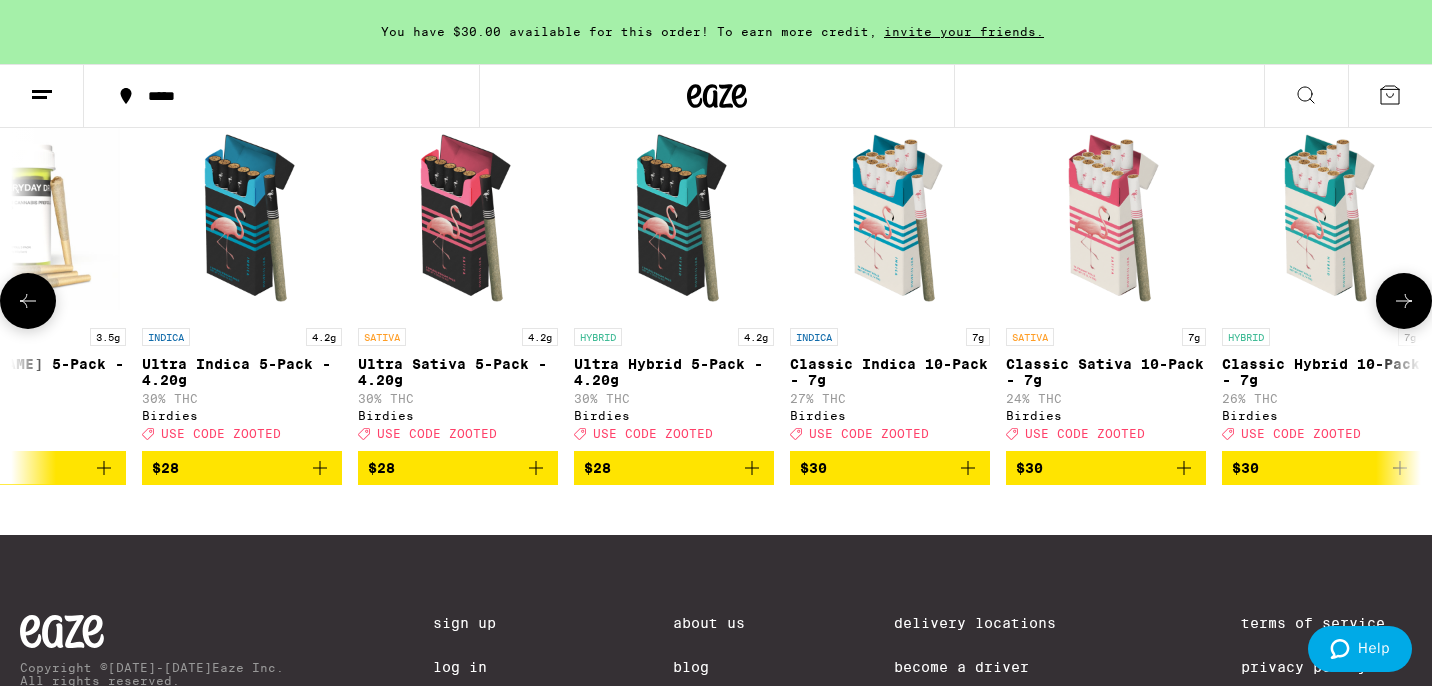click 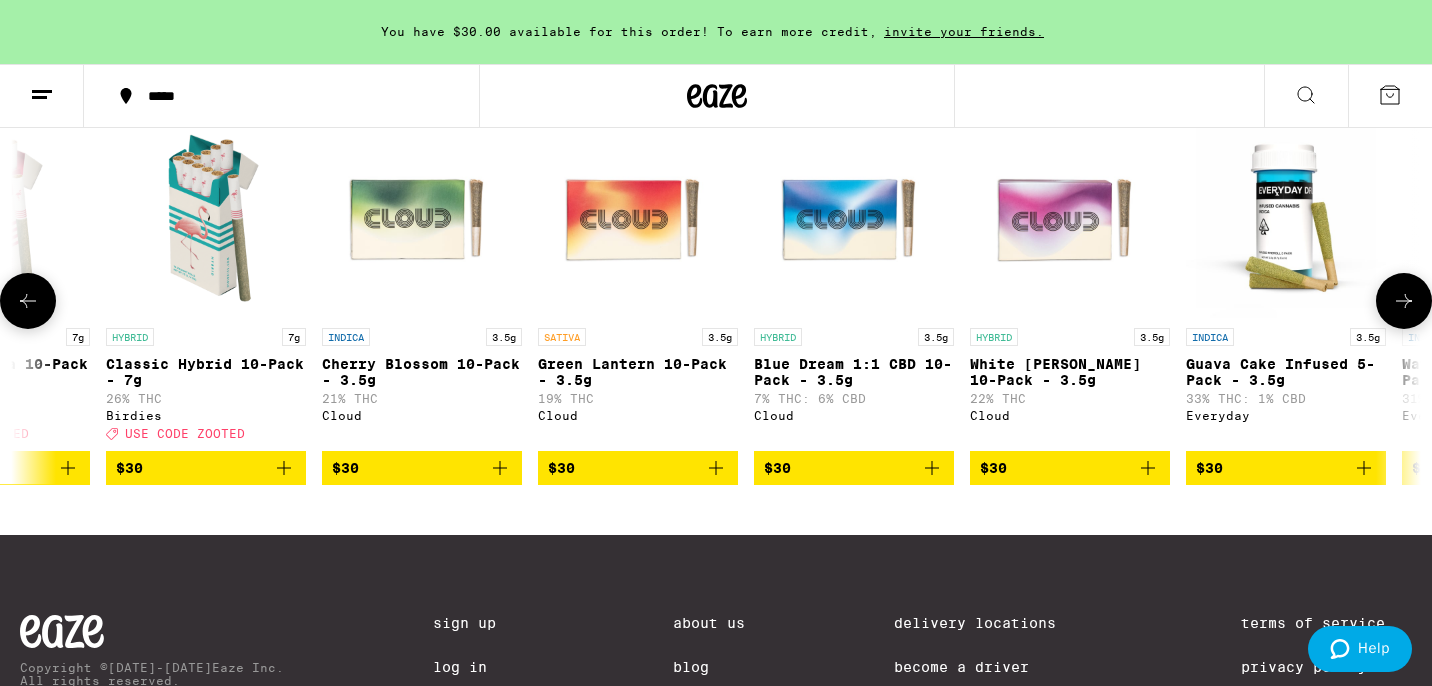 scroll, scrollTop: 0, scrollLeft: 4728, axis: horizontal 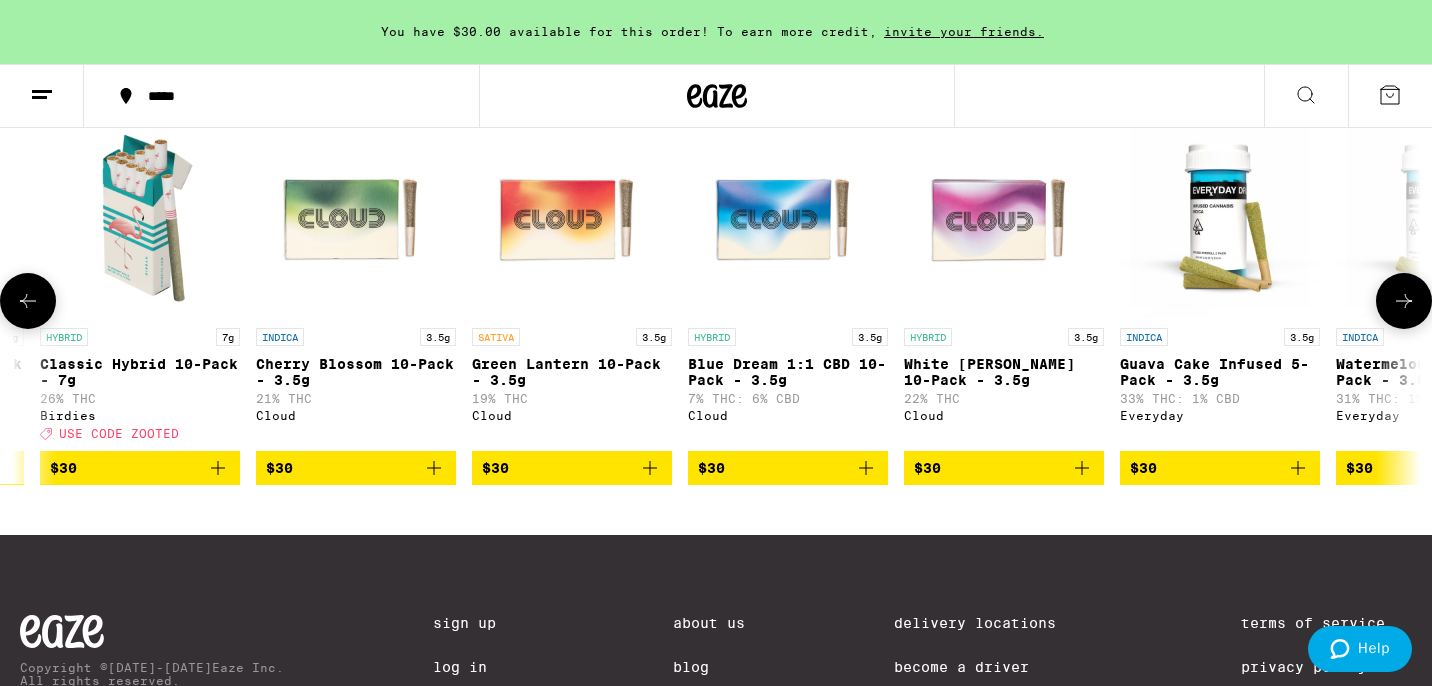 click 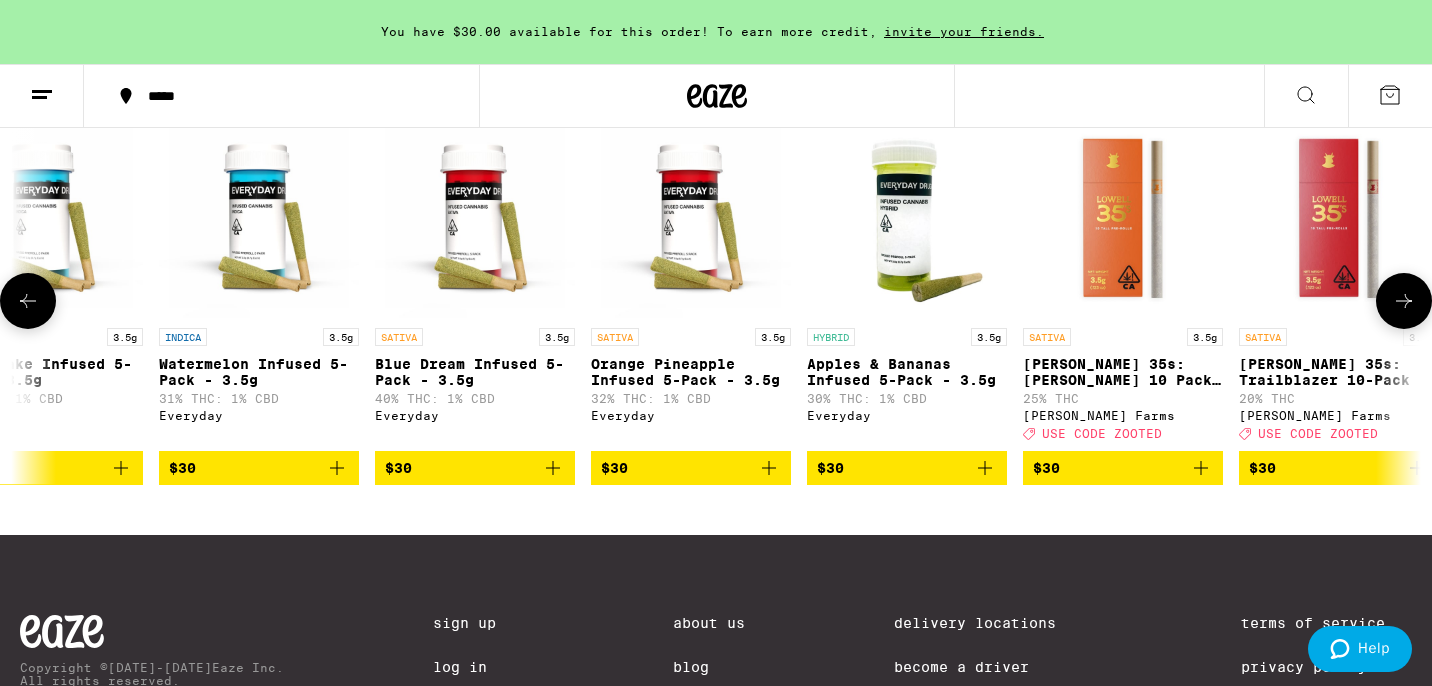 scroll, scrollTop: 0, scrollLeft: 5910, axis: horizontal 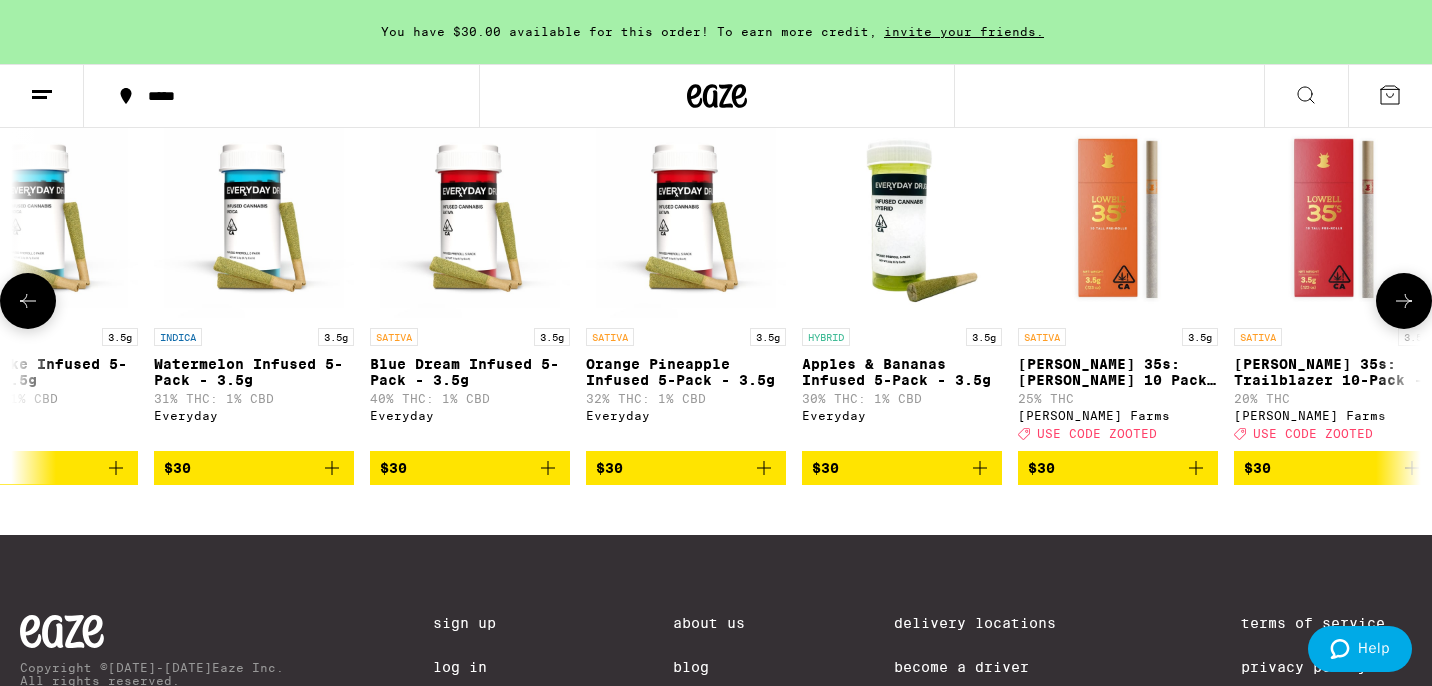 click 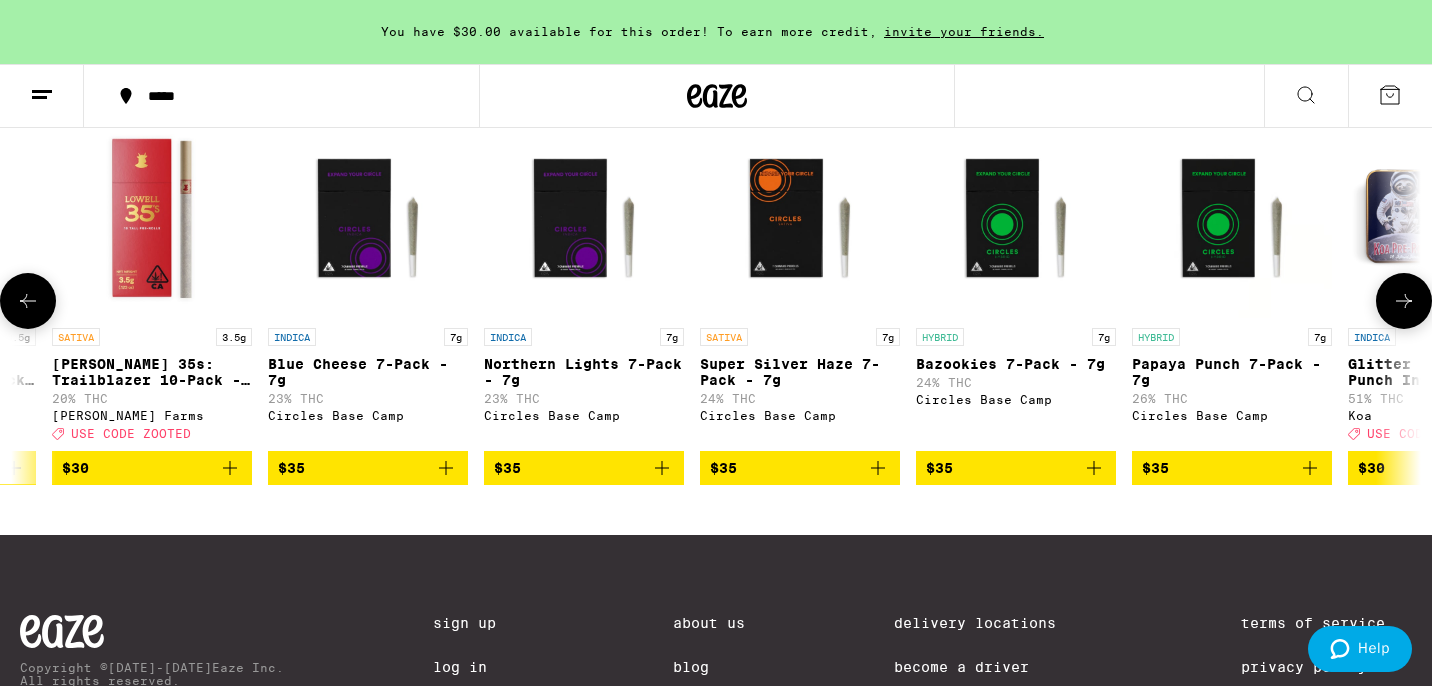 click 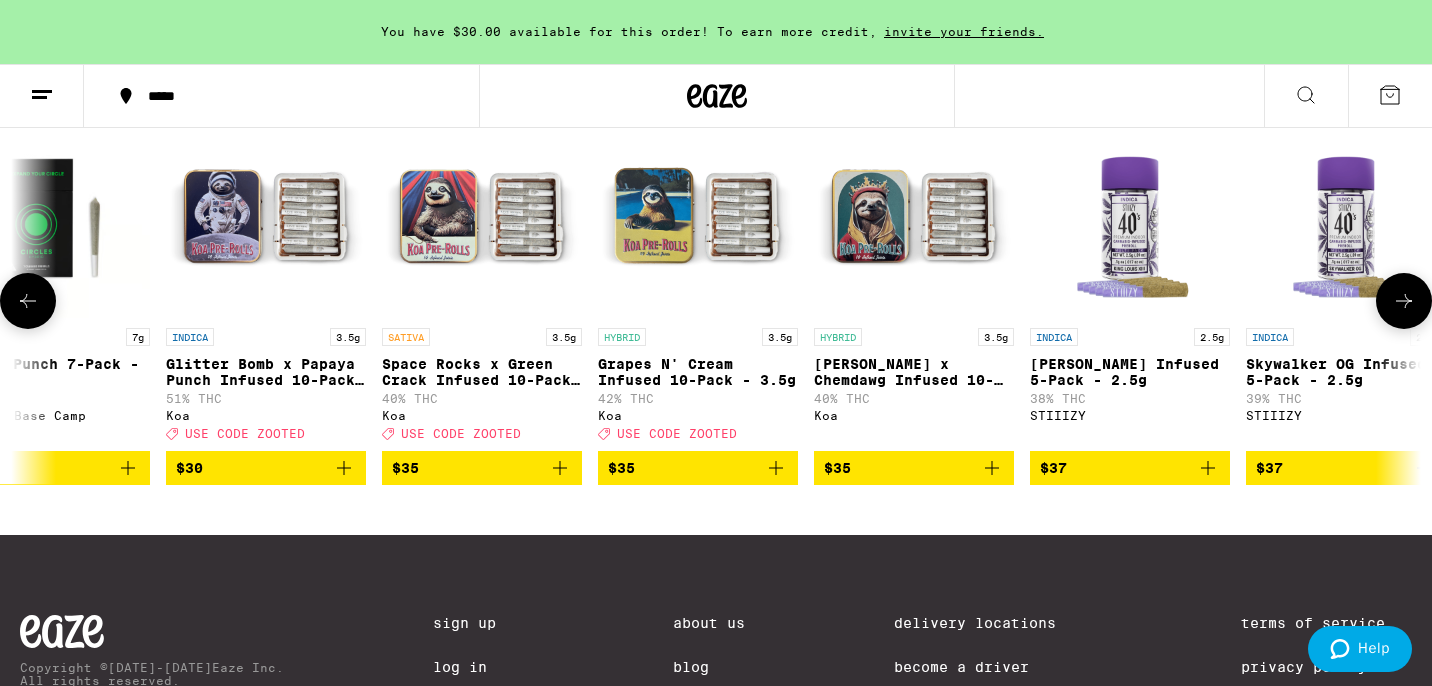 click 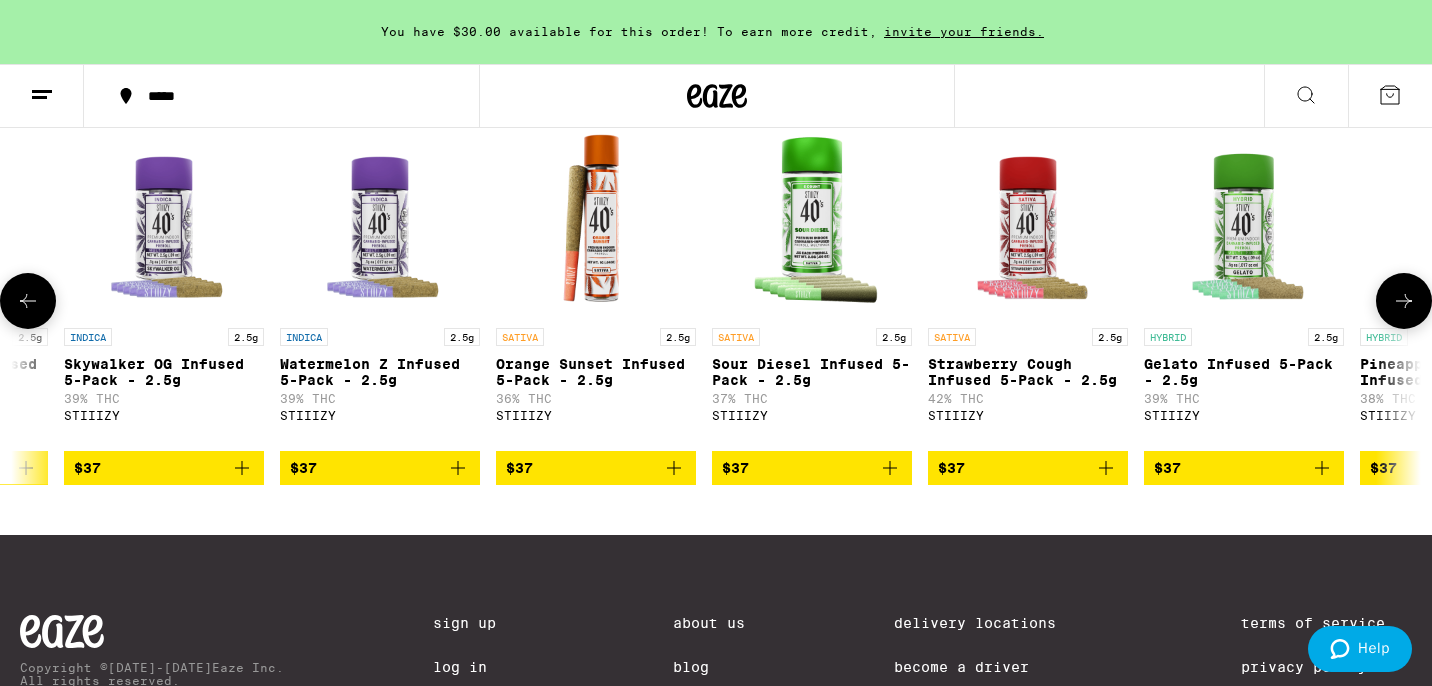 click 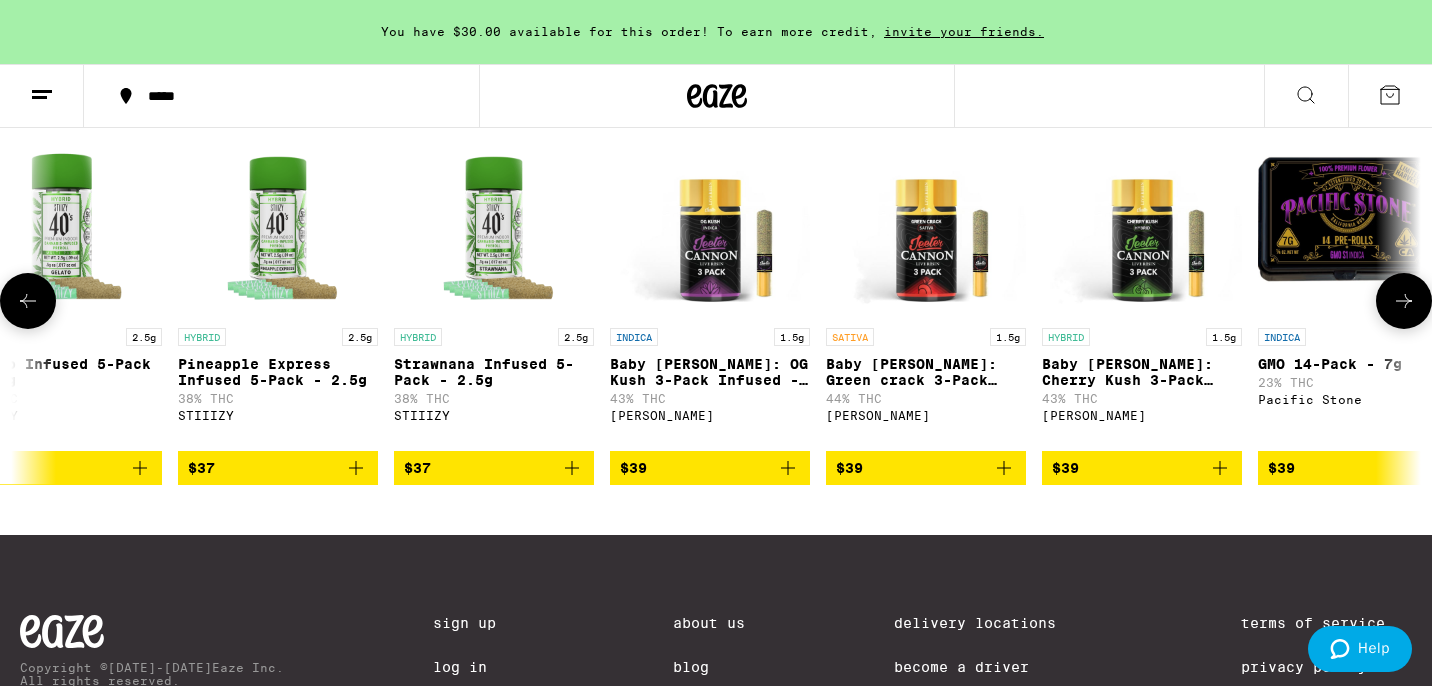 click 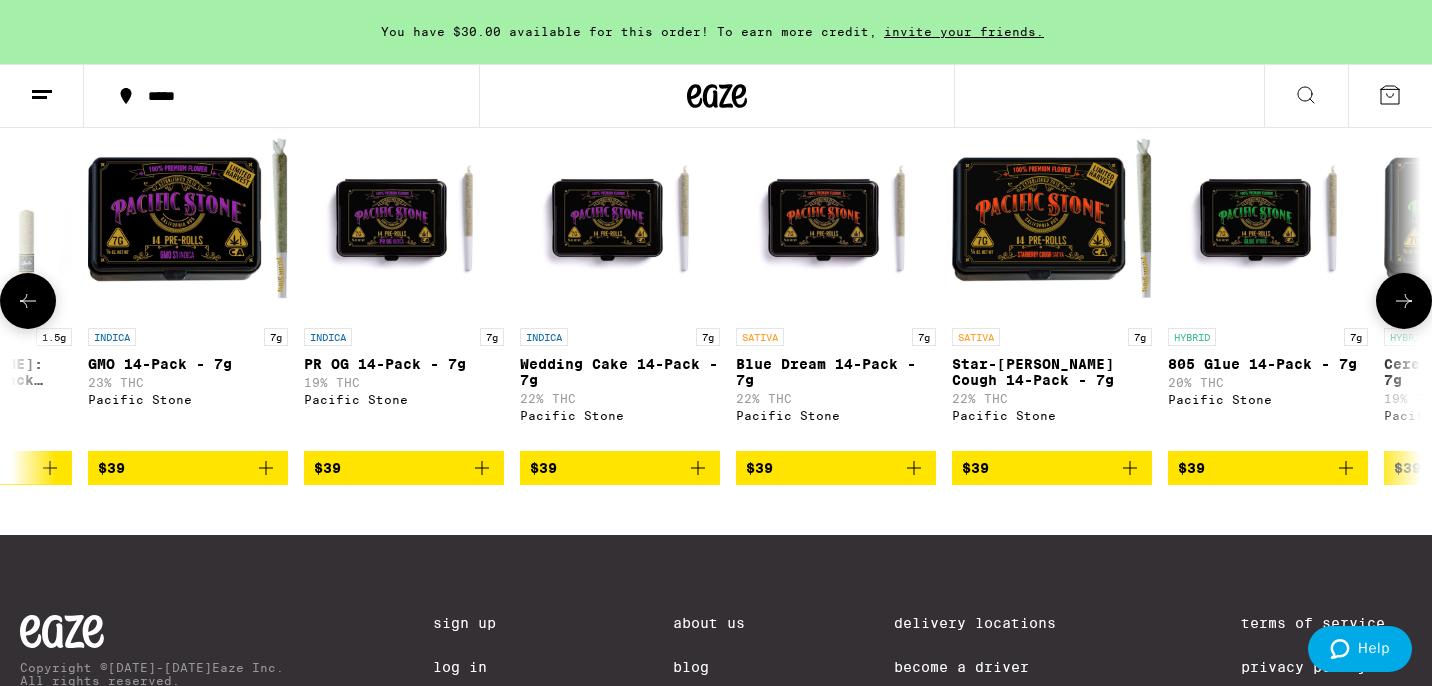 scroll, scrollTop: 0, scrollLeft: 11820, axis: horizontal 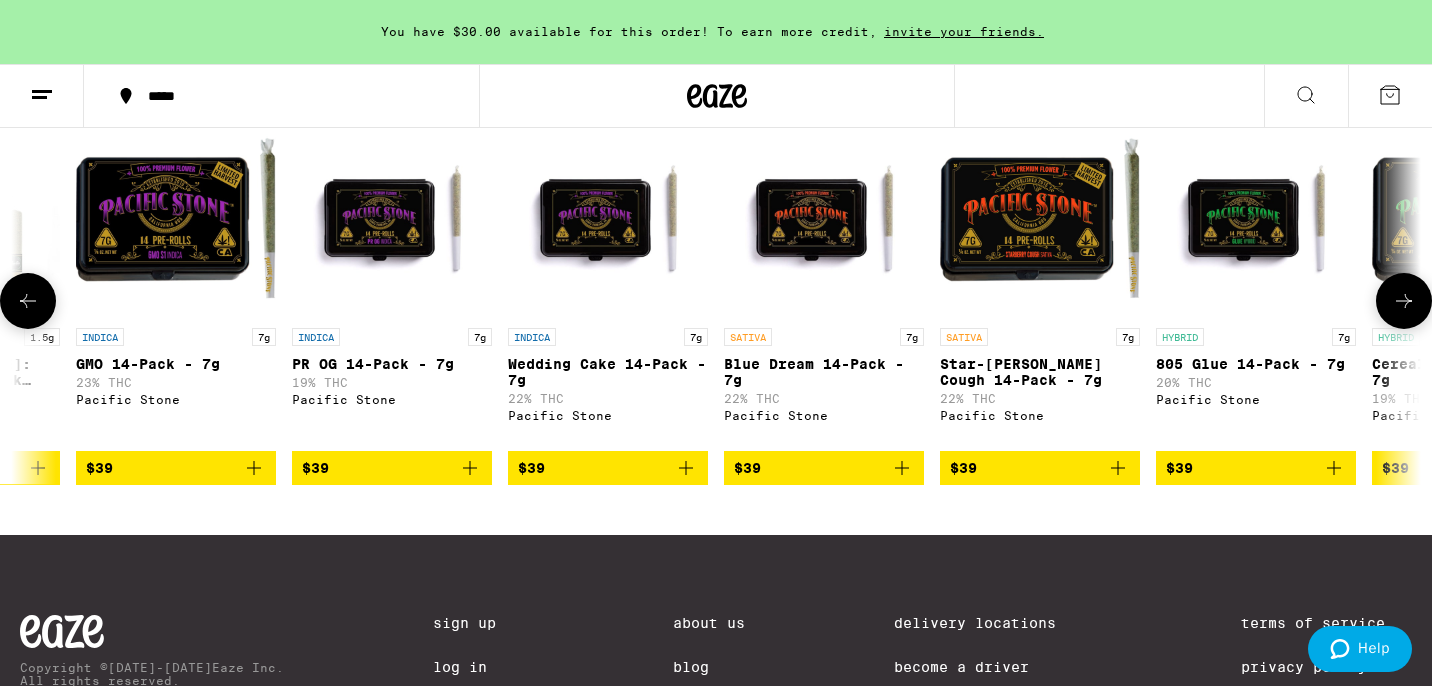 click 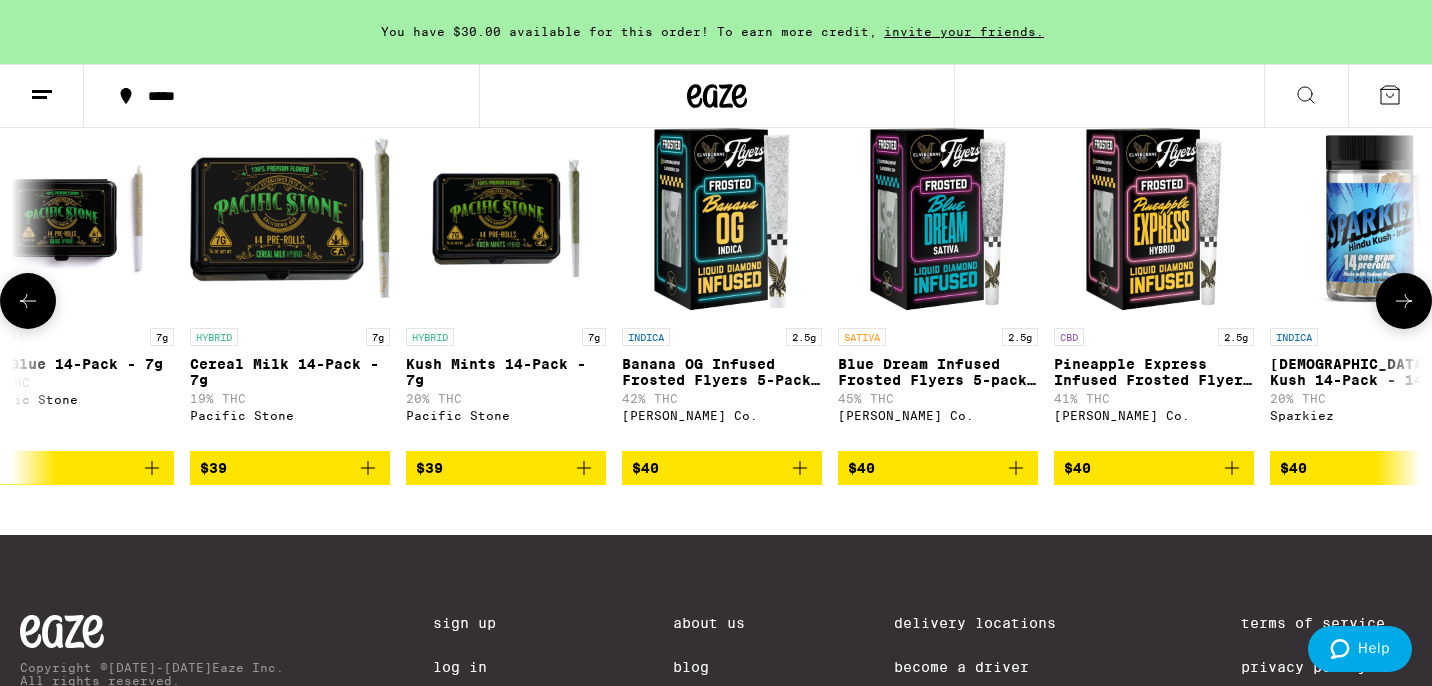 click 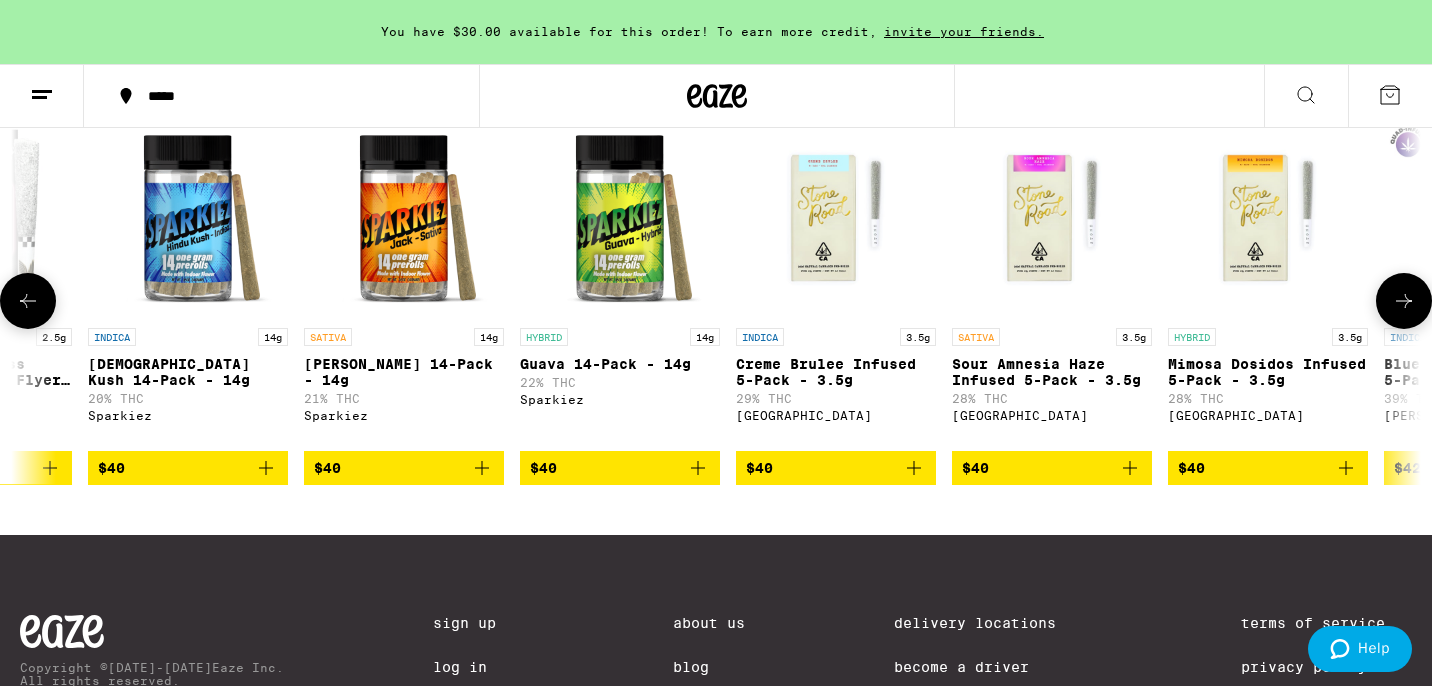 click 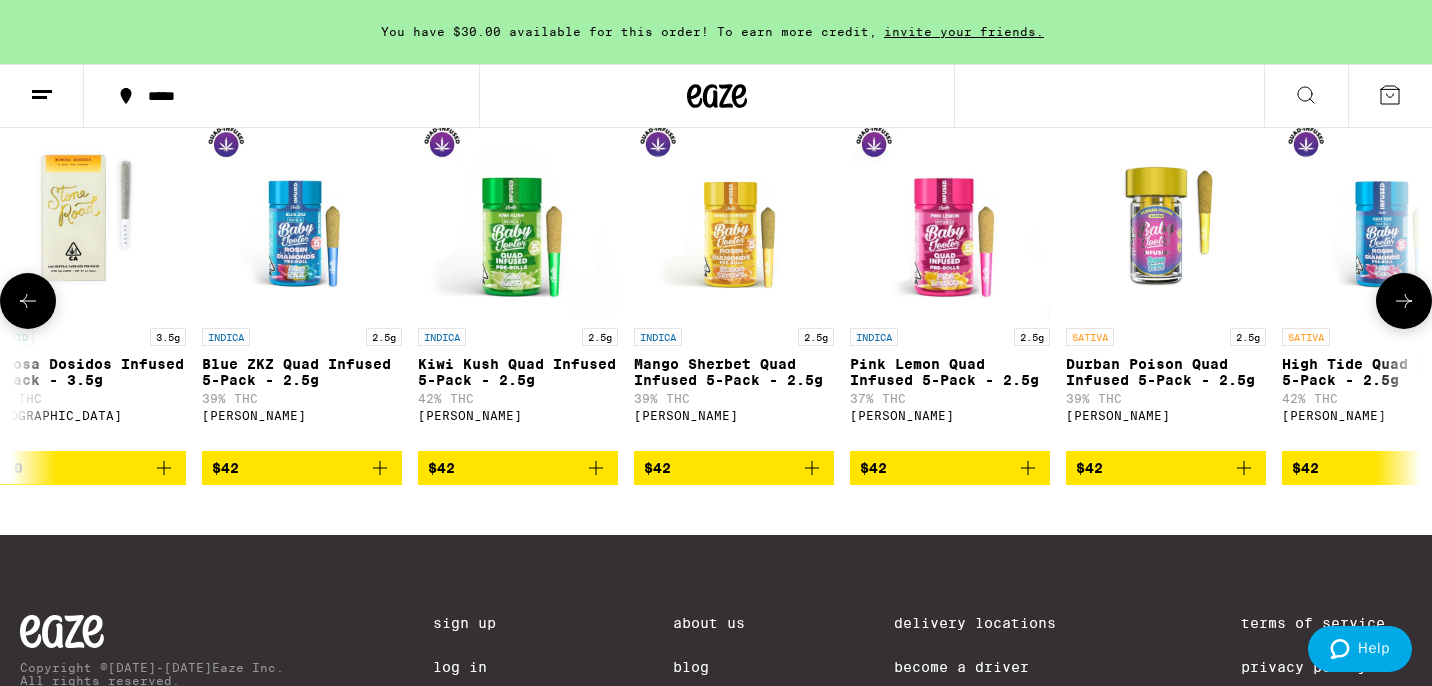 click 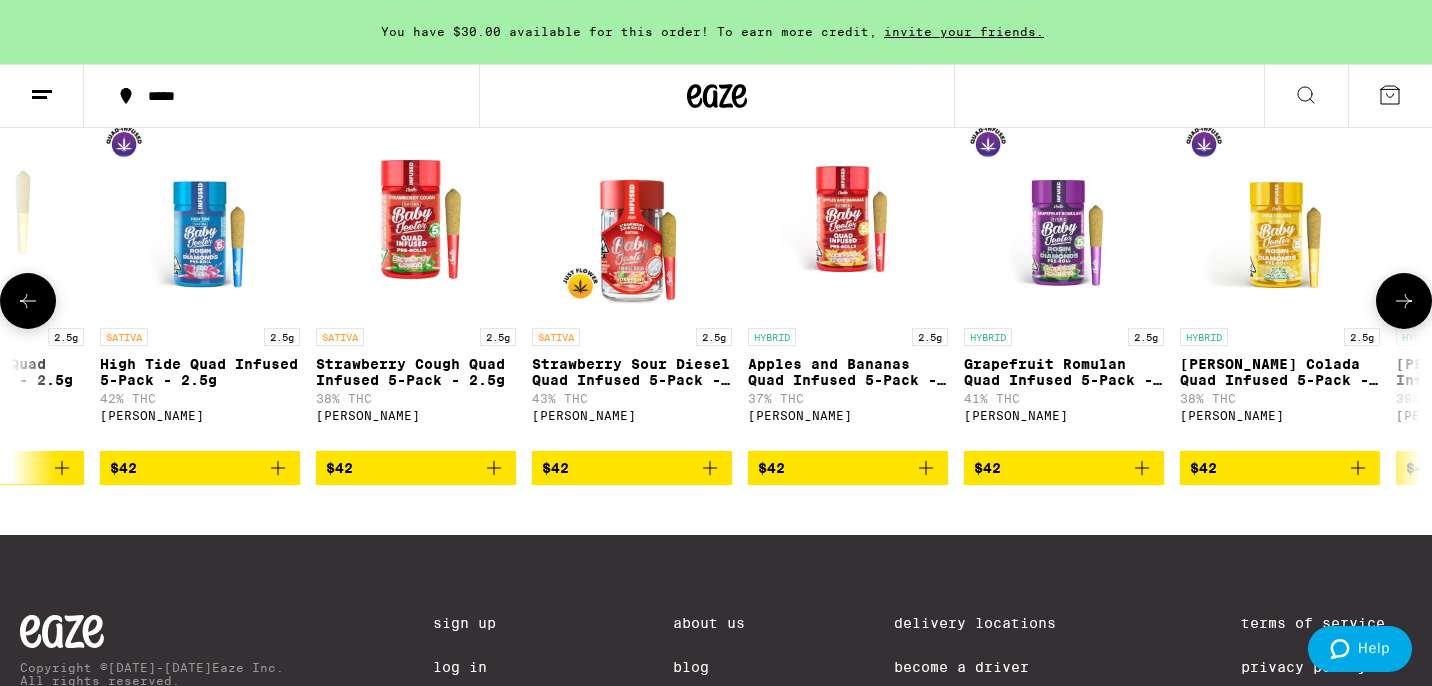 click 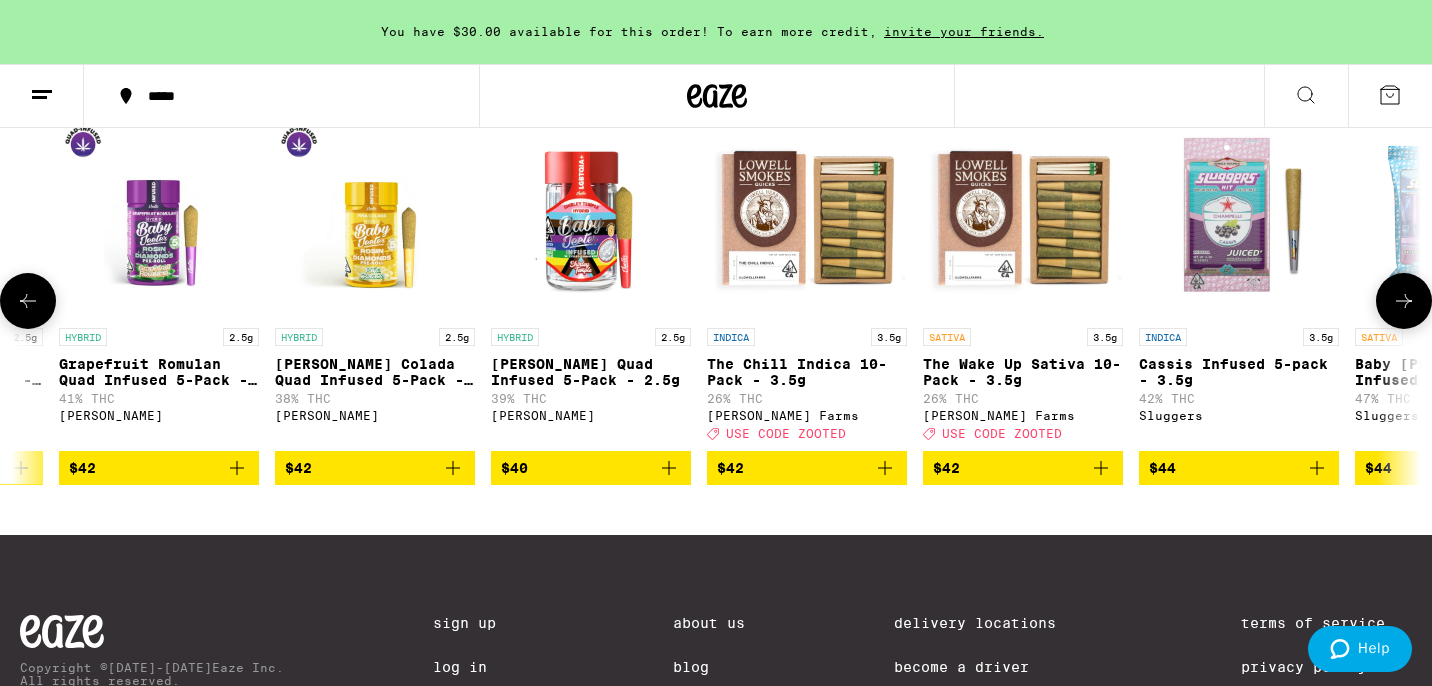 scroll, scrollTop: 0, scrollLeft: 17730, axis: horizontal 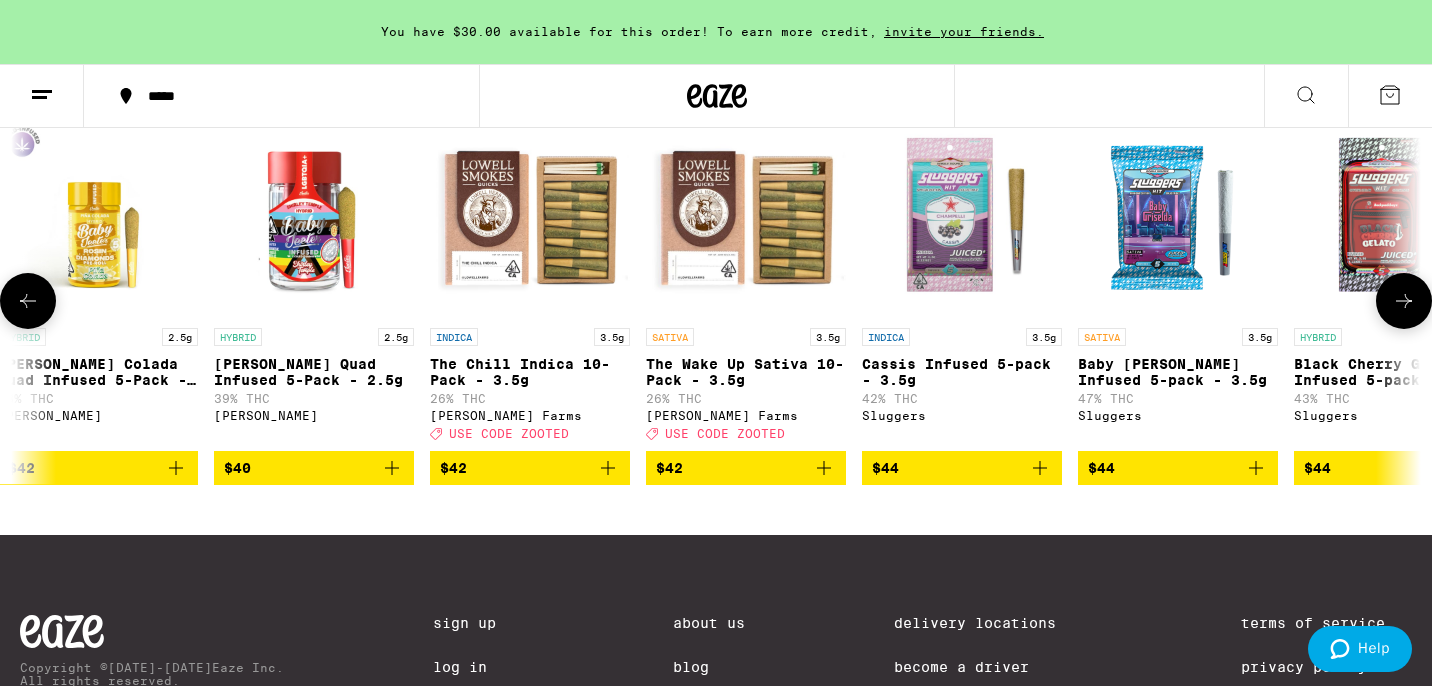 click 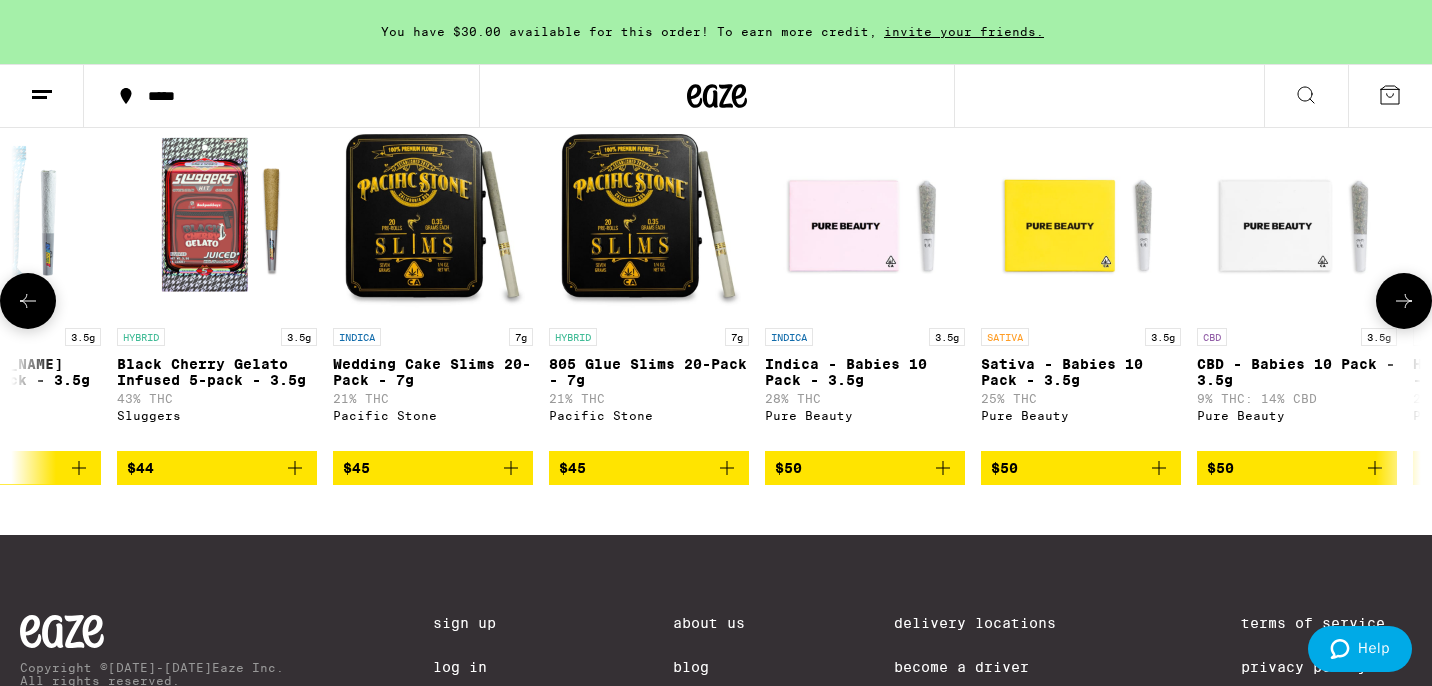 scroll, scrollTop: 0, scrollLeft: 18912, axis: horizontal 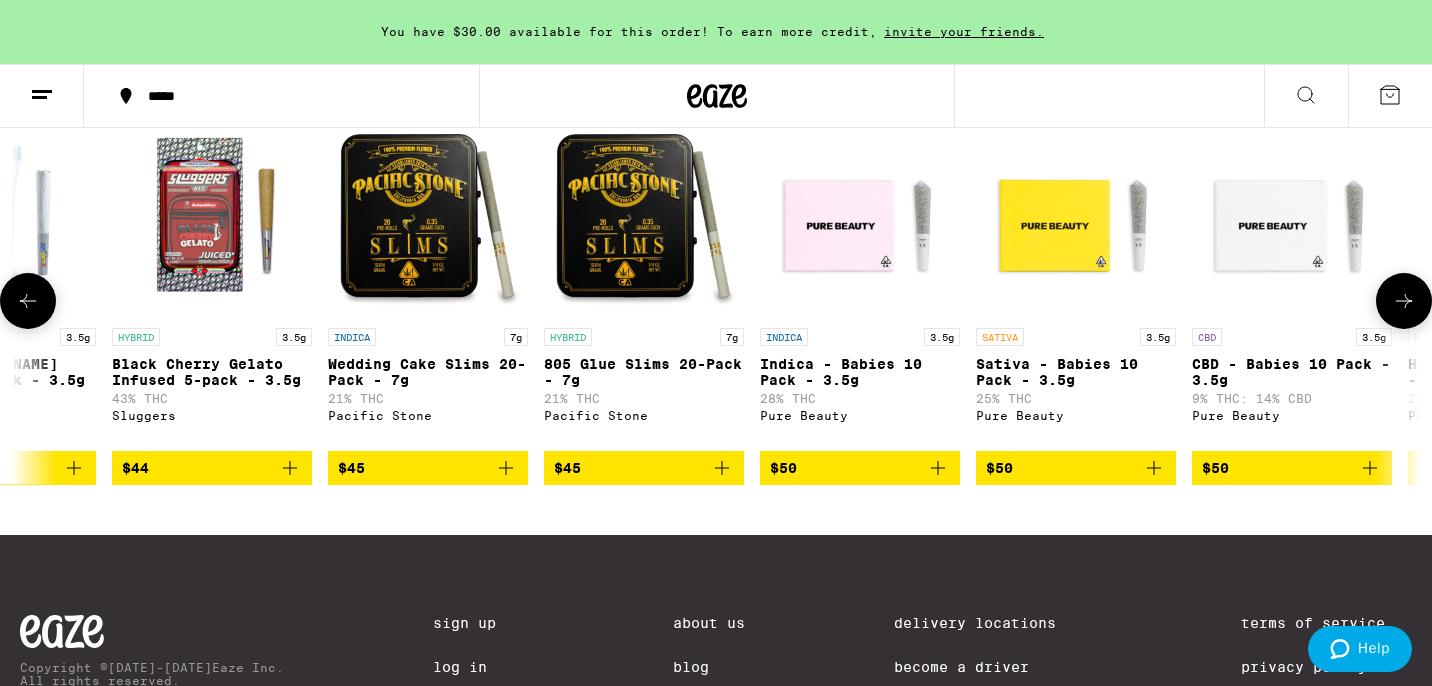 click 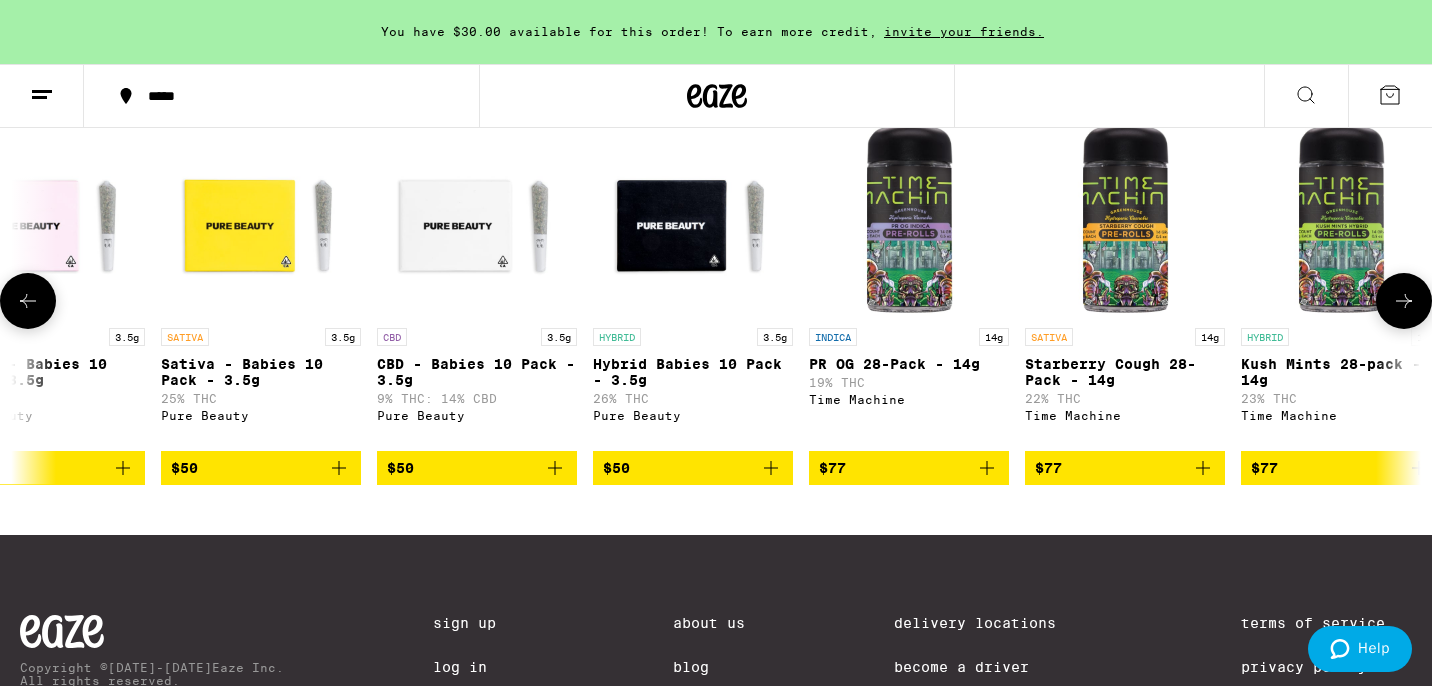 scroll, scrollTop: 0, scrollLeft: 19768, axis: horizontal 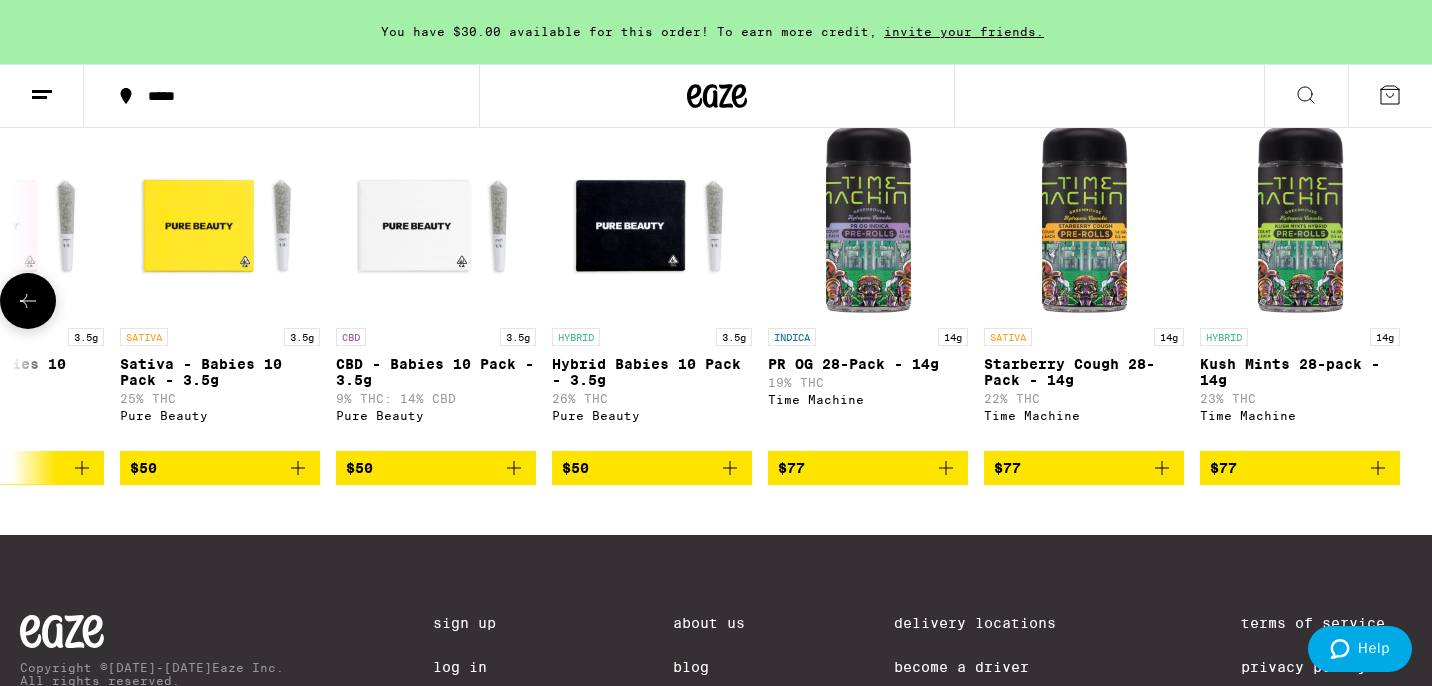 click at bounding box center (1404, 301) 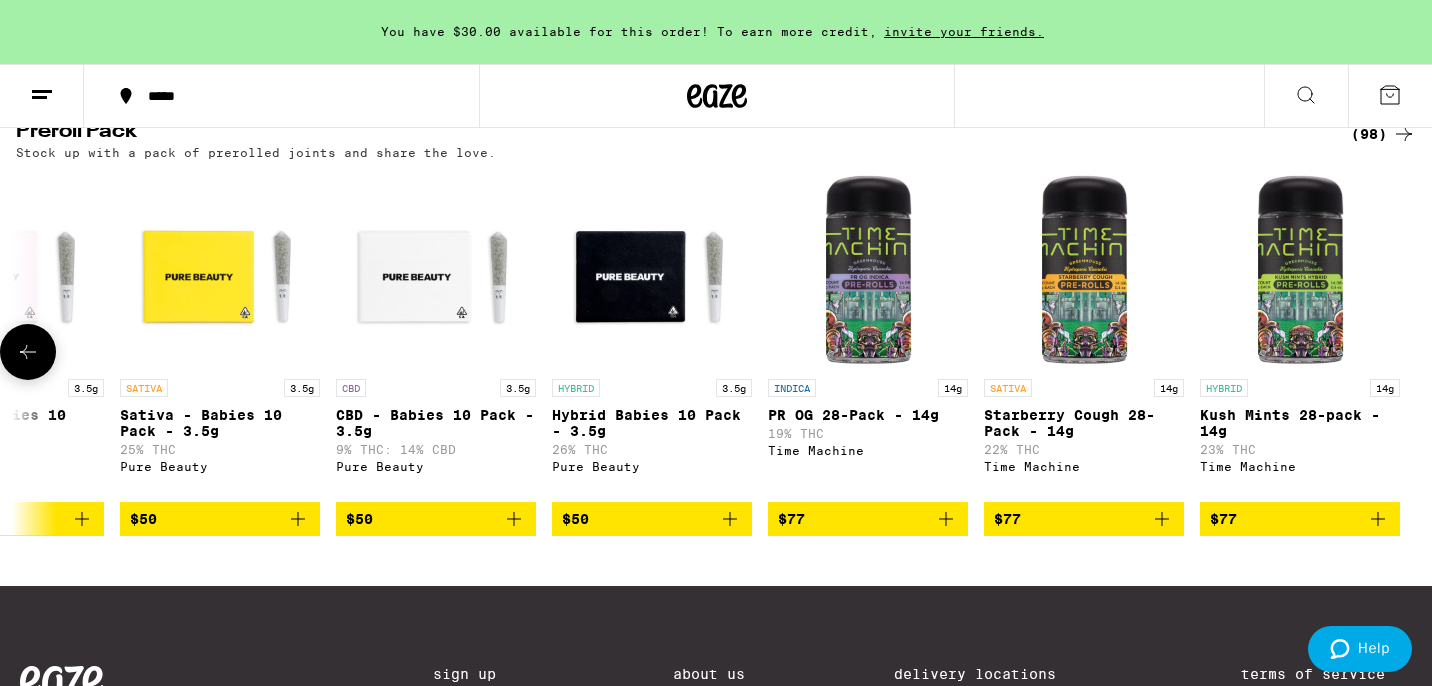 scroll, scrollTop: 1598, scrollLeft: 0, axis: vertical 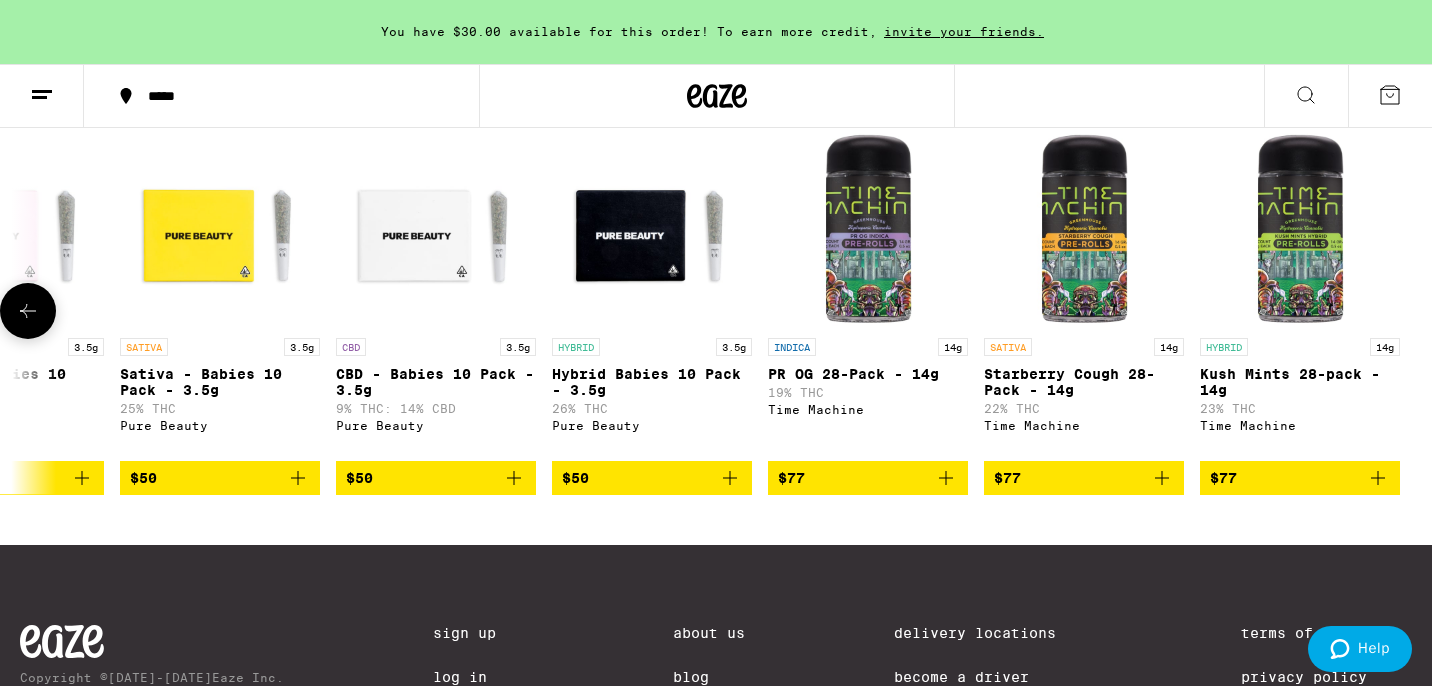 click 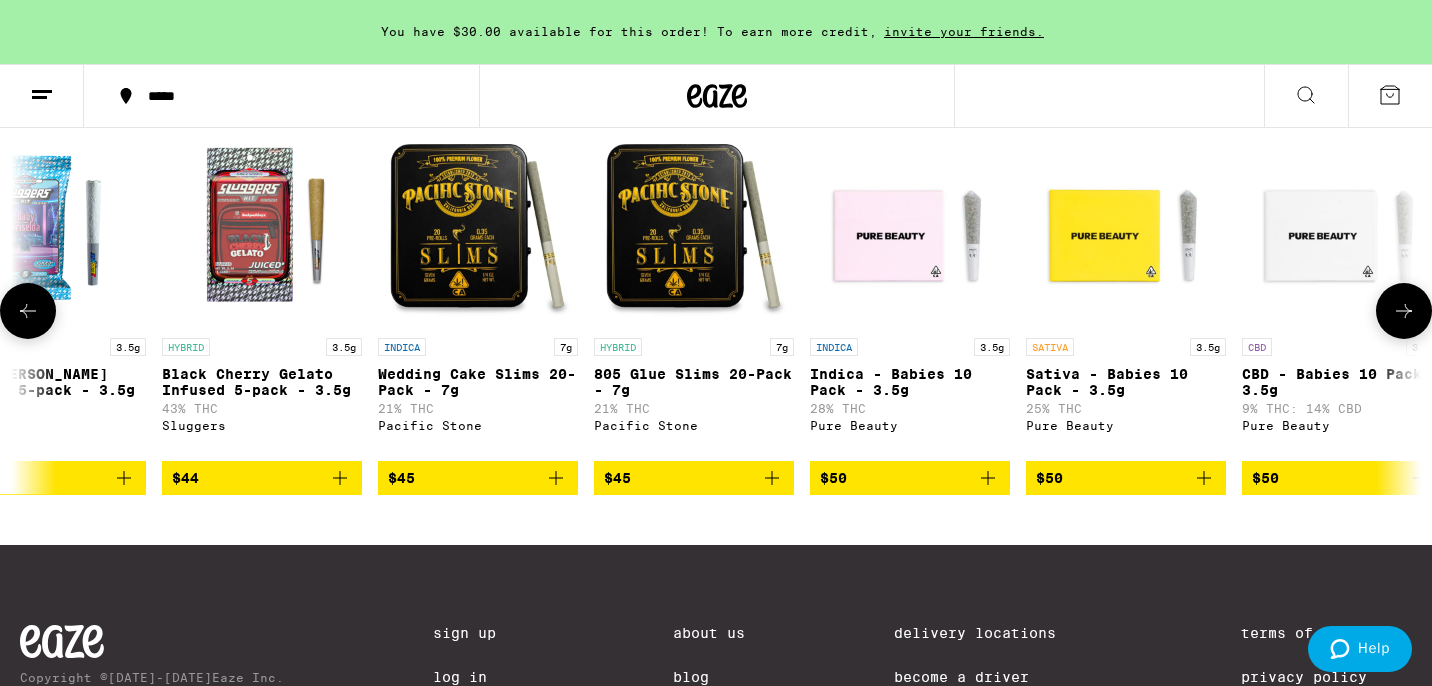 scroll, scrollTop: 0, scrollLeft: 18586, axis: horizontal 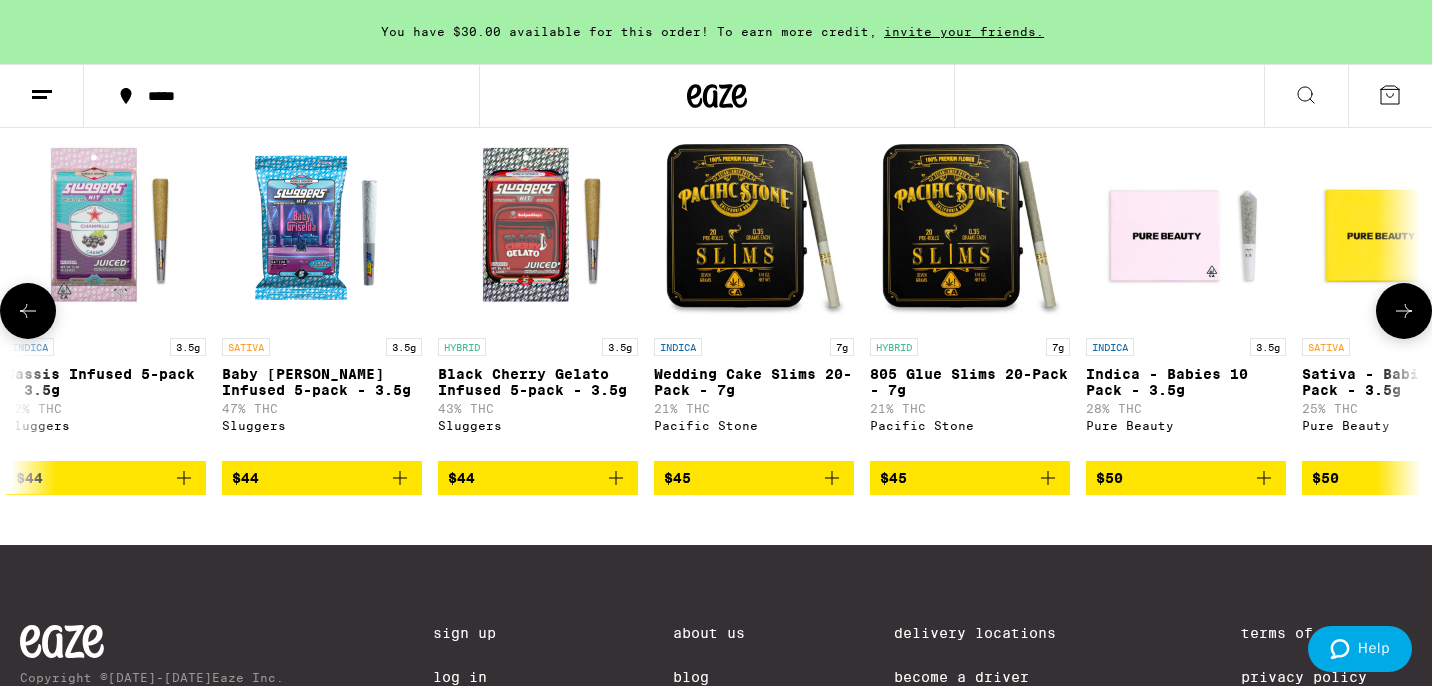 click 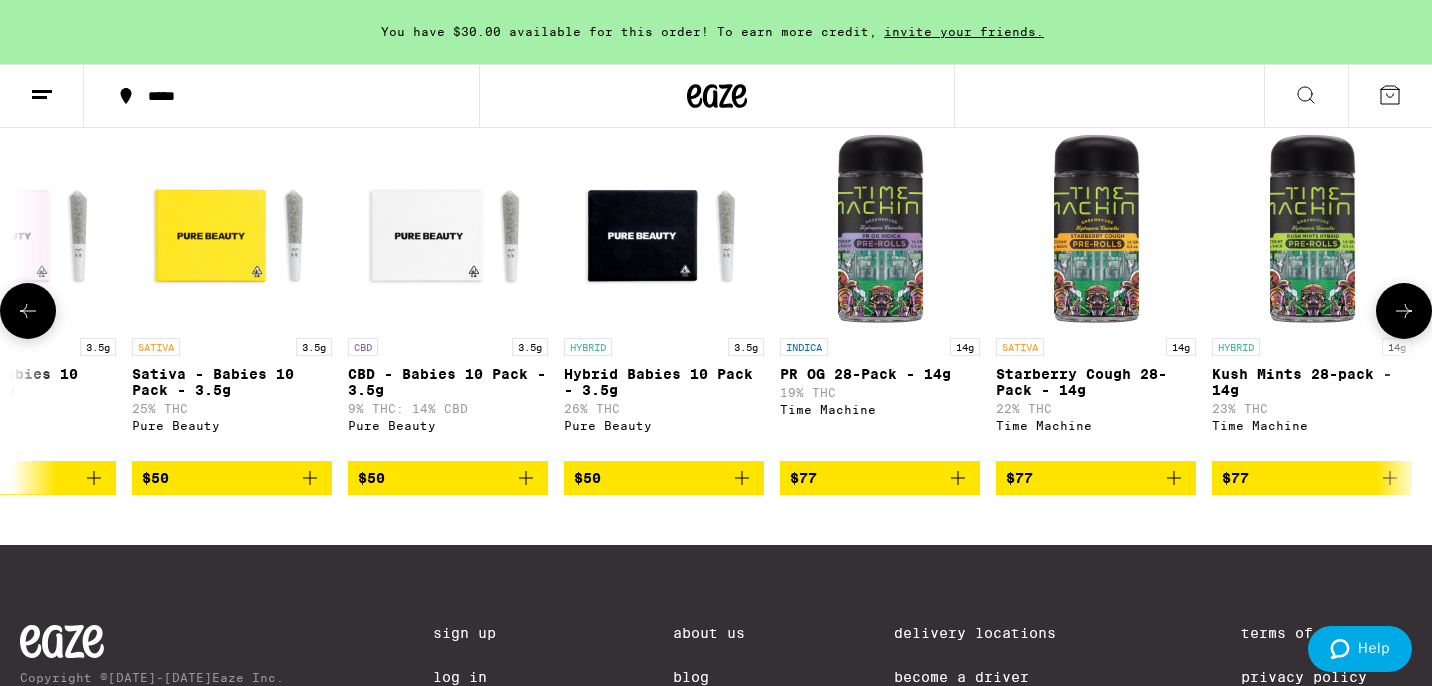 scroll, scrollTop: 0, scrollLeft: 19768, axis: horizontal 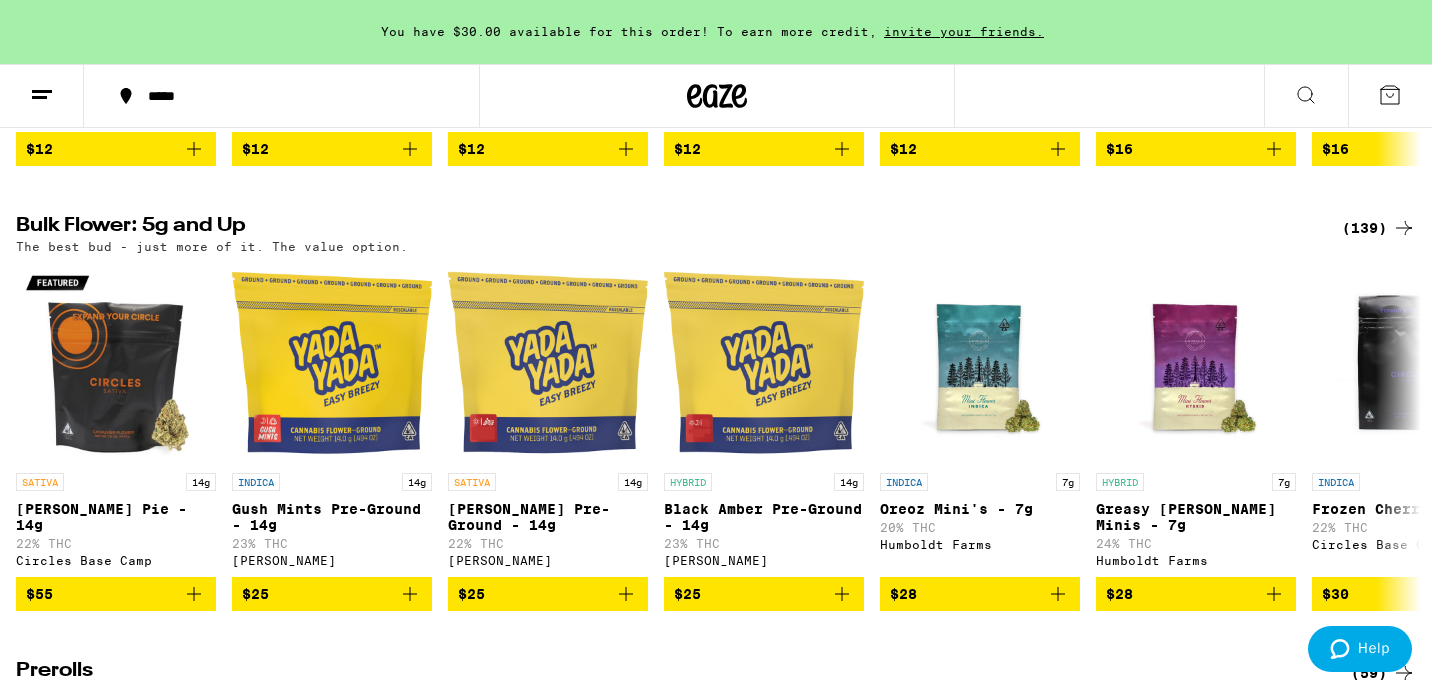 click at bounding box center [42, 96] 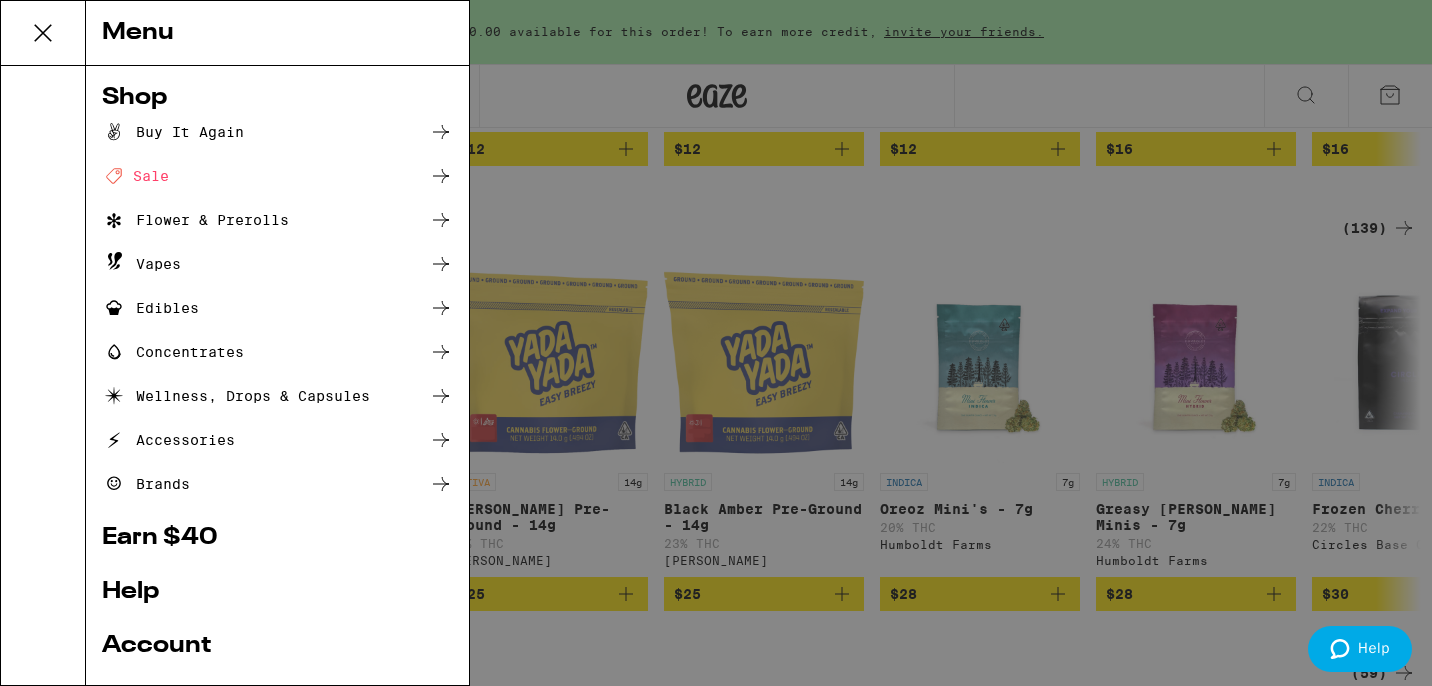 click on "Menu Shop Buy It Again Deal Created with Sketch. Sale Flower & Prerolls Vapes Edibles Concentrates Wellness, Drops & Capsules Accessories Brands Earn $ 40 Help Account Logout Blog v  19.39.0" at bounding box center [716, 343] 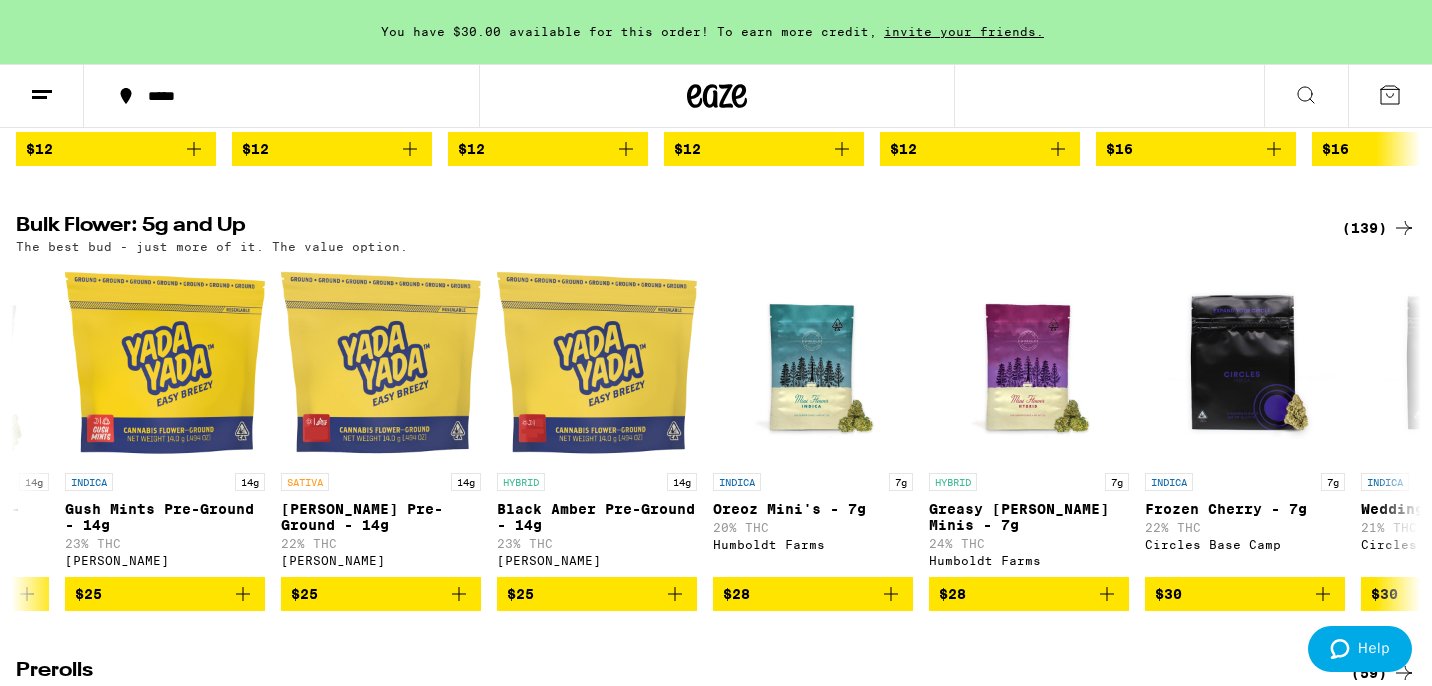 scroll, scrollTop: 0, scrollLeft: 177, axis: horizontal 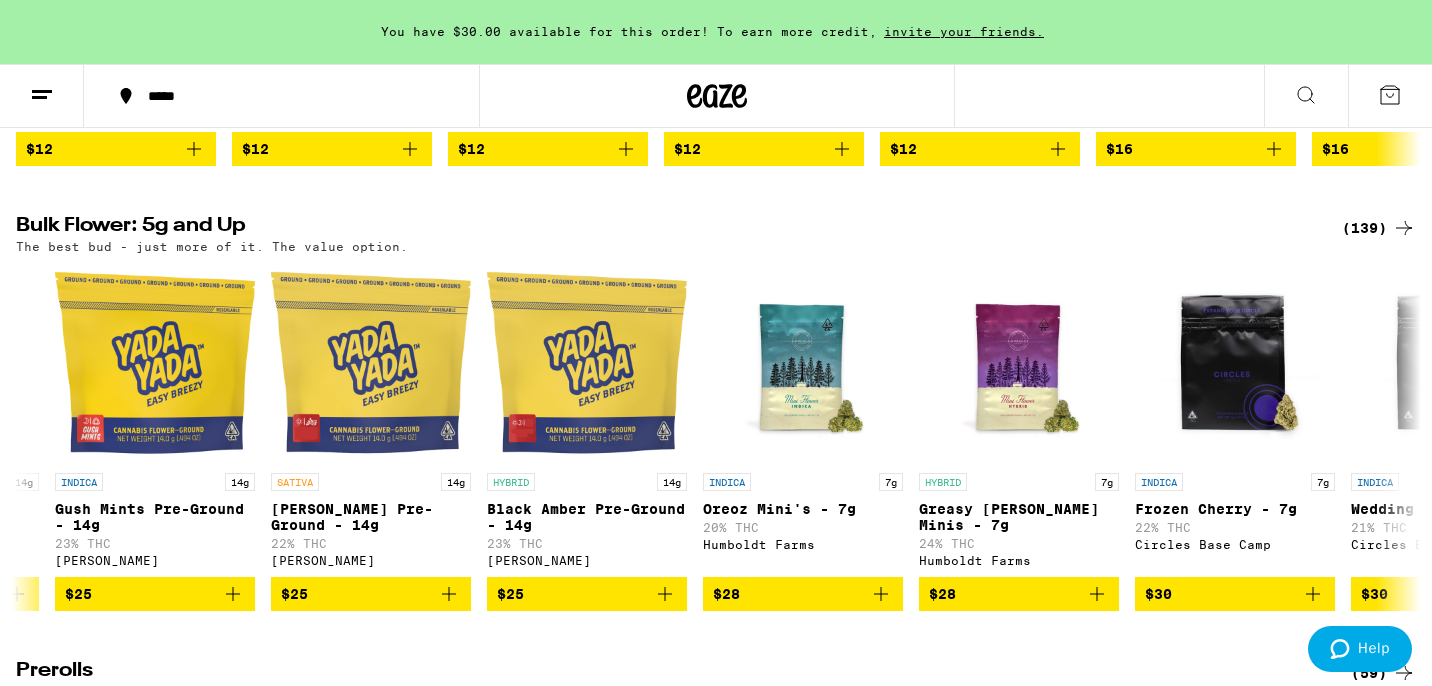 click 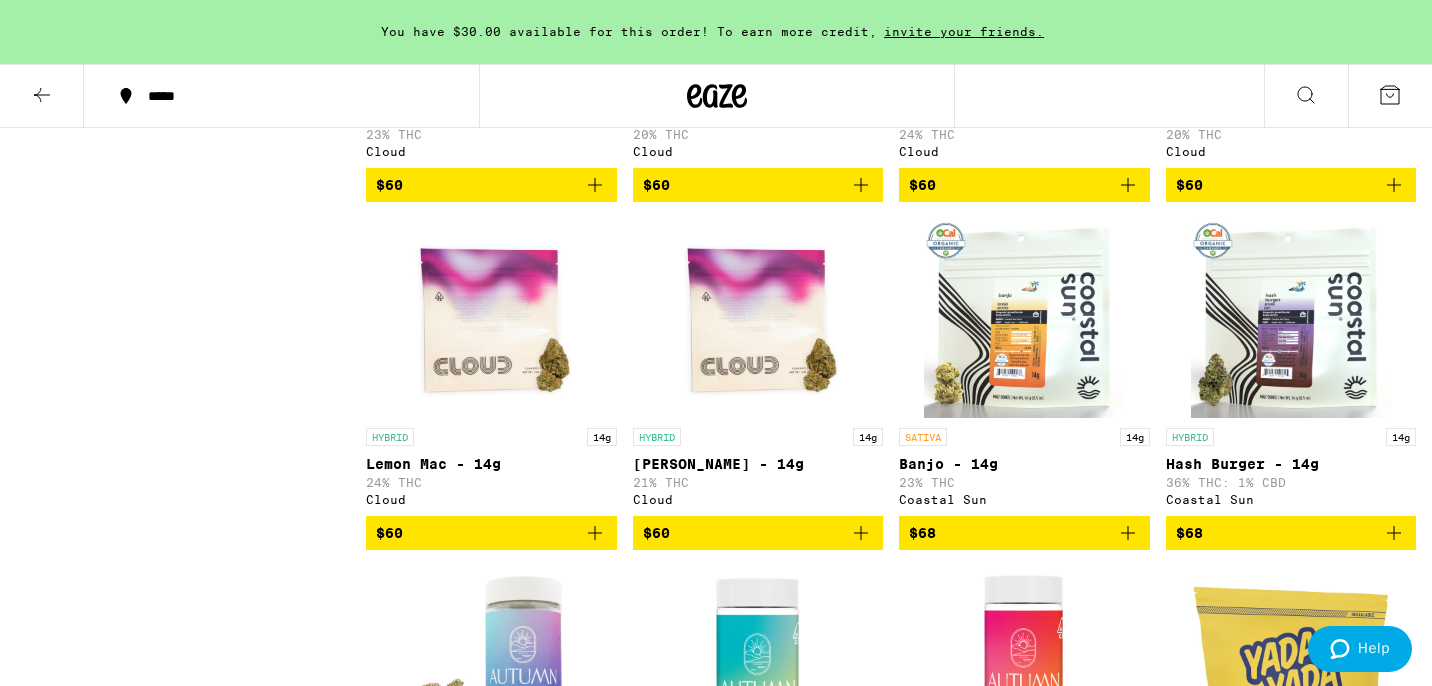 scroll, scrollTop: 7757, scrollLeft: 0, axis: vertical 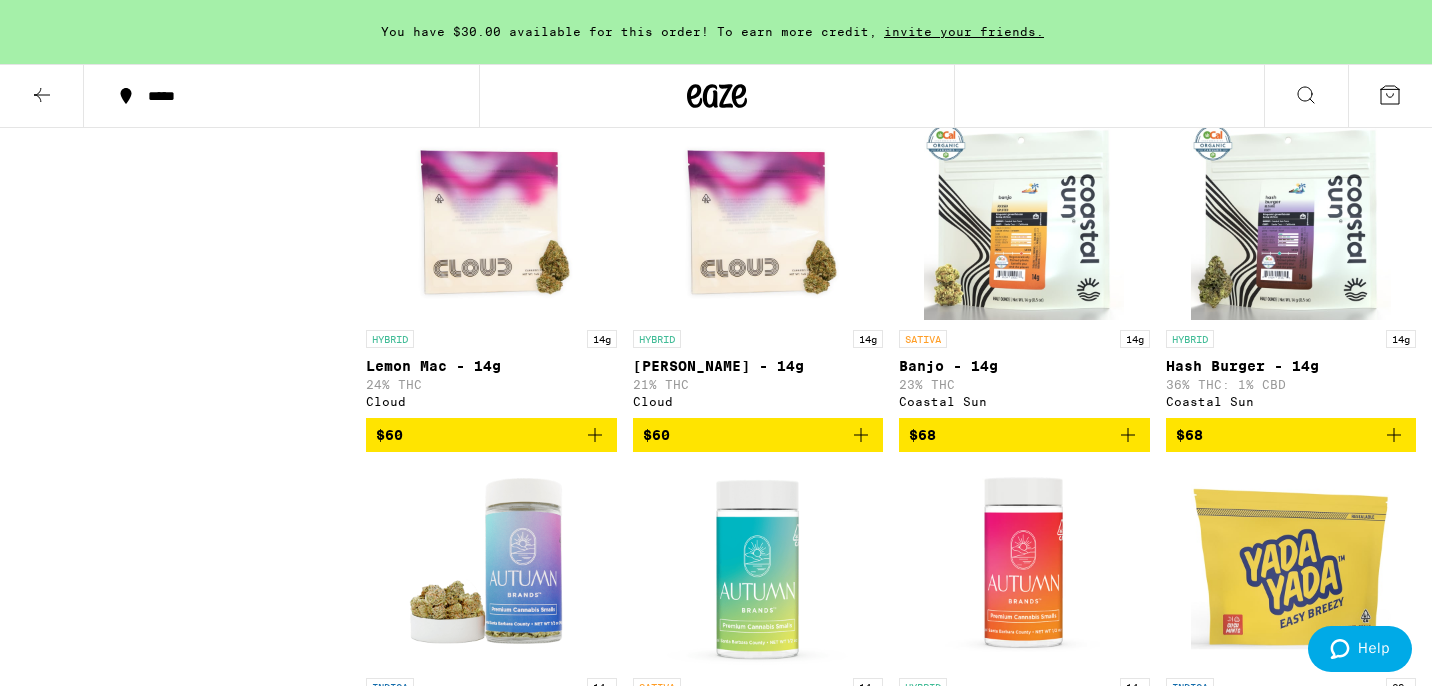 click at bounding box center (1291, 220) 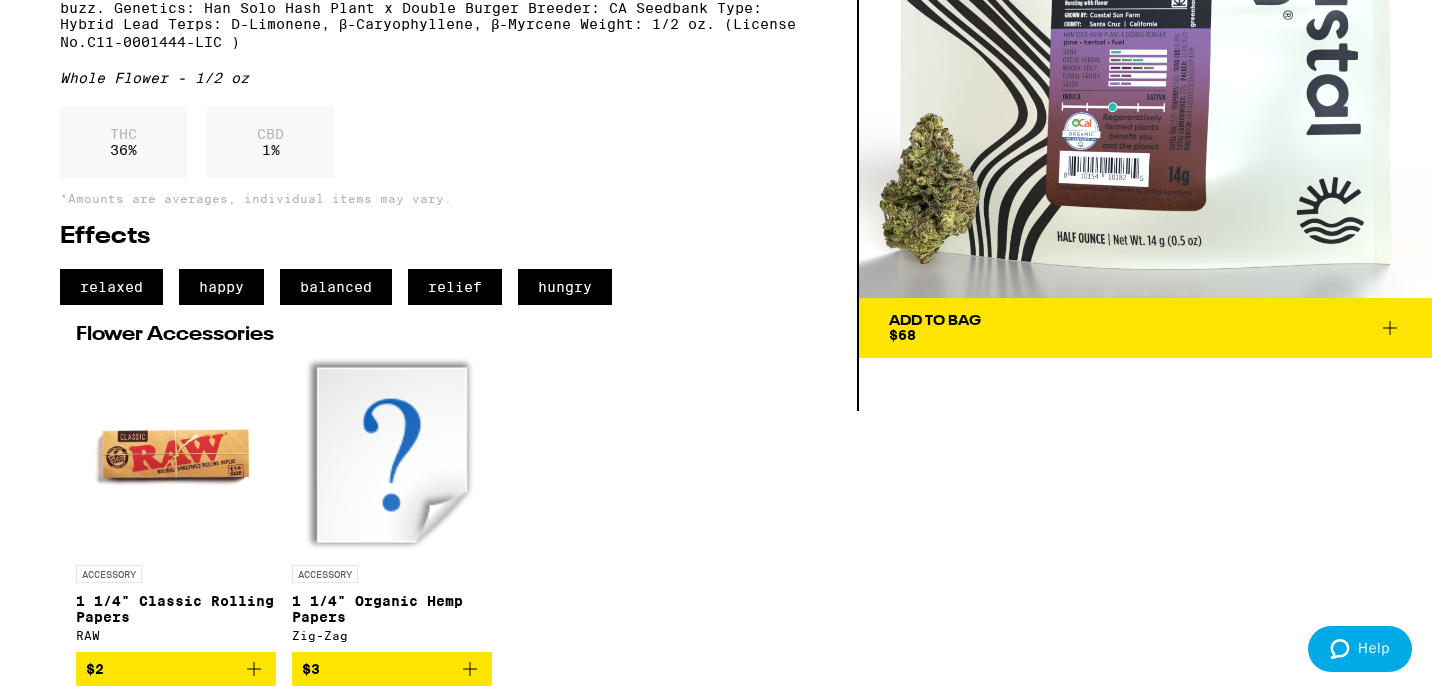 scroll, scrollTop: 0, scrollLeft: 0, axis: both 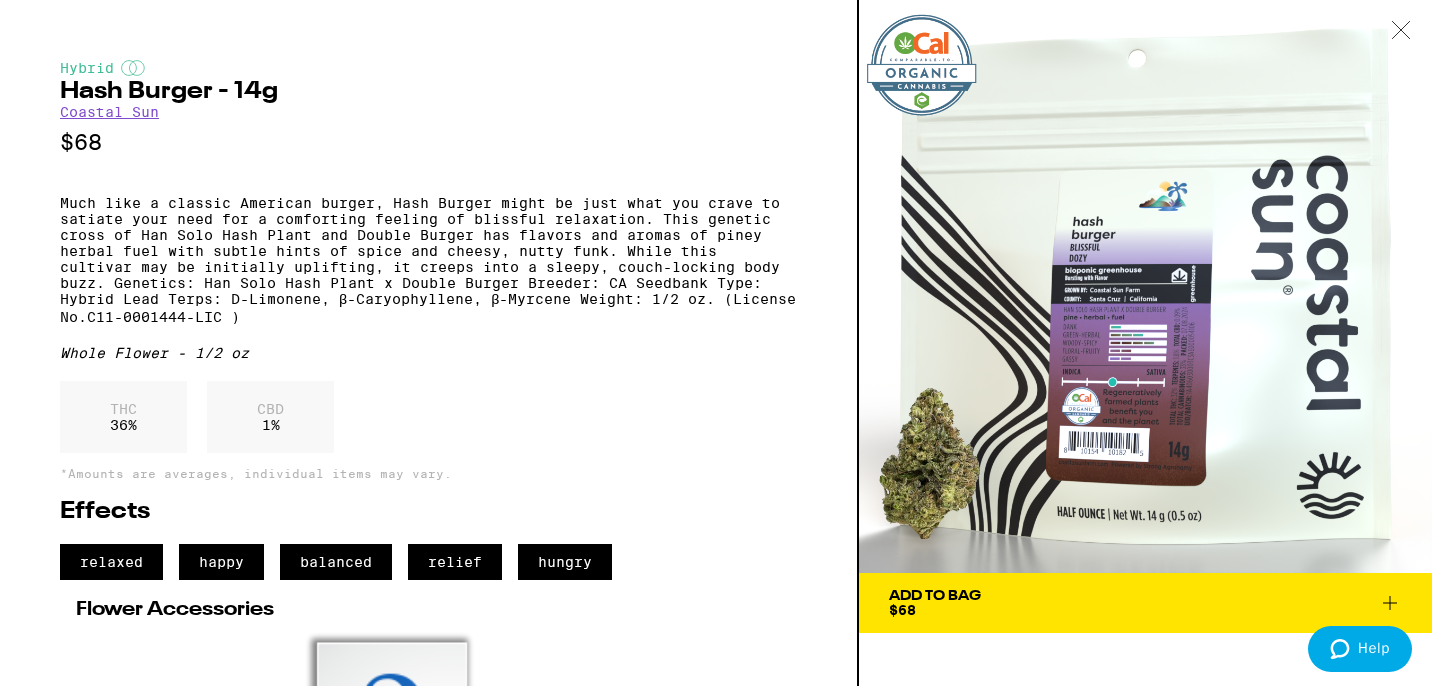 click 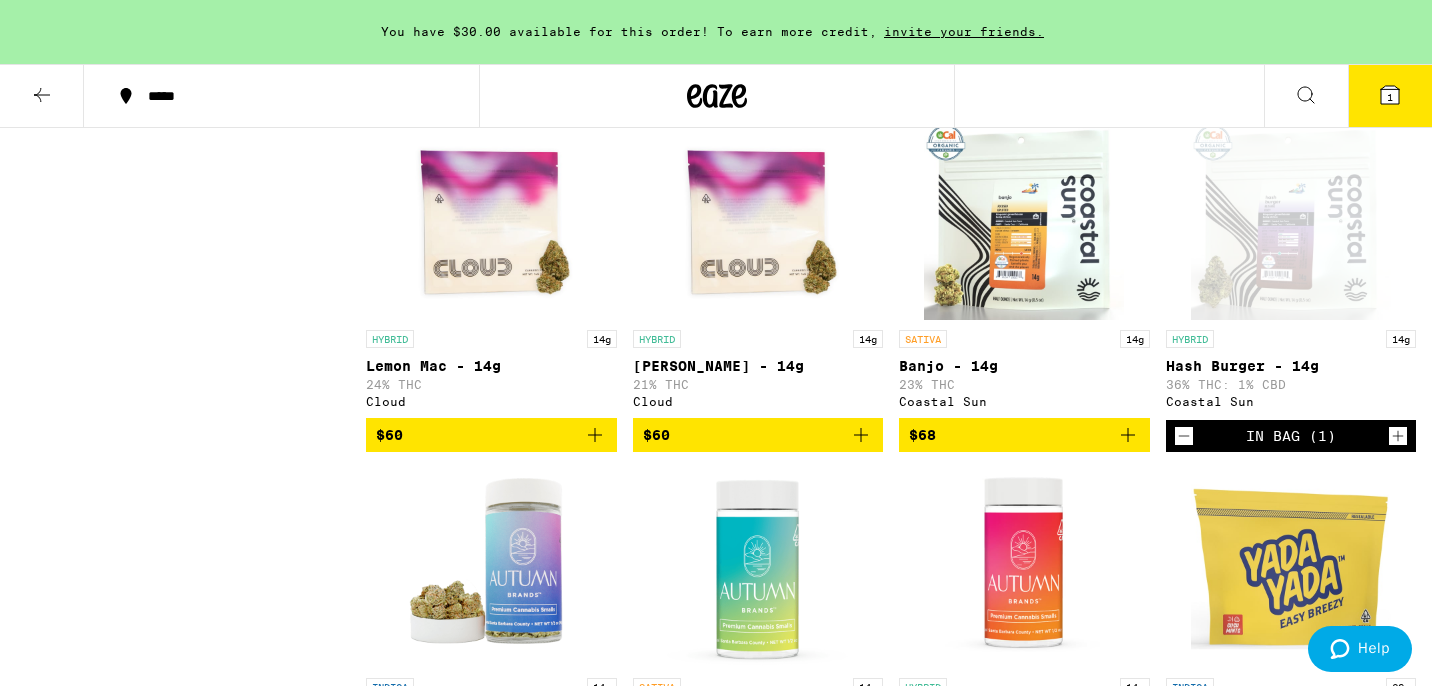 scroll, scrollTop: 7835, scrollLeft: 0, axis: vertical 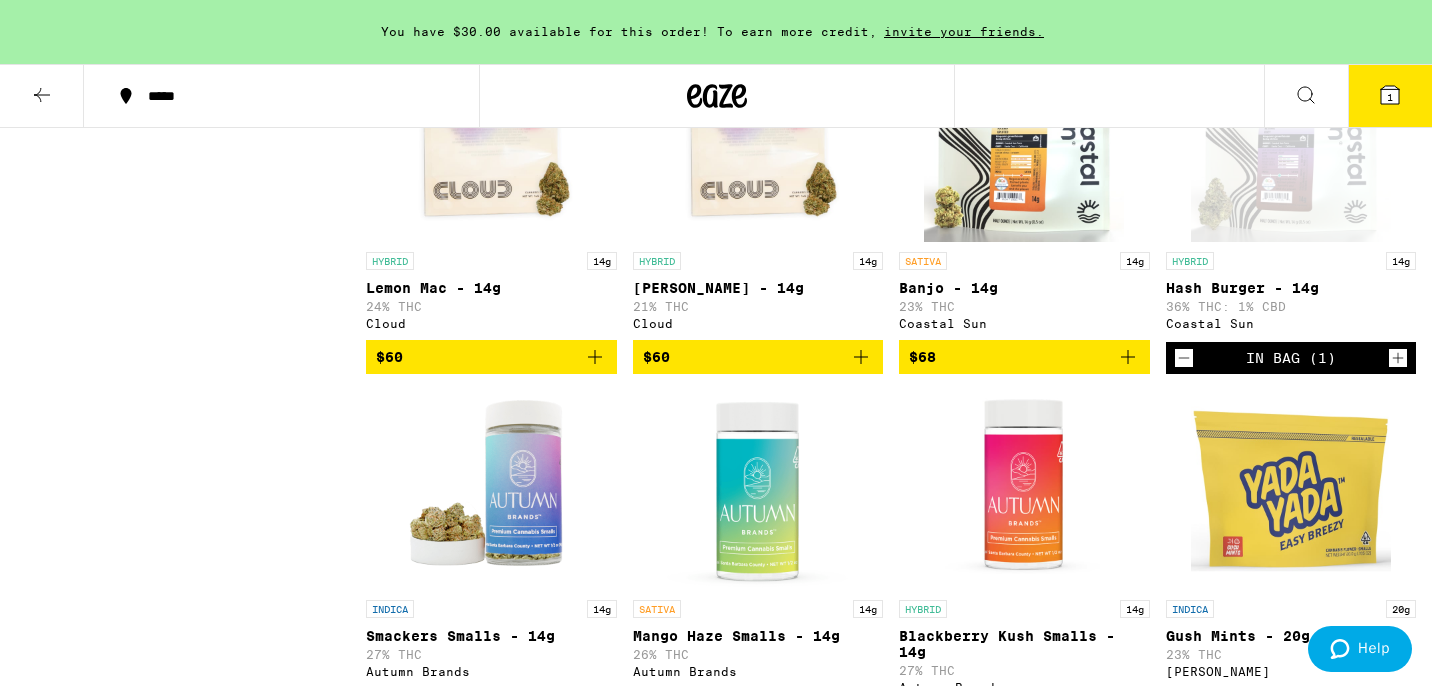 click on "Banjo - 14g" at bounding box center [1024, 288] 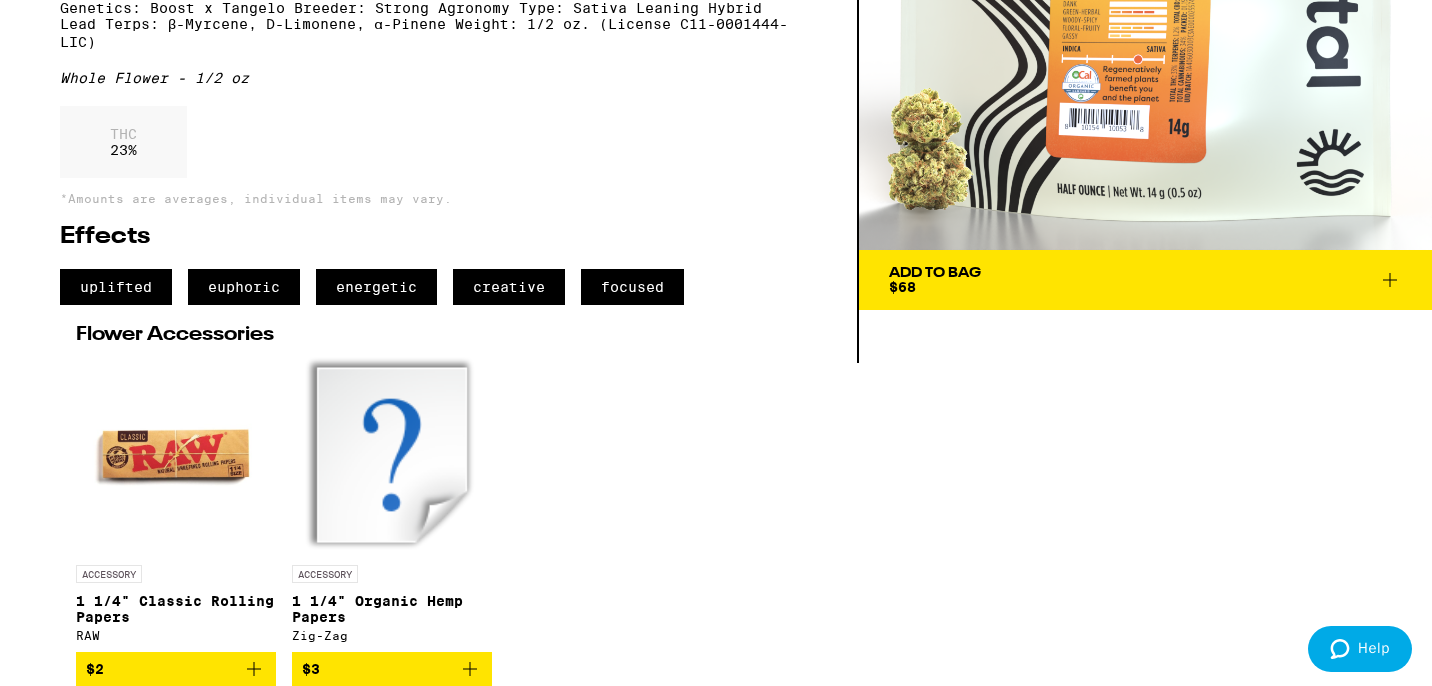 scroll, scrollTop: 0, scrollLeft: 0, axis: both 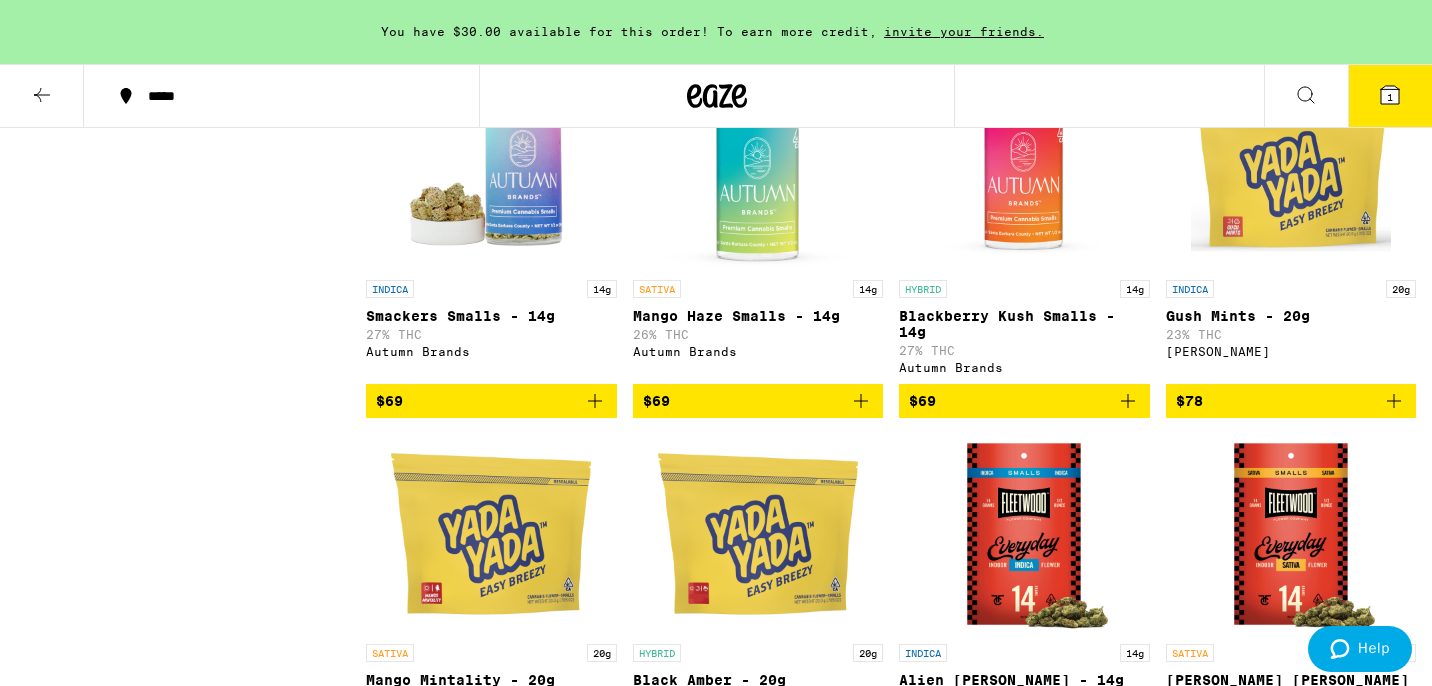 click on "Blackberry Kush Smalls - 14g" at bounding box center [1024, 324] 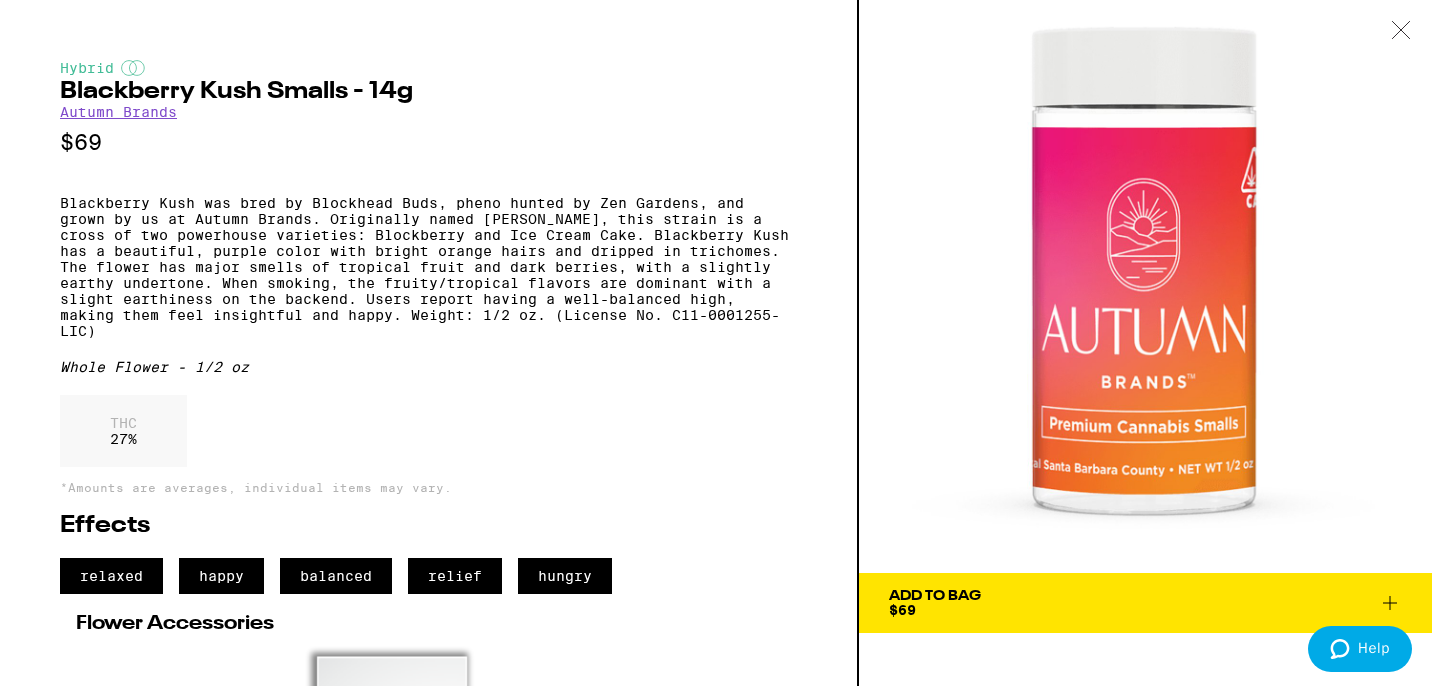 drag, startPoint x: 331, startPoint y: 256, endPoint x: 363, endPoint y: 221, distance: 47.423622 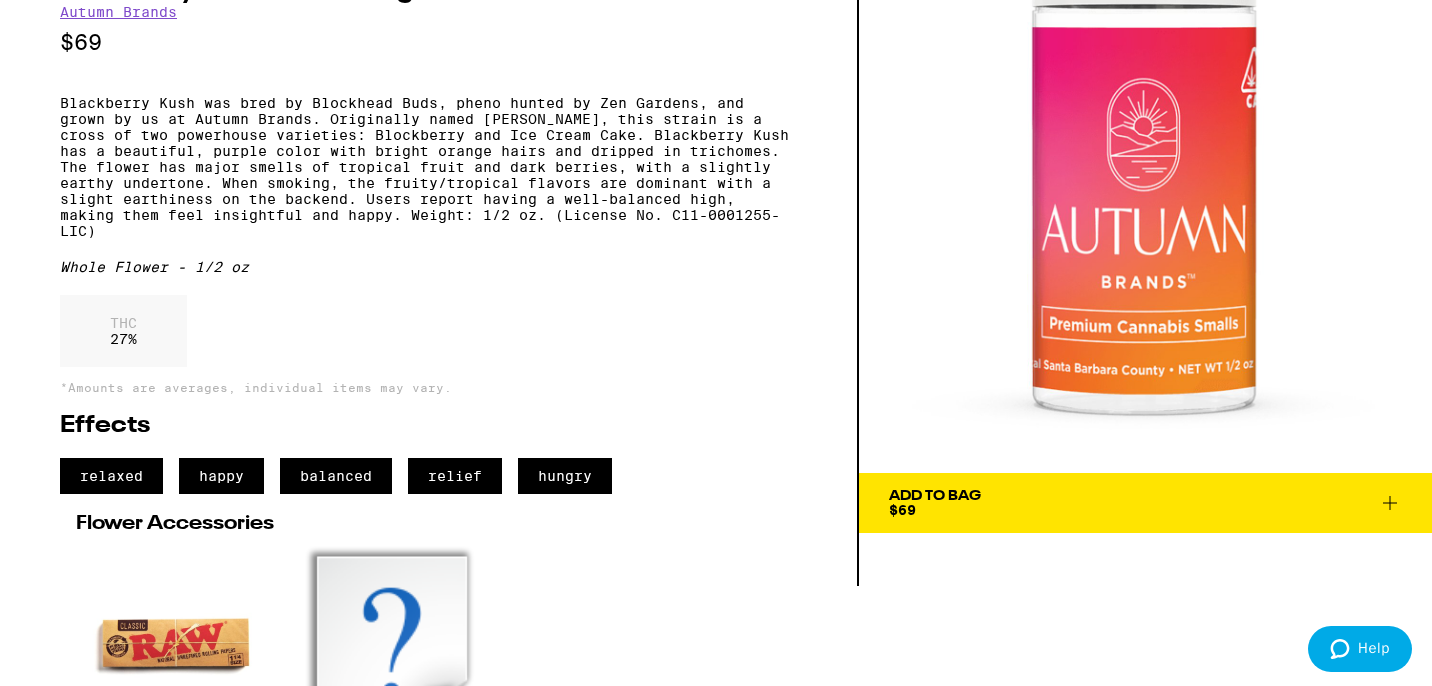 scroll, scrollTop: 101, scrollLeft: 0, axis: vertical 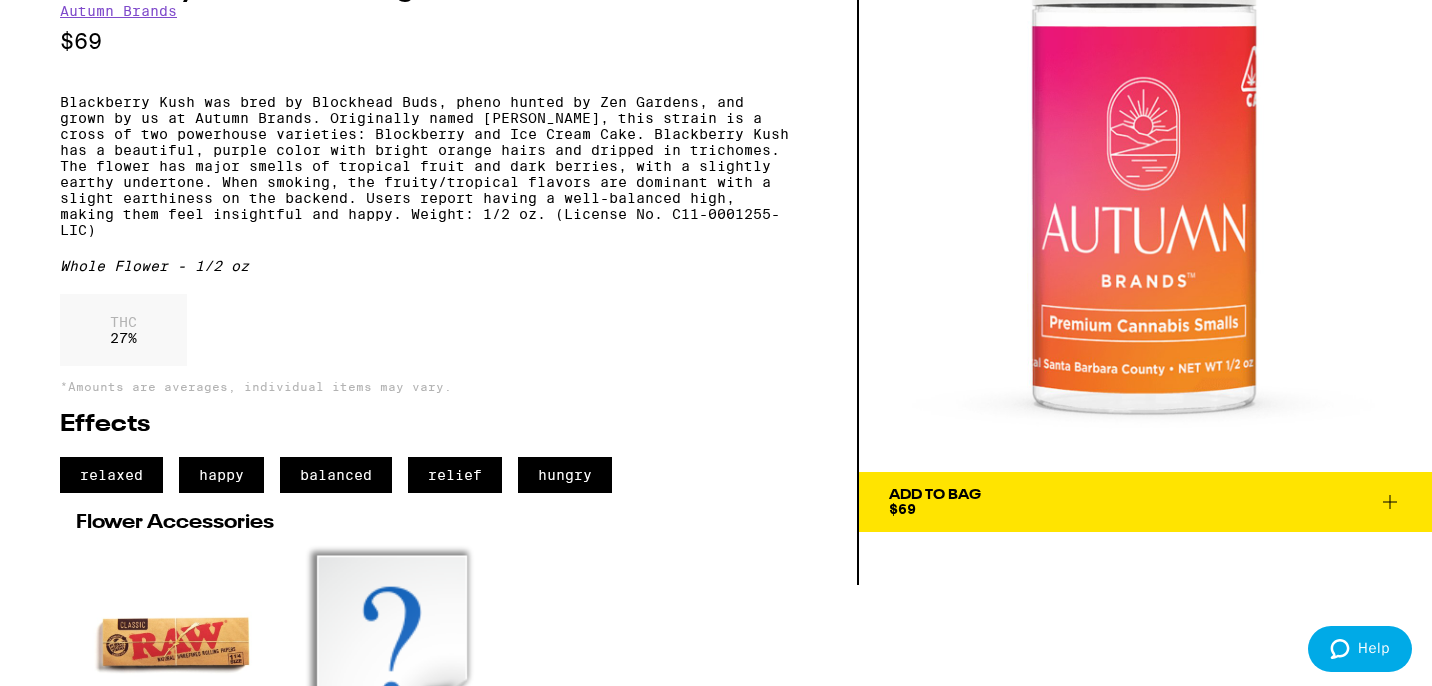 click on "Add To Bag $69" at bounding box center [1145, 502] 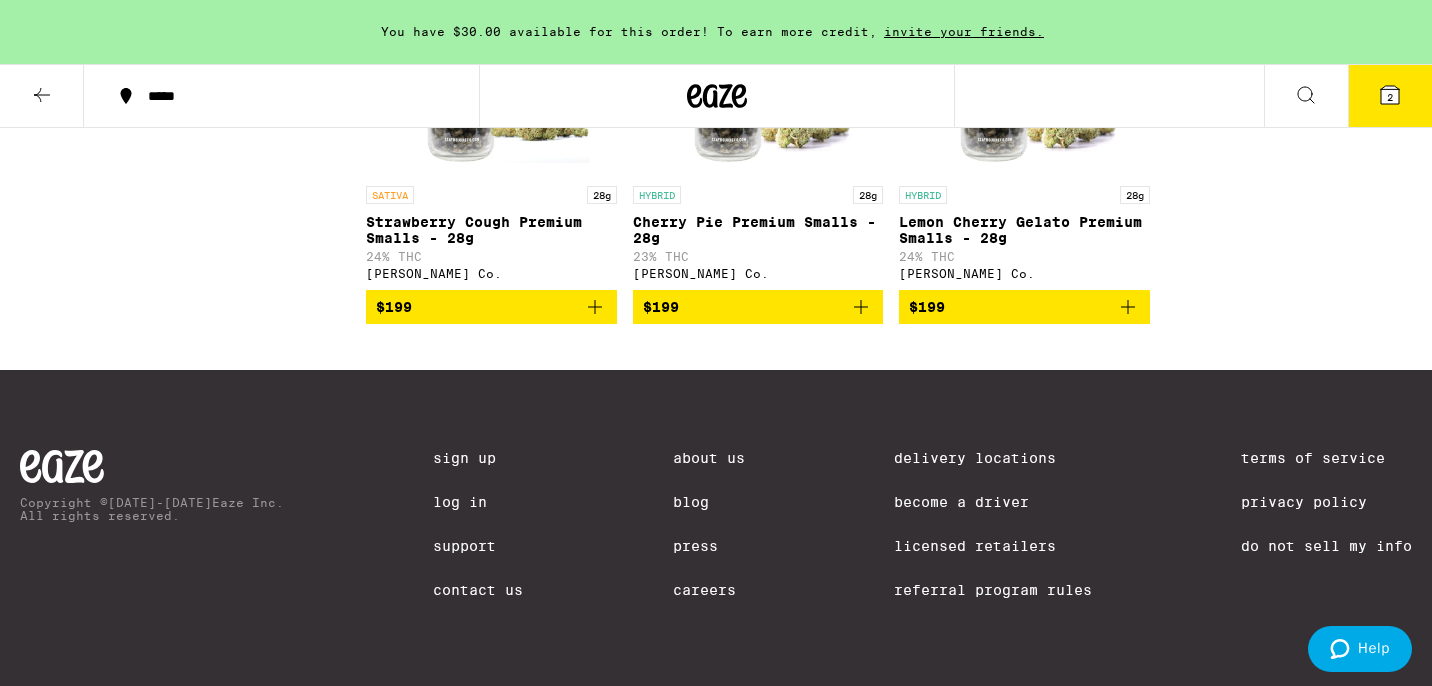 scroll, scrollTop: 12668, scrollLeft: 0, axis: vertical 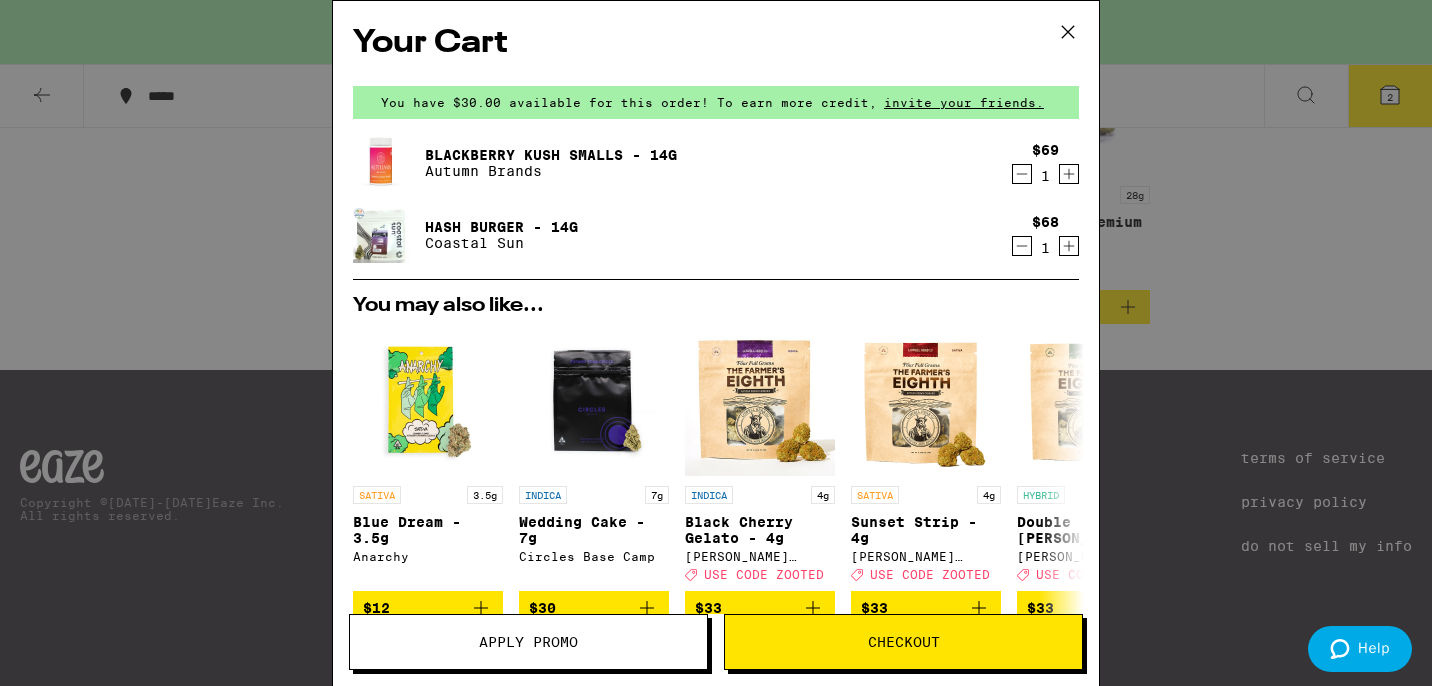 click 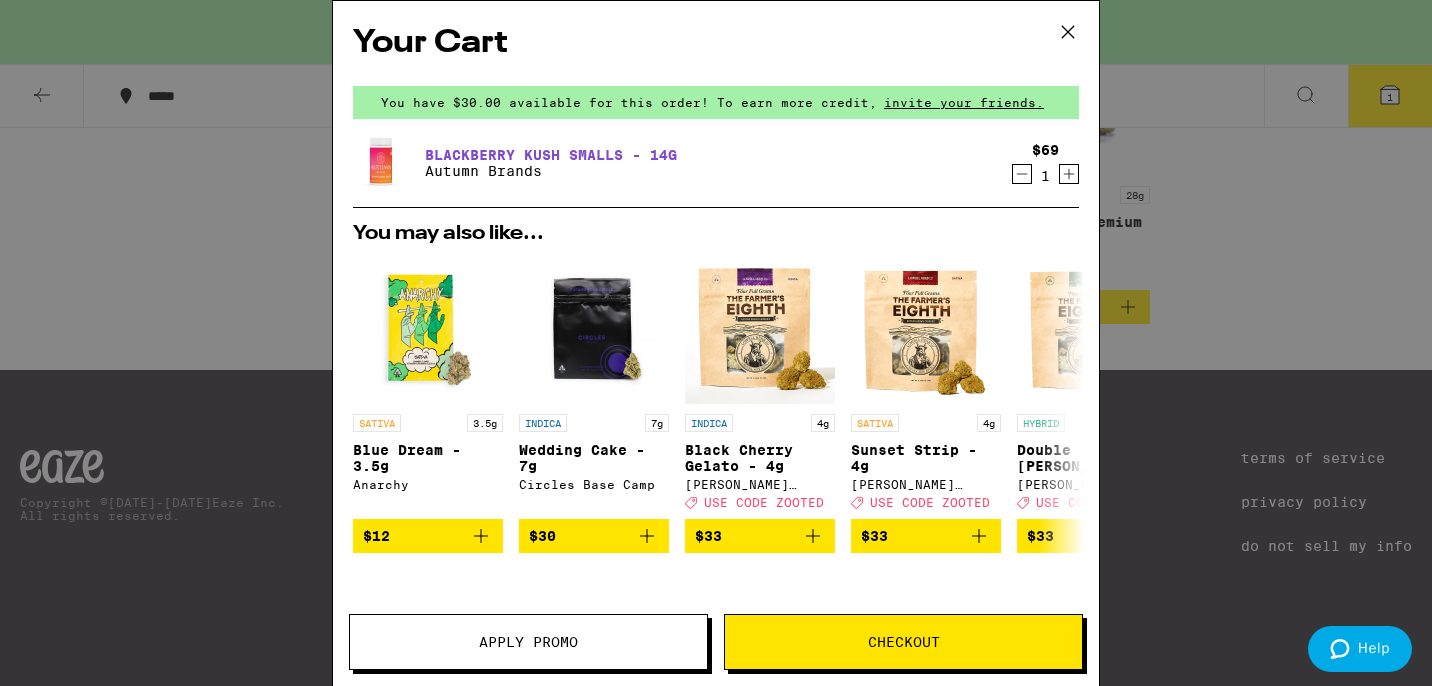 click on "Blackberry Kush Smalls - 14g" at bounding box center (551, 155) 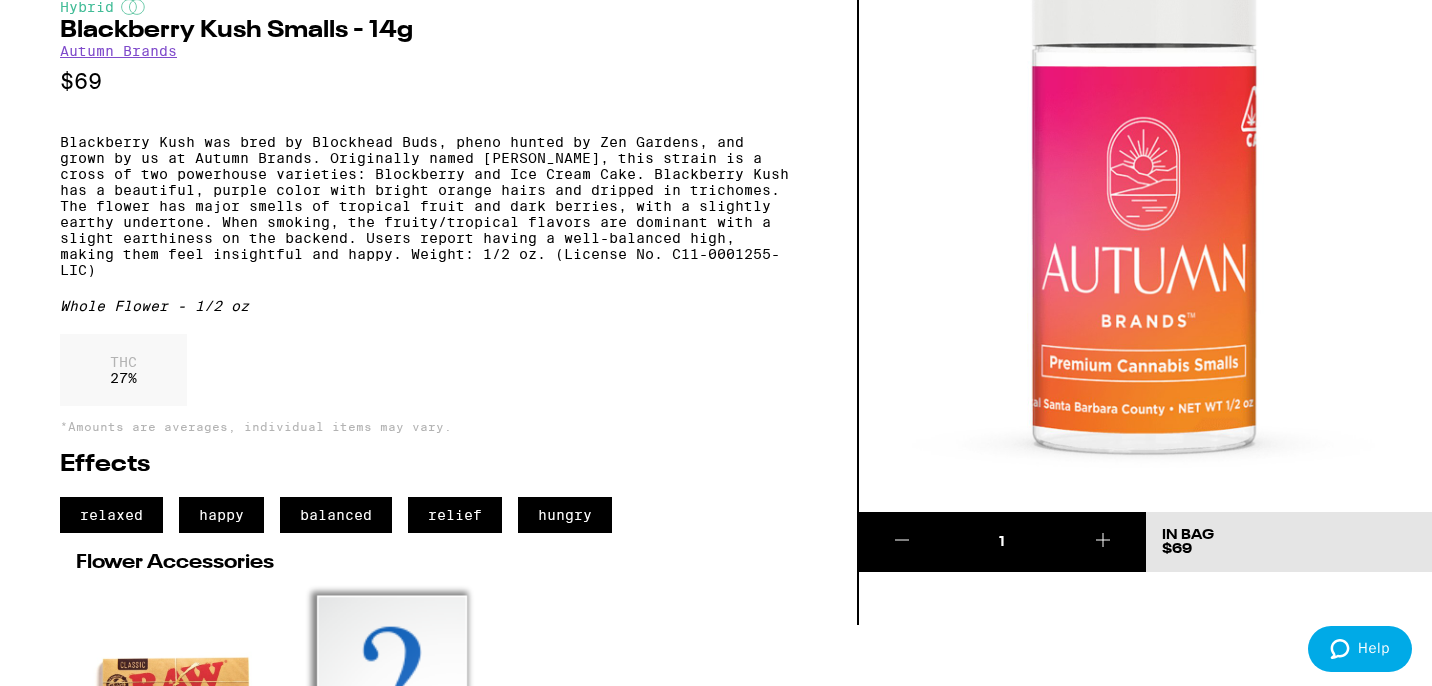 scroll, scrollTop: 0, scrollLeft: 0, axis: both 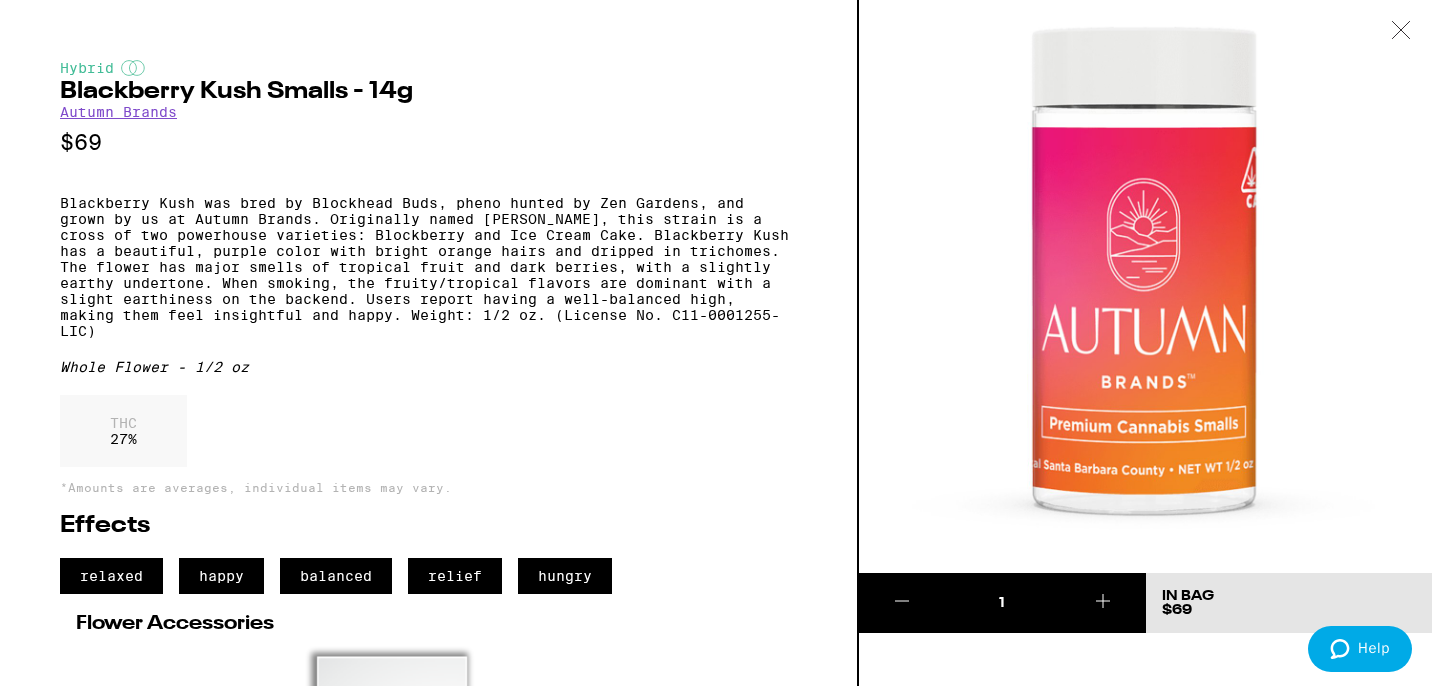 click at bounding box center (1401, 31) 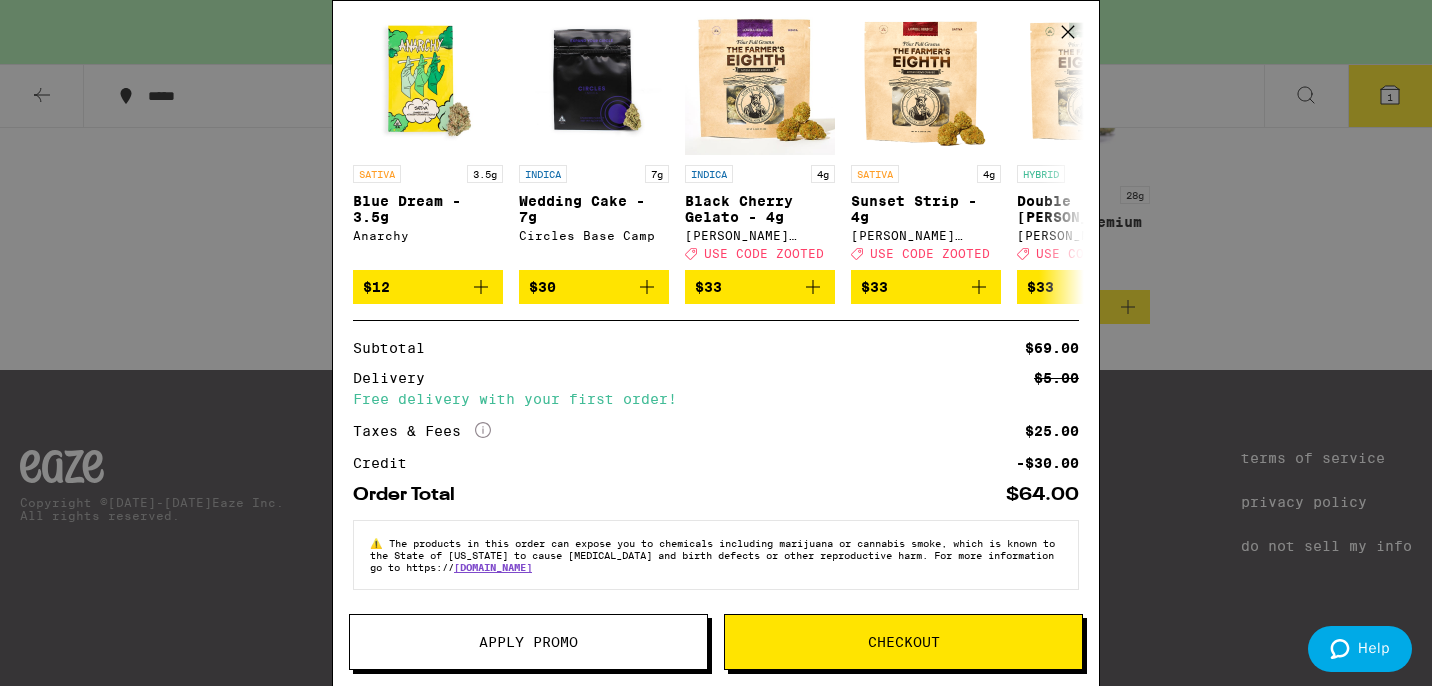 scroll, scrollTop: 263, scrollLeft: 0, axis: vertical 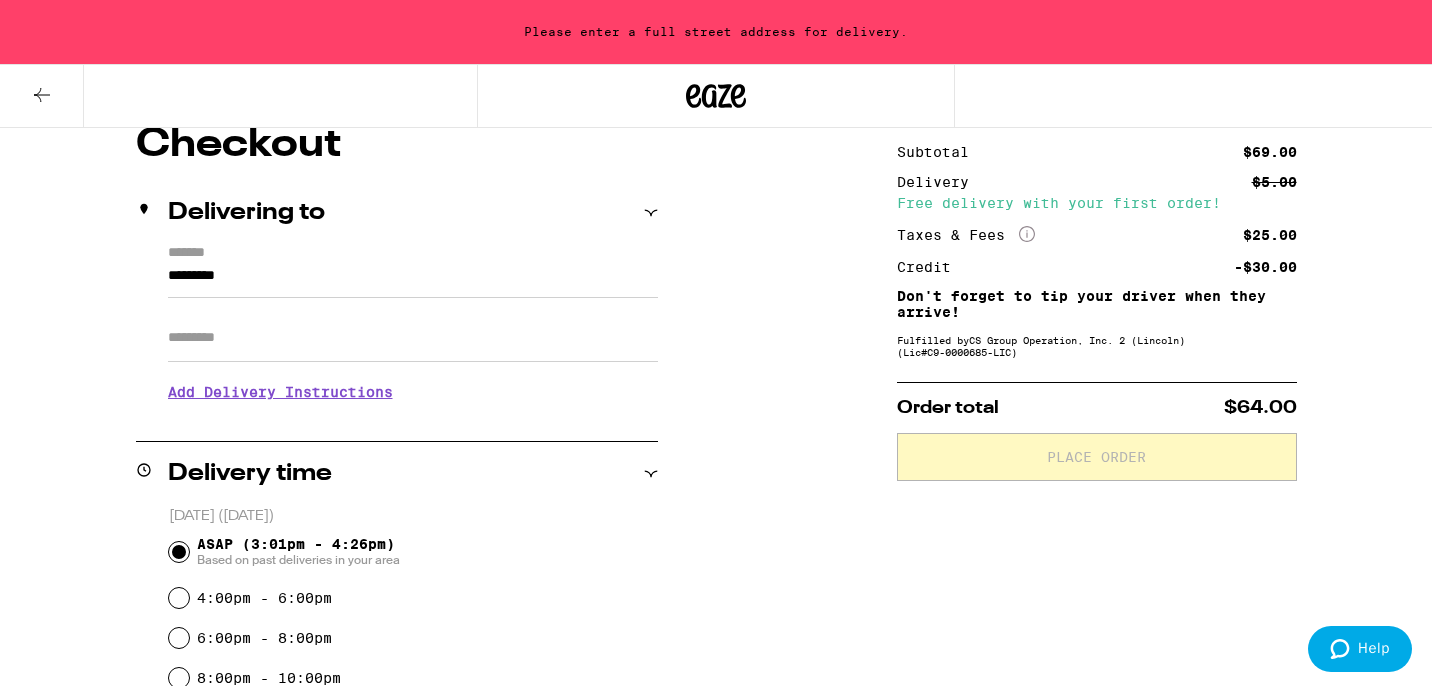 click on "Apt/Suite" at bounding box center [413, 338] 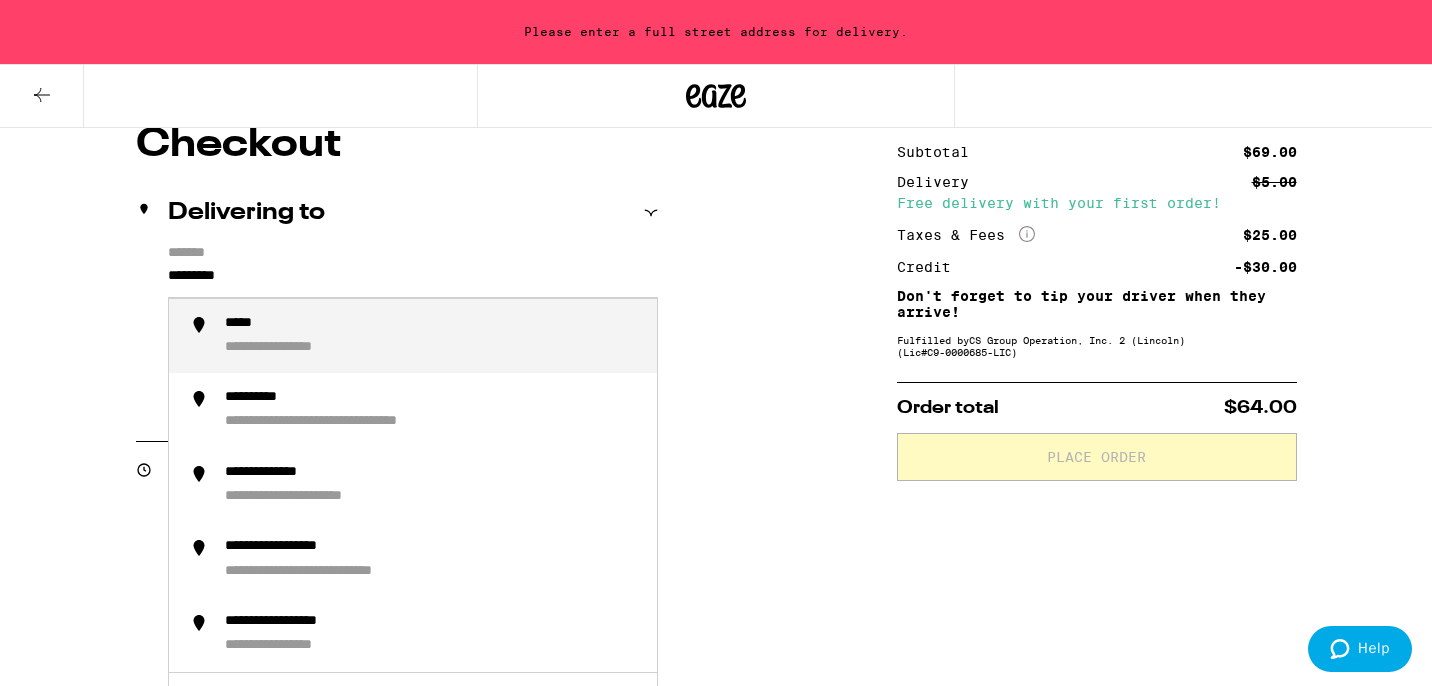 drag, startPoint x: 343, startPoint y: 281, endPoint x: 184, endPoint y: 281, distance: 159 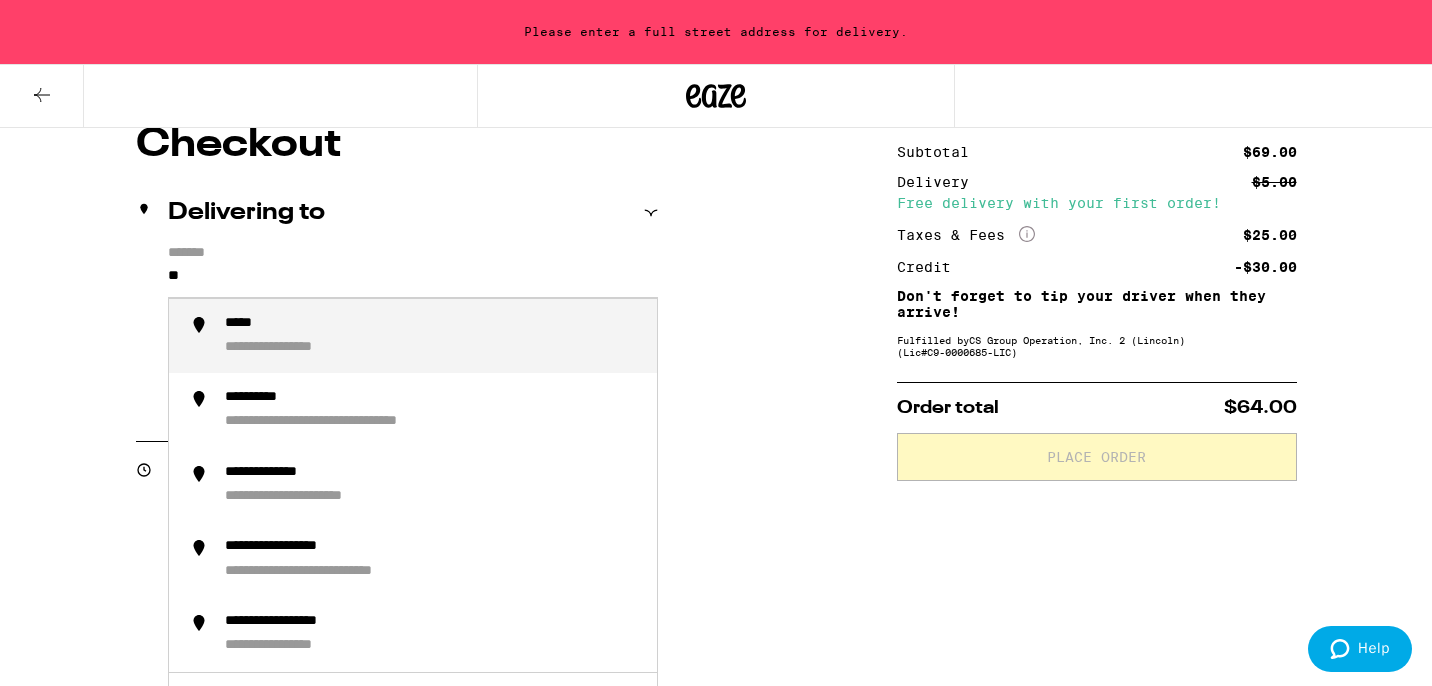 type on "*" 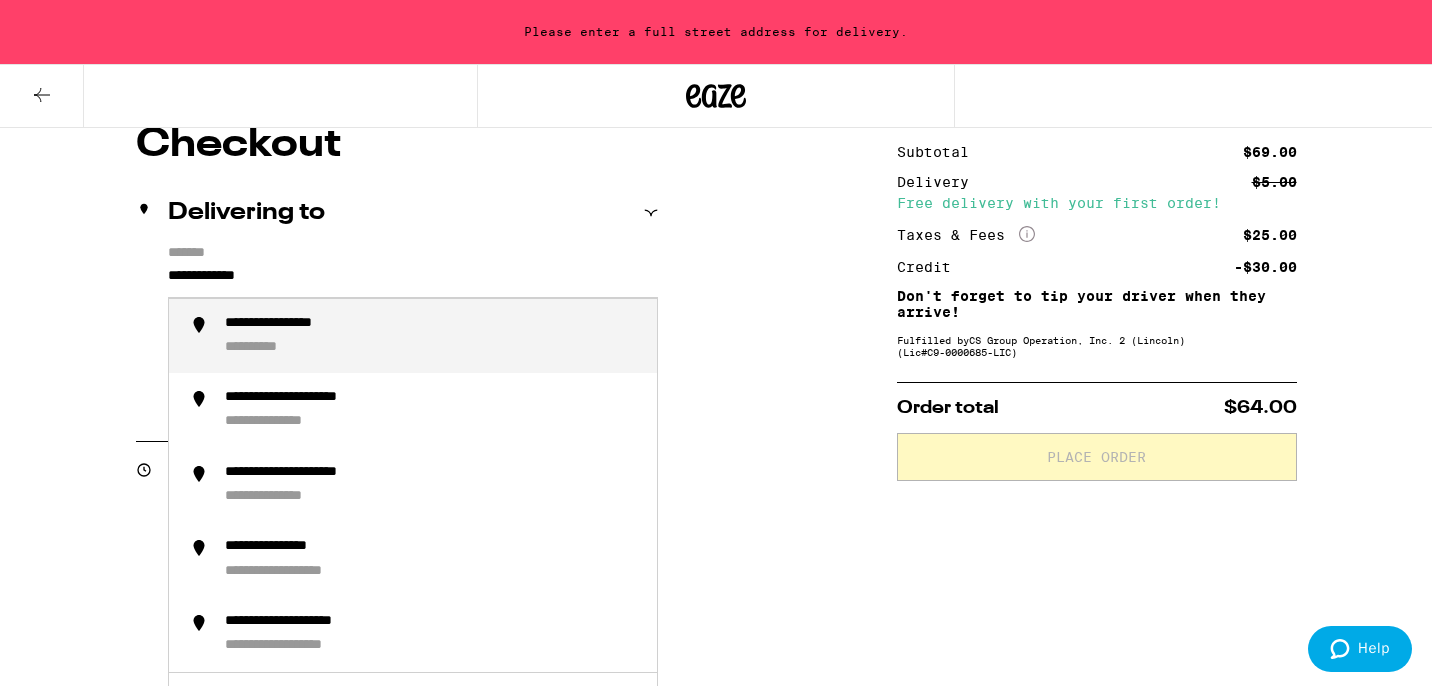 click on "**********" at bounding box center (302, 324) 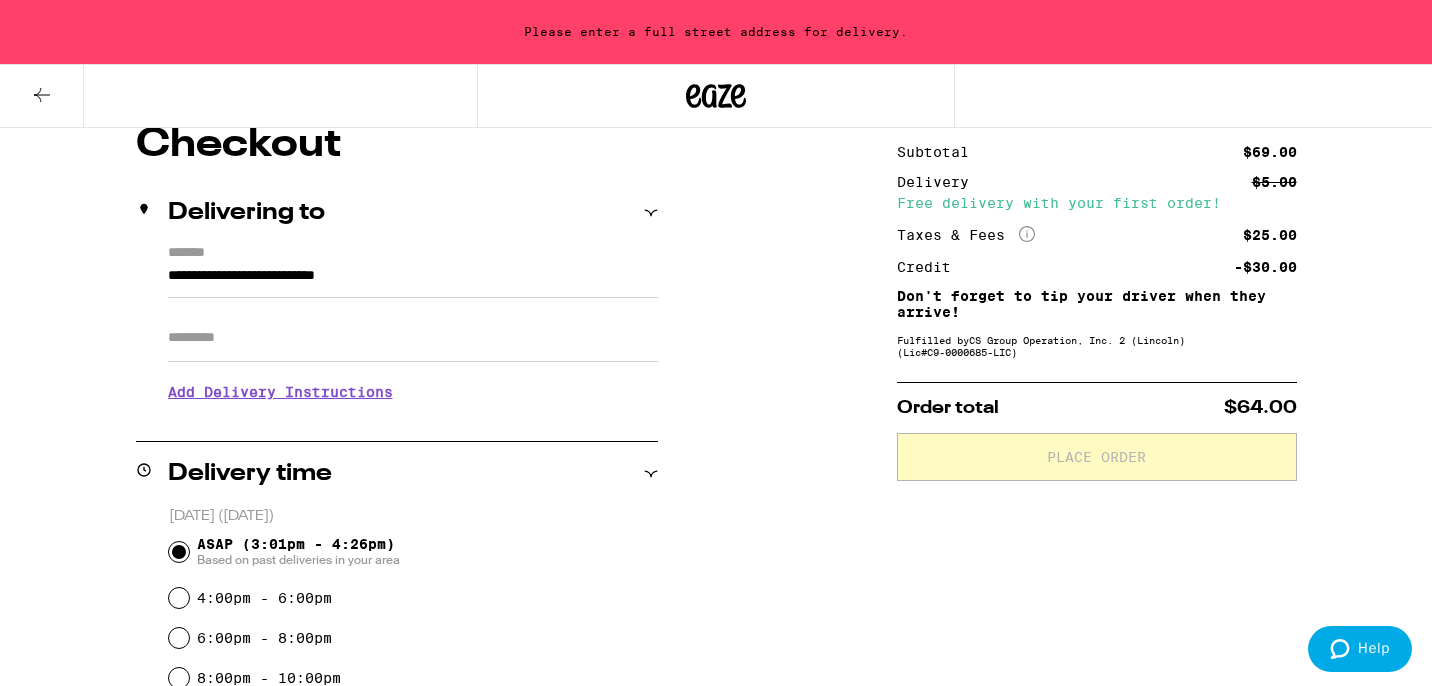 type on "**********" 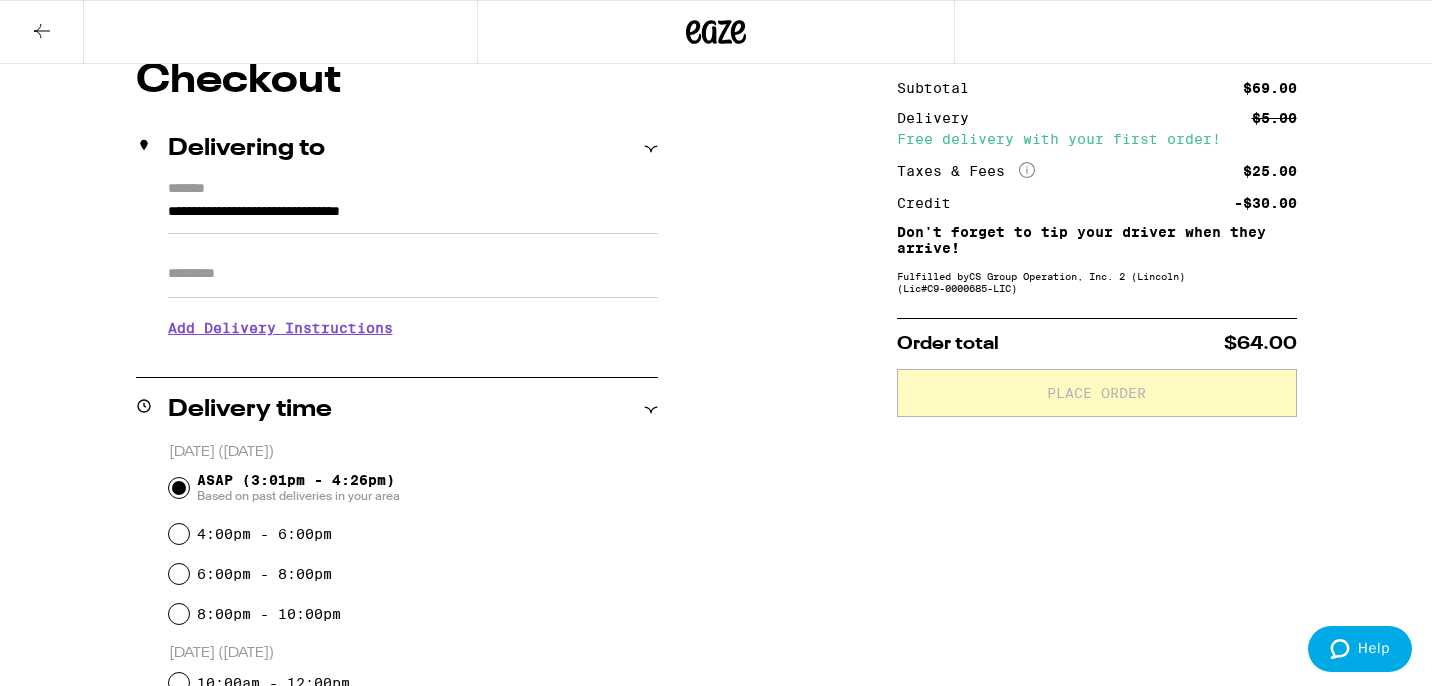 scroll, scrollTop: 117, scrollLeft: 0, axis: vertical 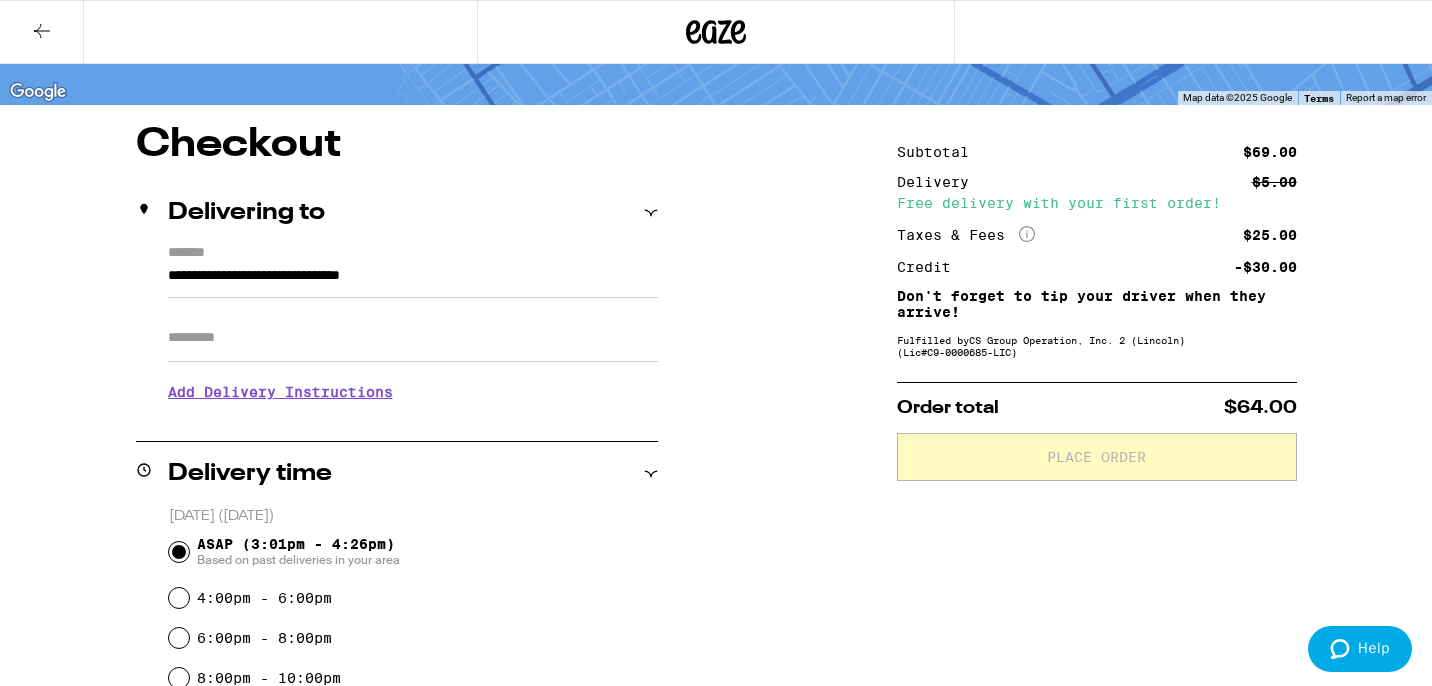 click on "Apt/Suite" at bounding box center [413, 338] 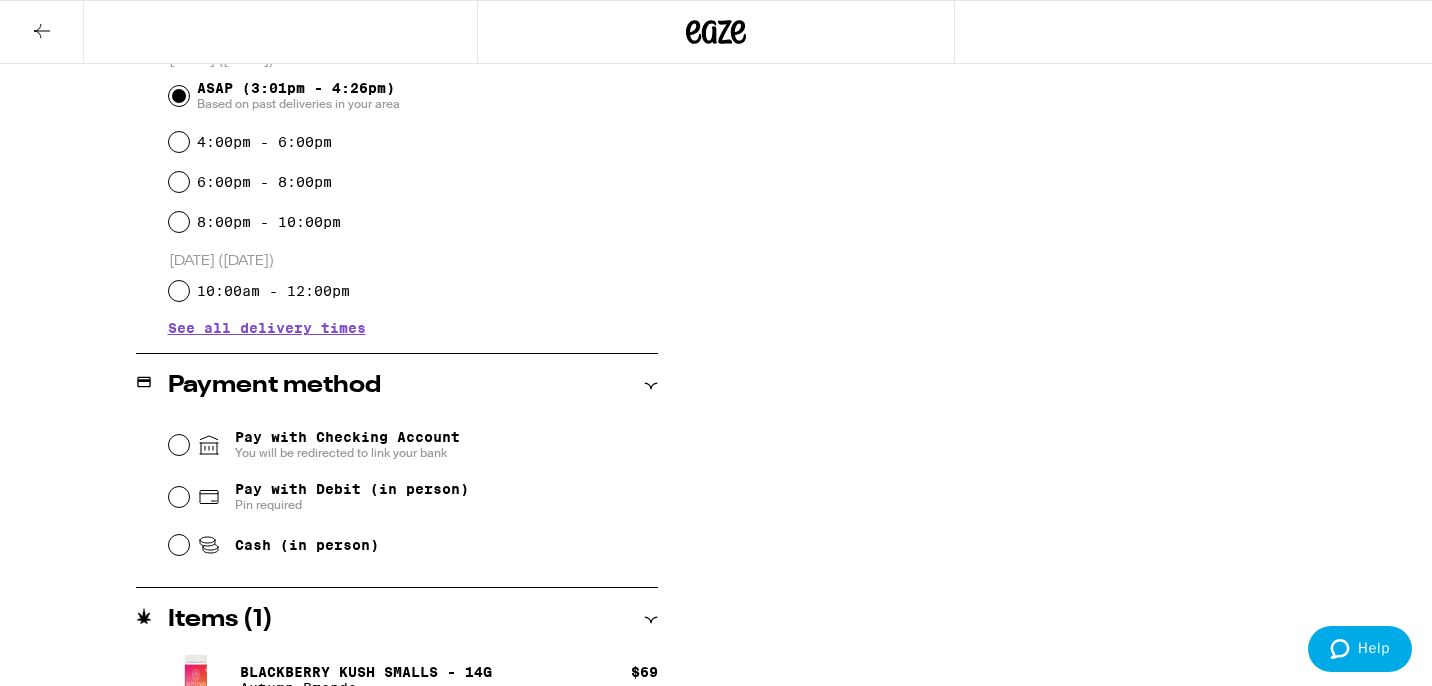 scroll, scrollTop: 630, scrollLeft: 0, axis: vertical 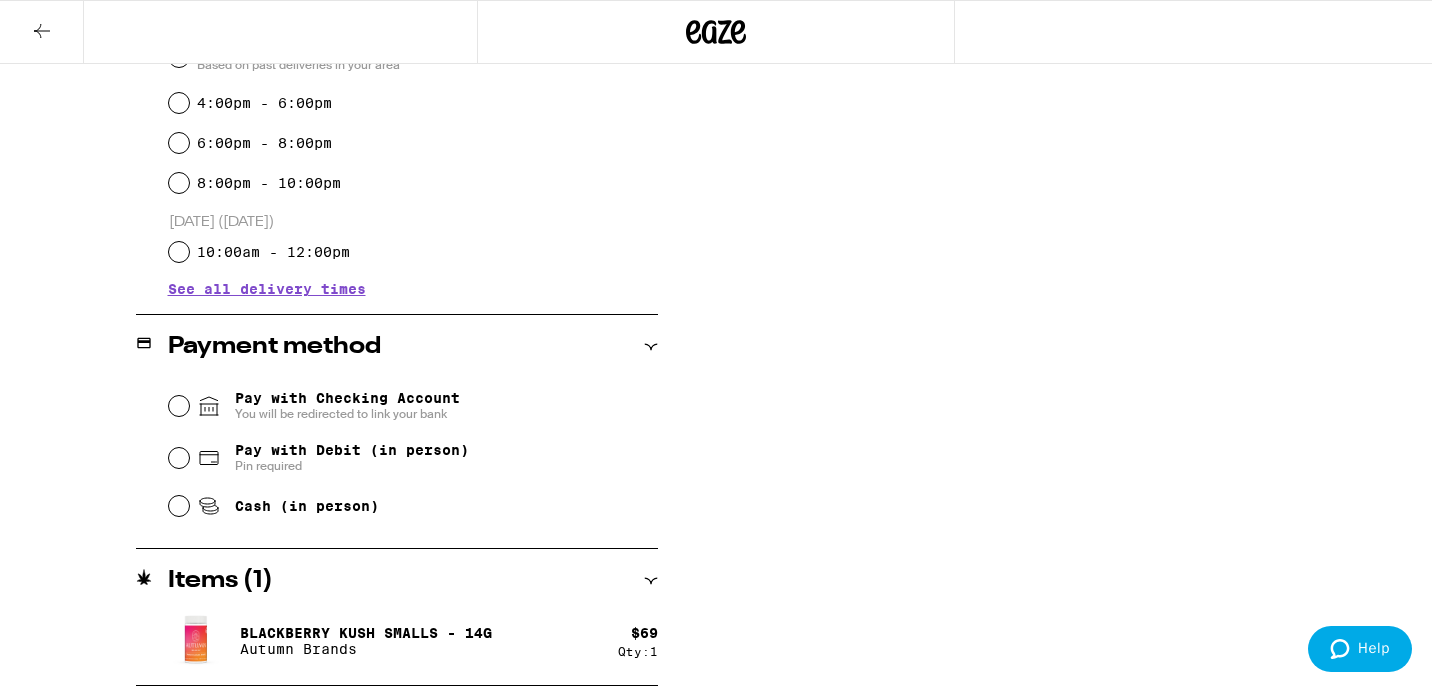 type on "*" 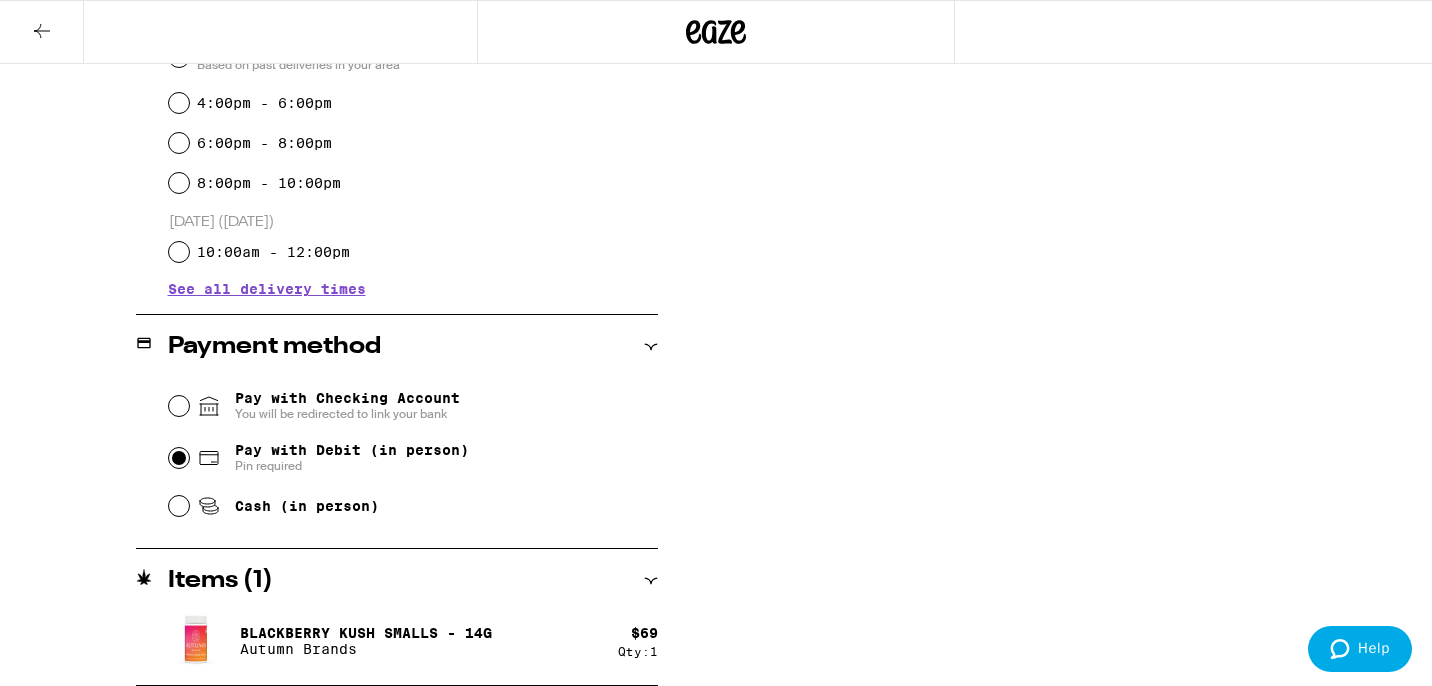 click on "Pay with Debit (in person) Pin required" at bounding box center (179, 458) 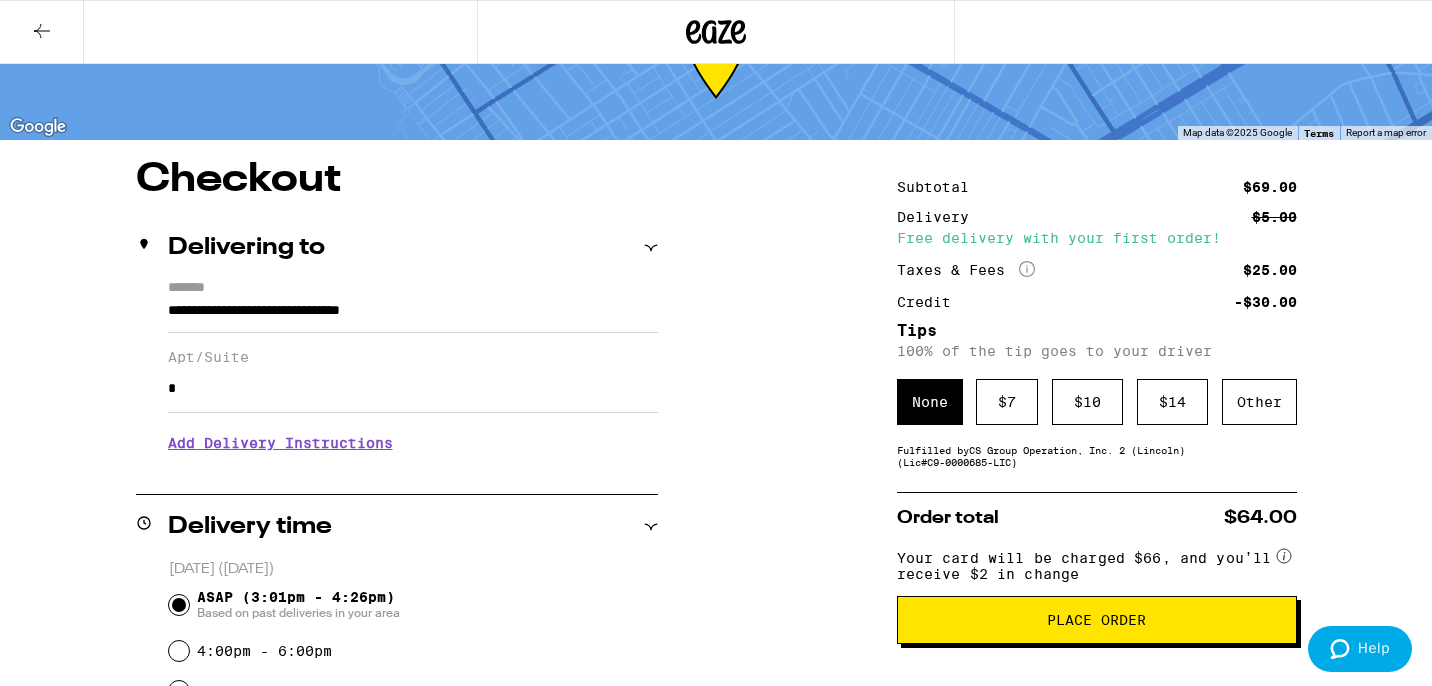 scroll, scrollTop: 80, scrollLeft: 0, axis: vertical 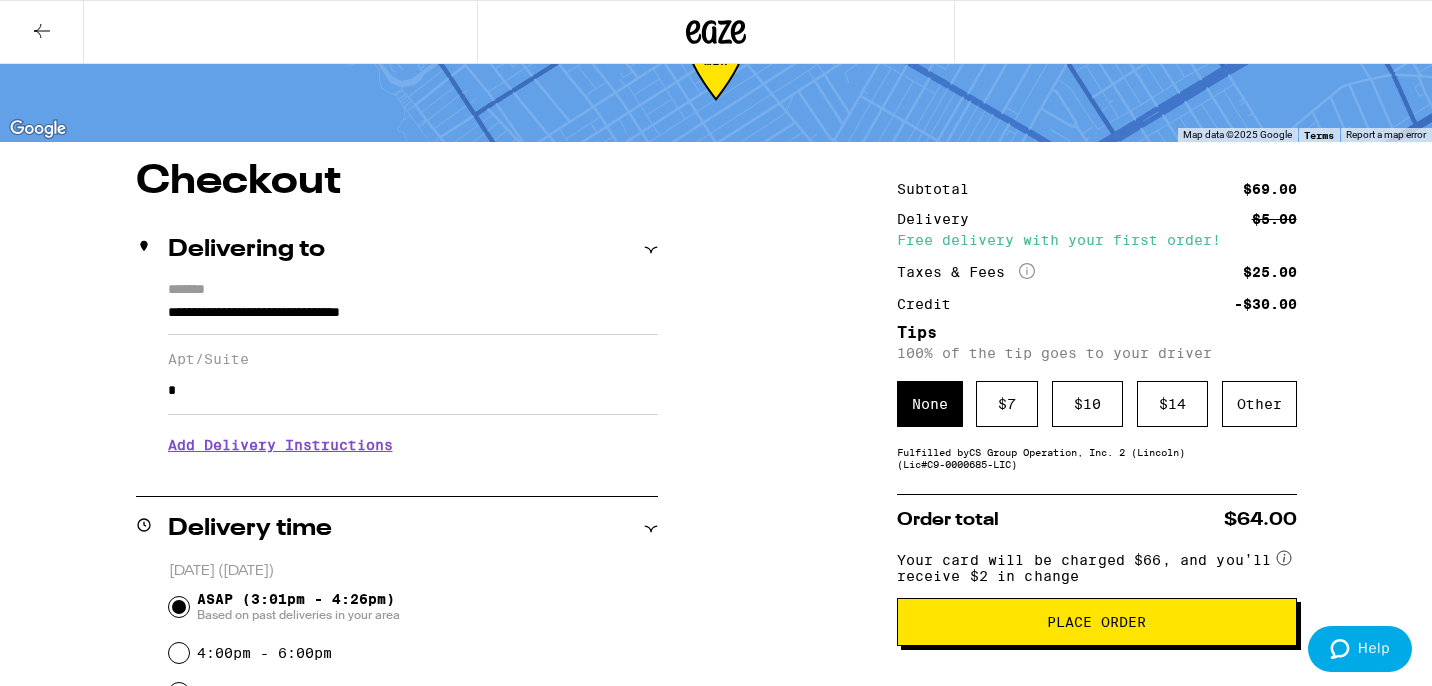 click on "Add Delivery Instructions" at bounding box center [413, 445] 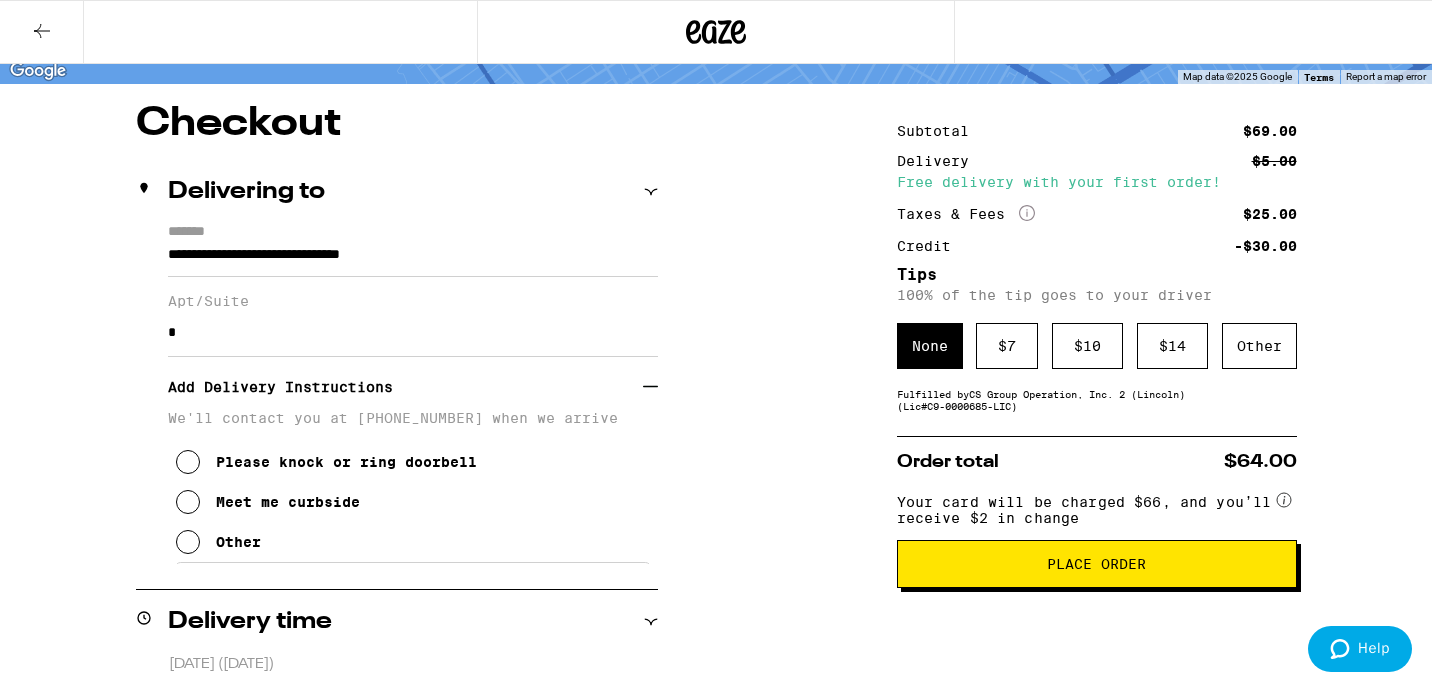 scroll, scrollTop: 224, scrollLeft: 0, axis: vertical 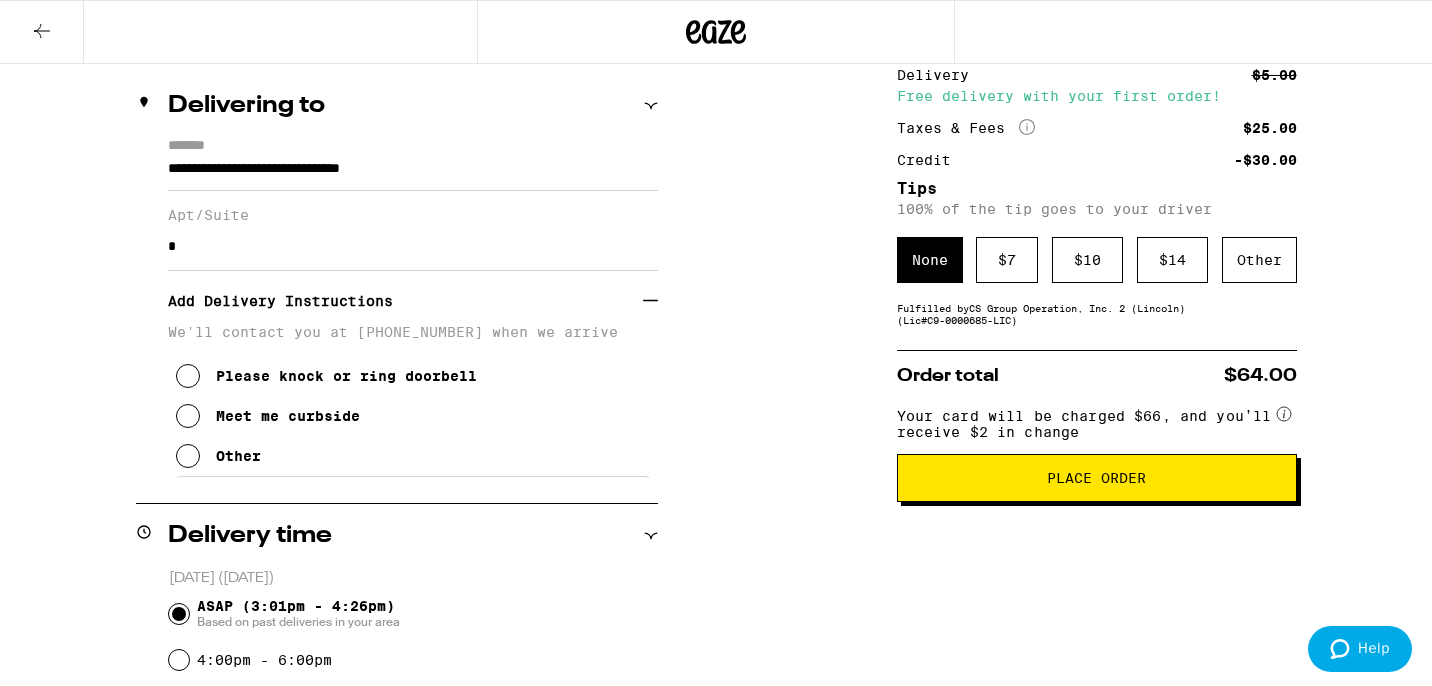 click at bounding box center [188, 416] 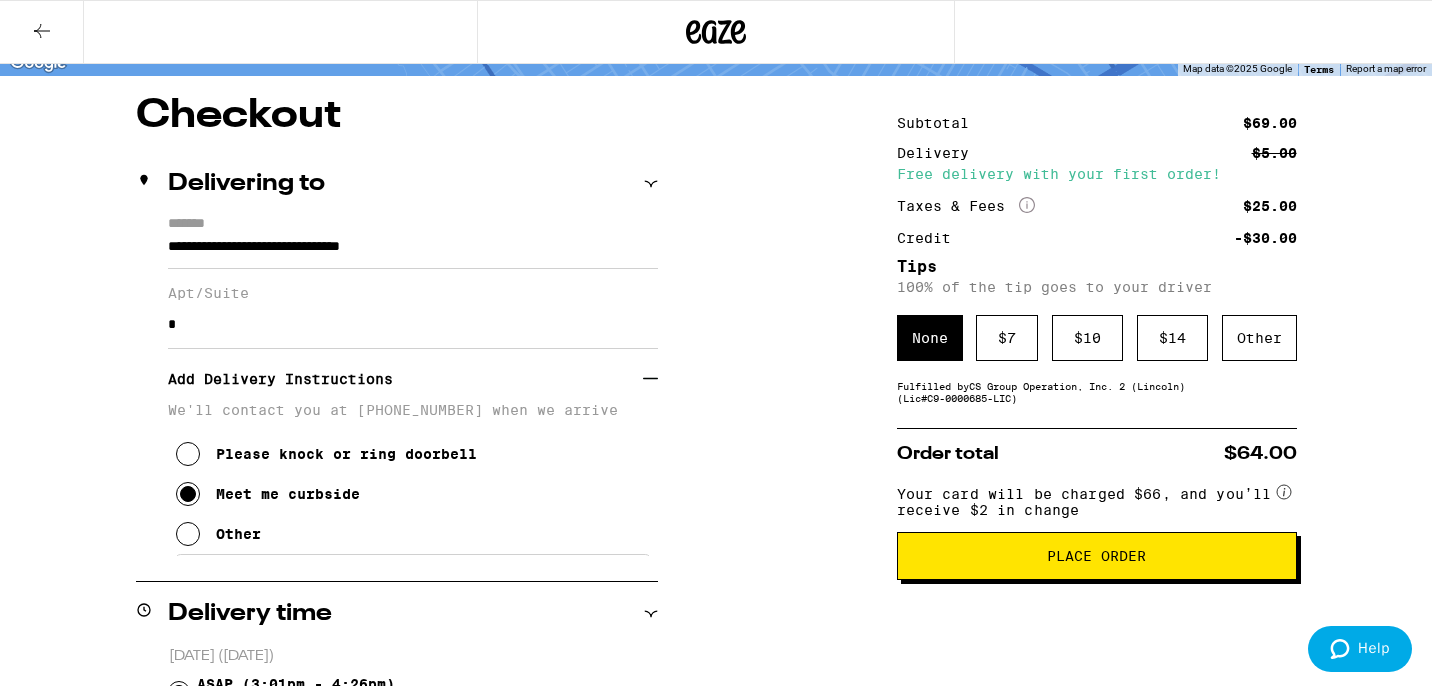 scroll, scrollTop: 139, scrollLeft: 0, axis: vertical 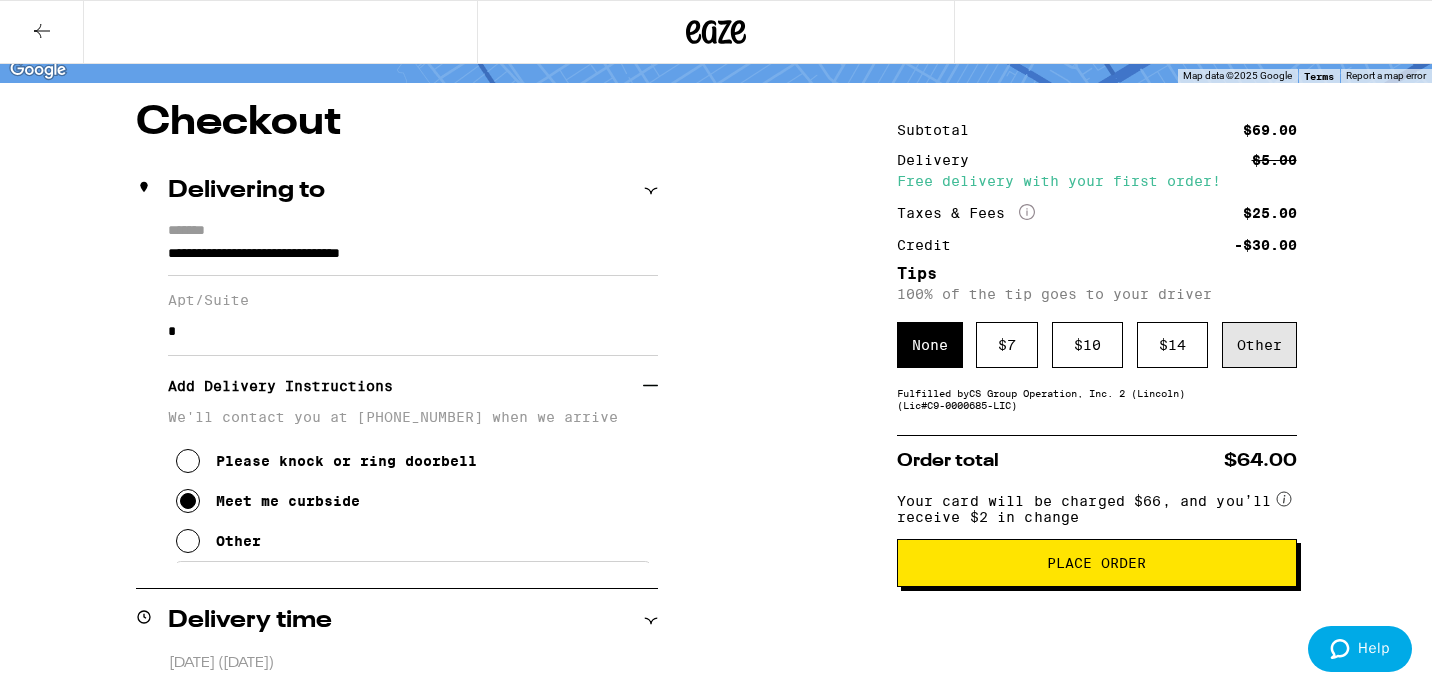 click on "Other" at bounding box center [1259, 345] 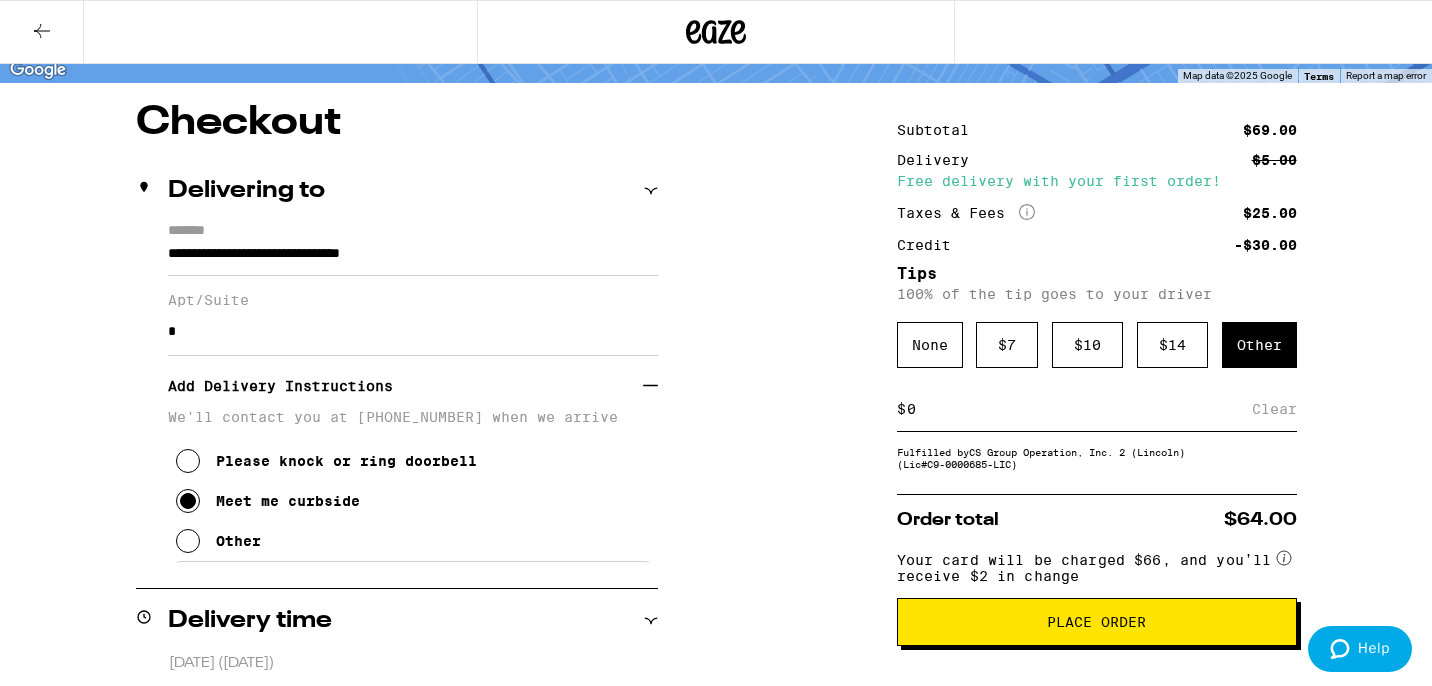 click on "$   Clear" at bounding box center (1097, 409) 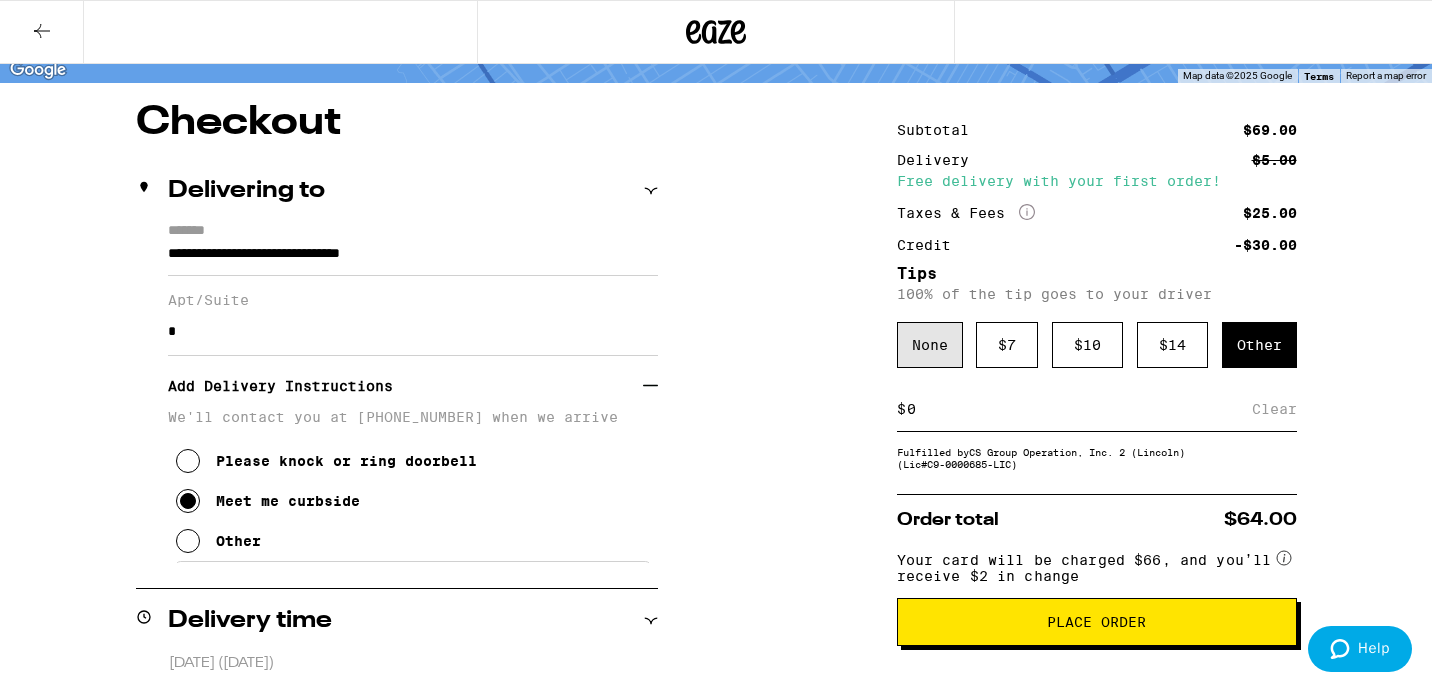 click on "None" at bounding box center (930, 345) 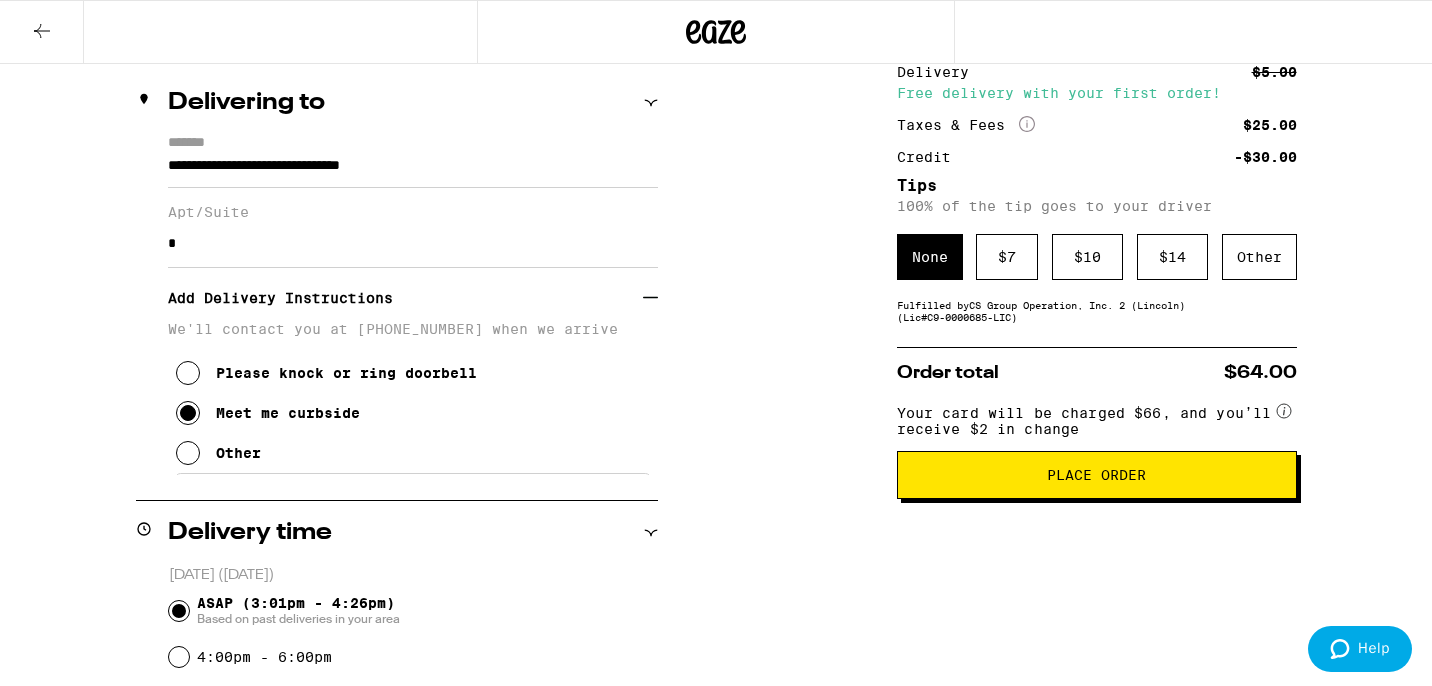scroll, scrollTop: 323, scrollLeft: 0, axis: vertical 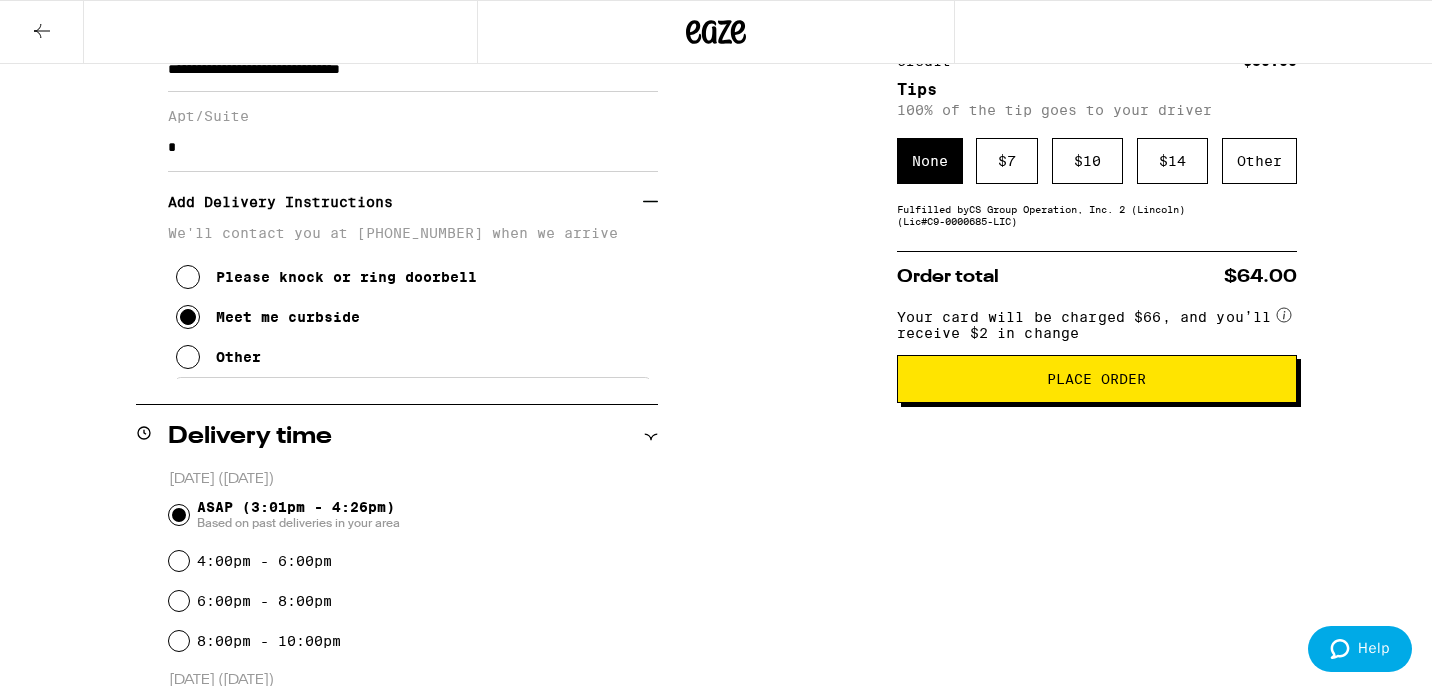 drag, startPoint x: 961, startPoint y: 399, endPoint x: 1013, endPoint y: 396, distance: 52.086468 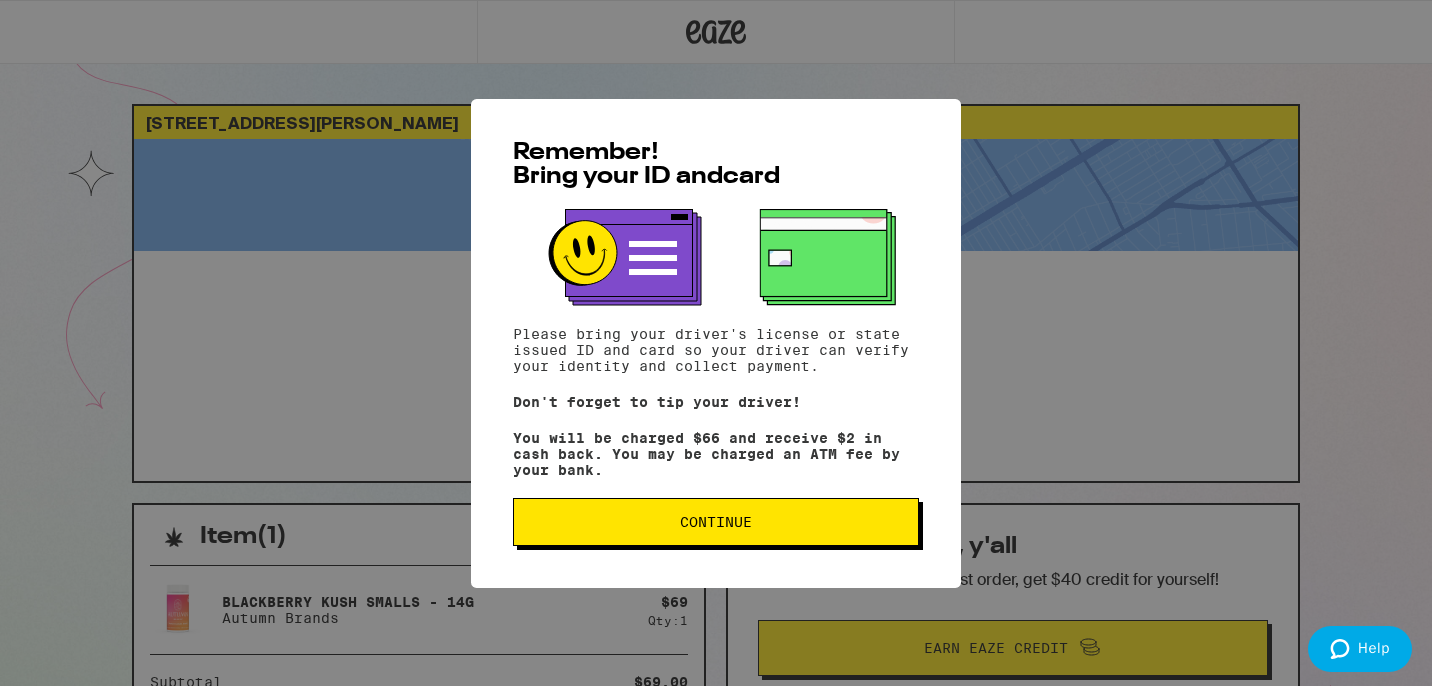 click on "Continue" at bounding box center (716, 522) 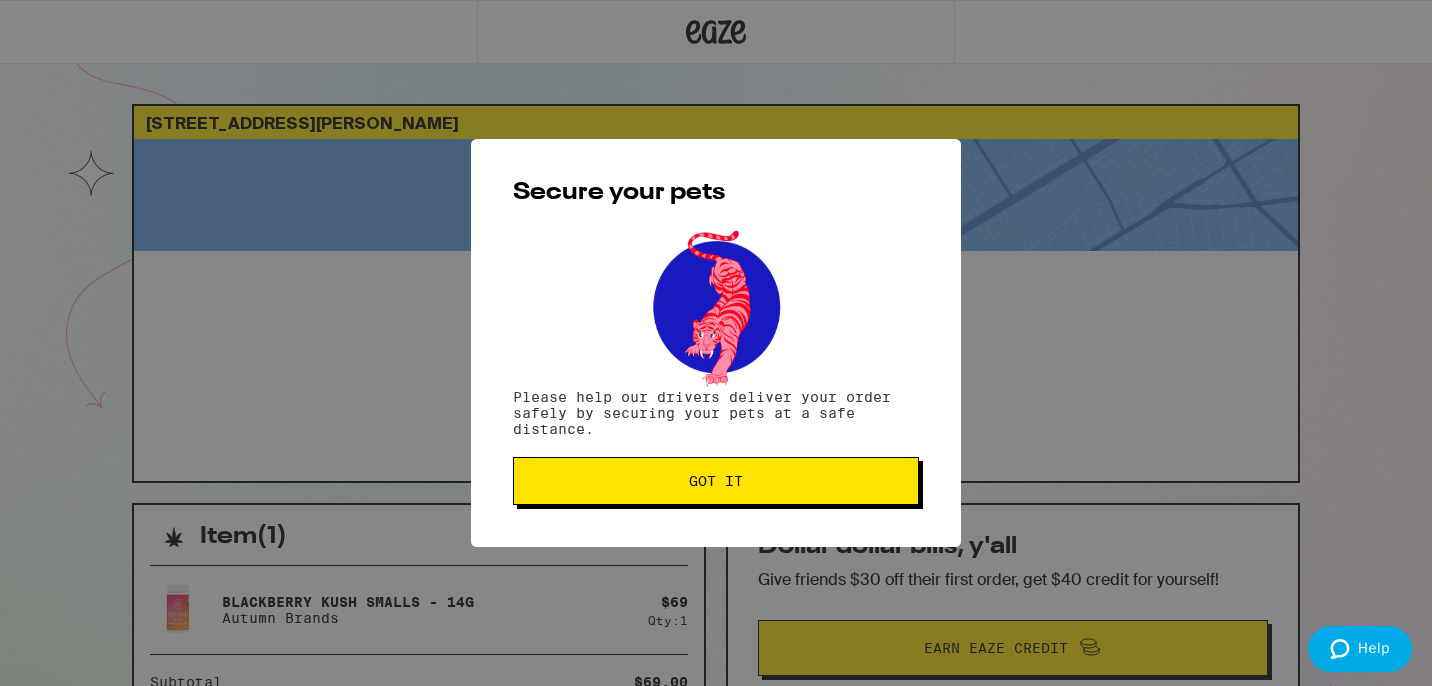 click on "Got it" at bounding box center [716, 481] 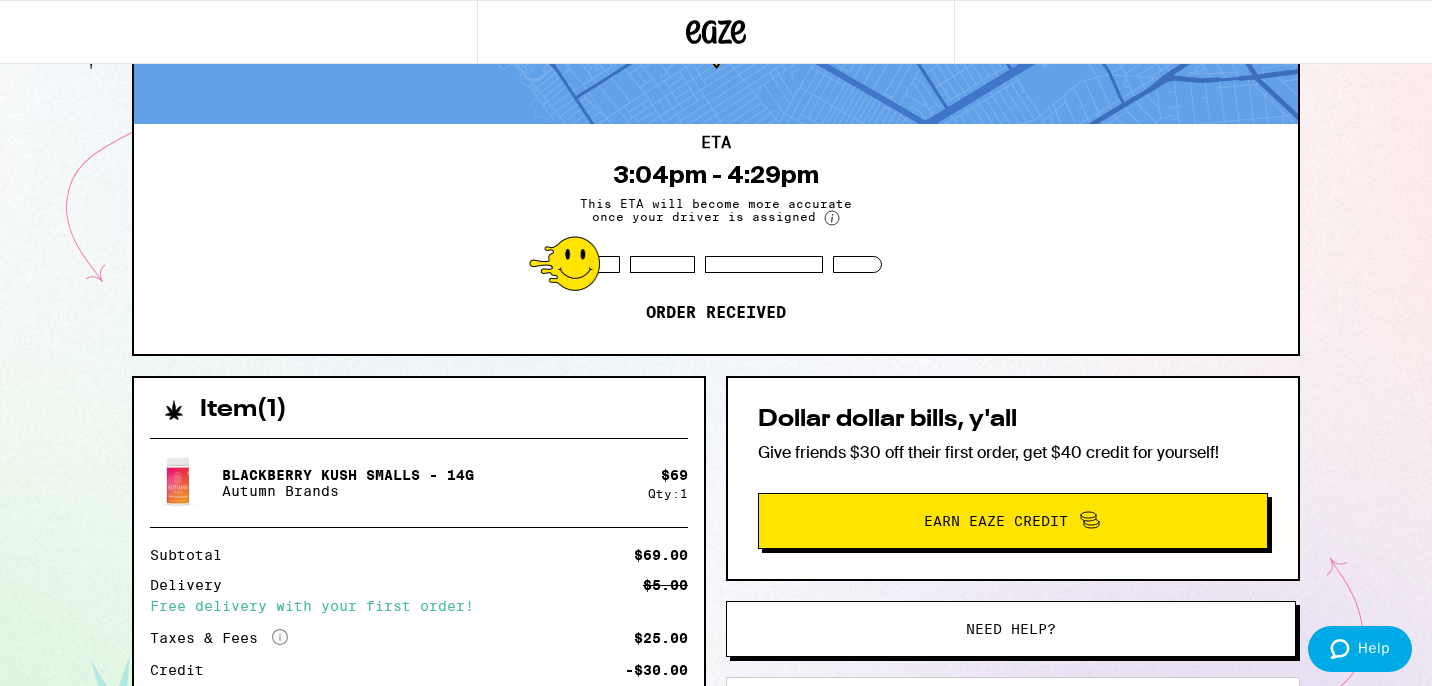 scroll, scrollTop: 75, scrollLeft: 0, axis: vertical 